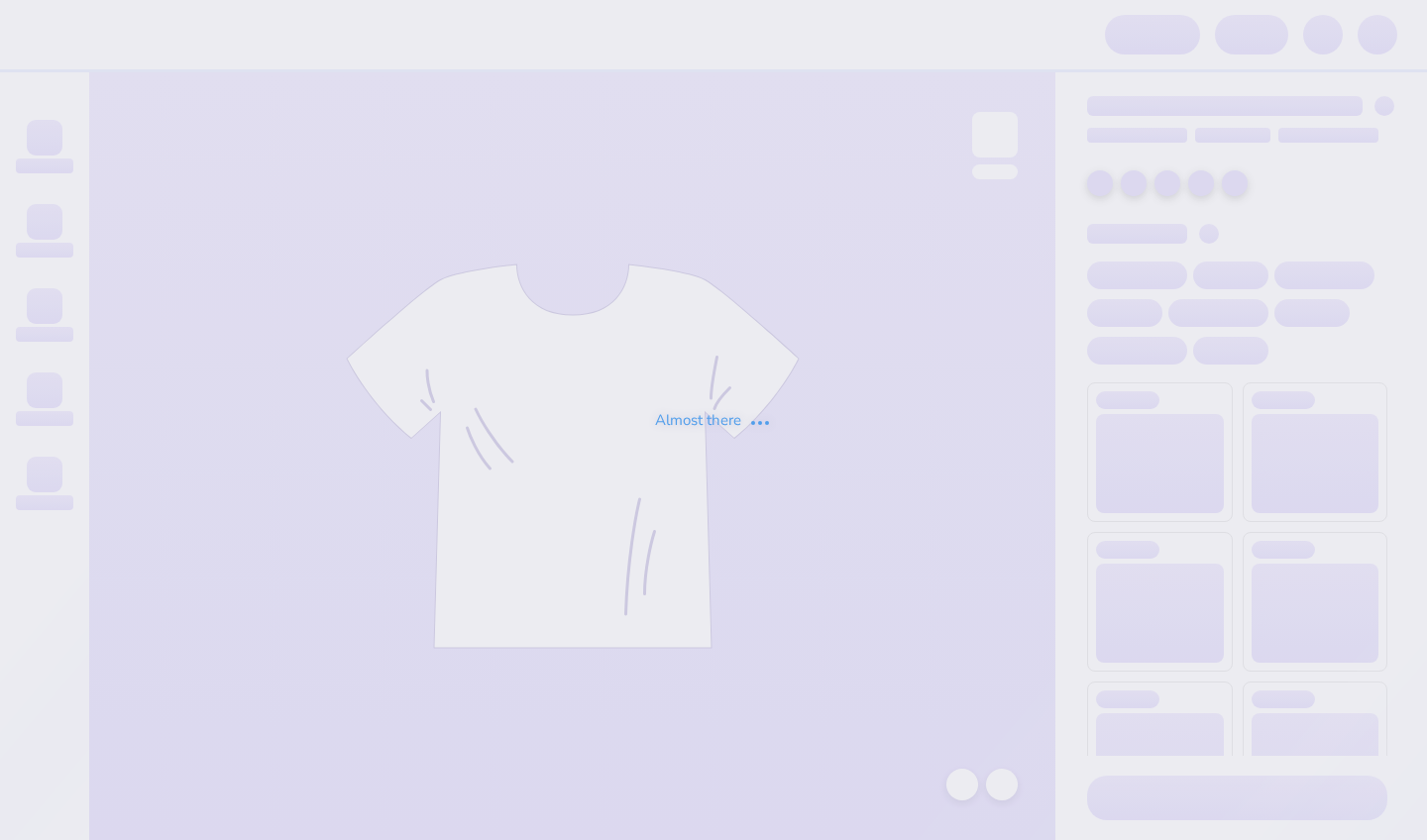 scroll, scrollTop: 0, scrollLeft: 0, axis: both 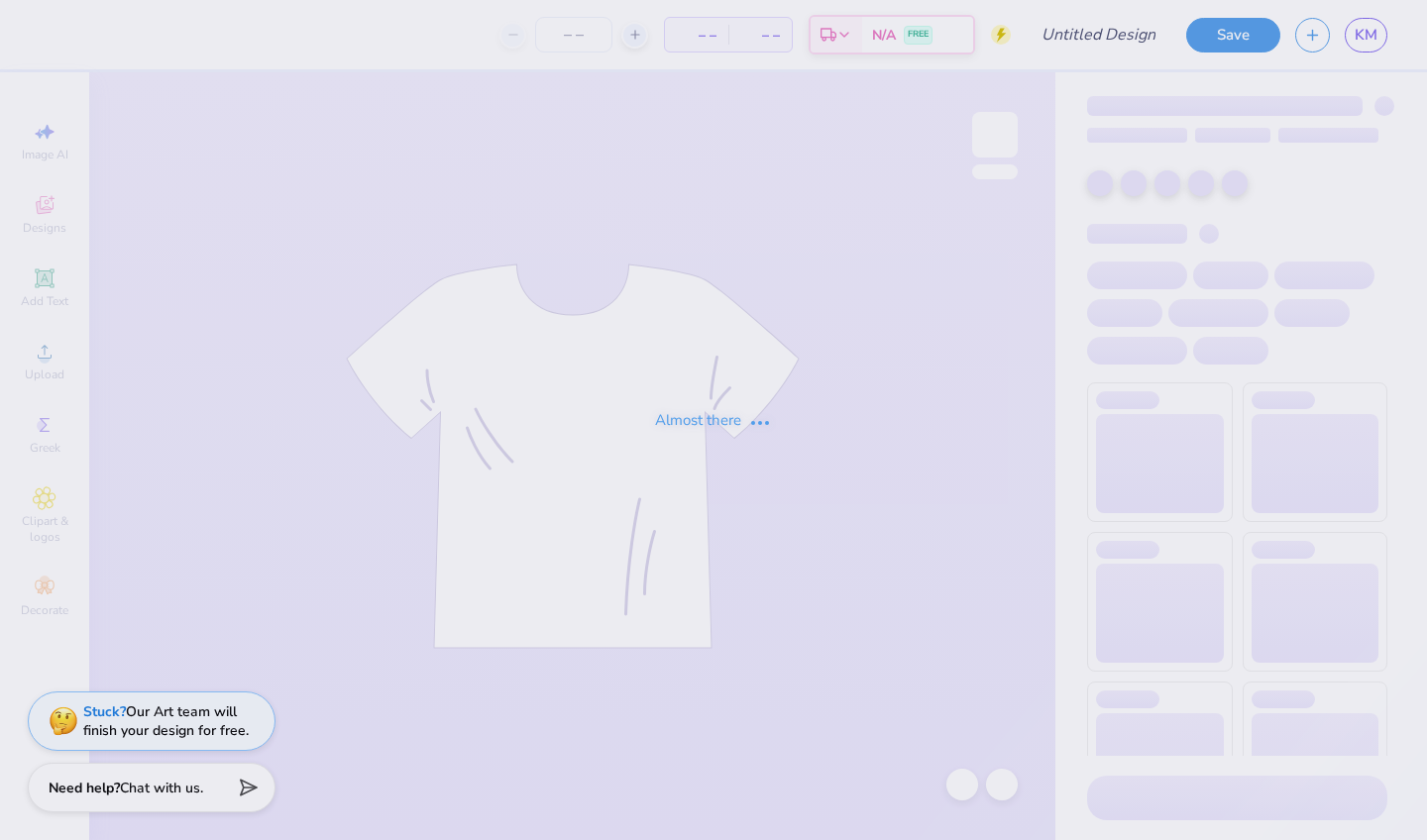 type on "[FIRST] [LAST] : [UNIVERSITY]" 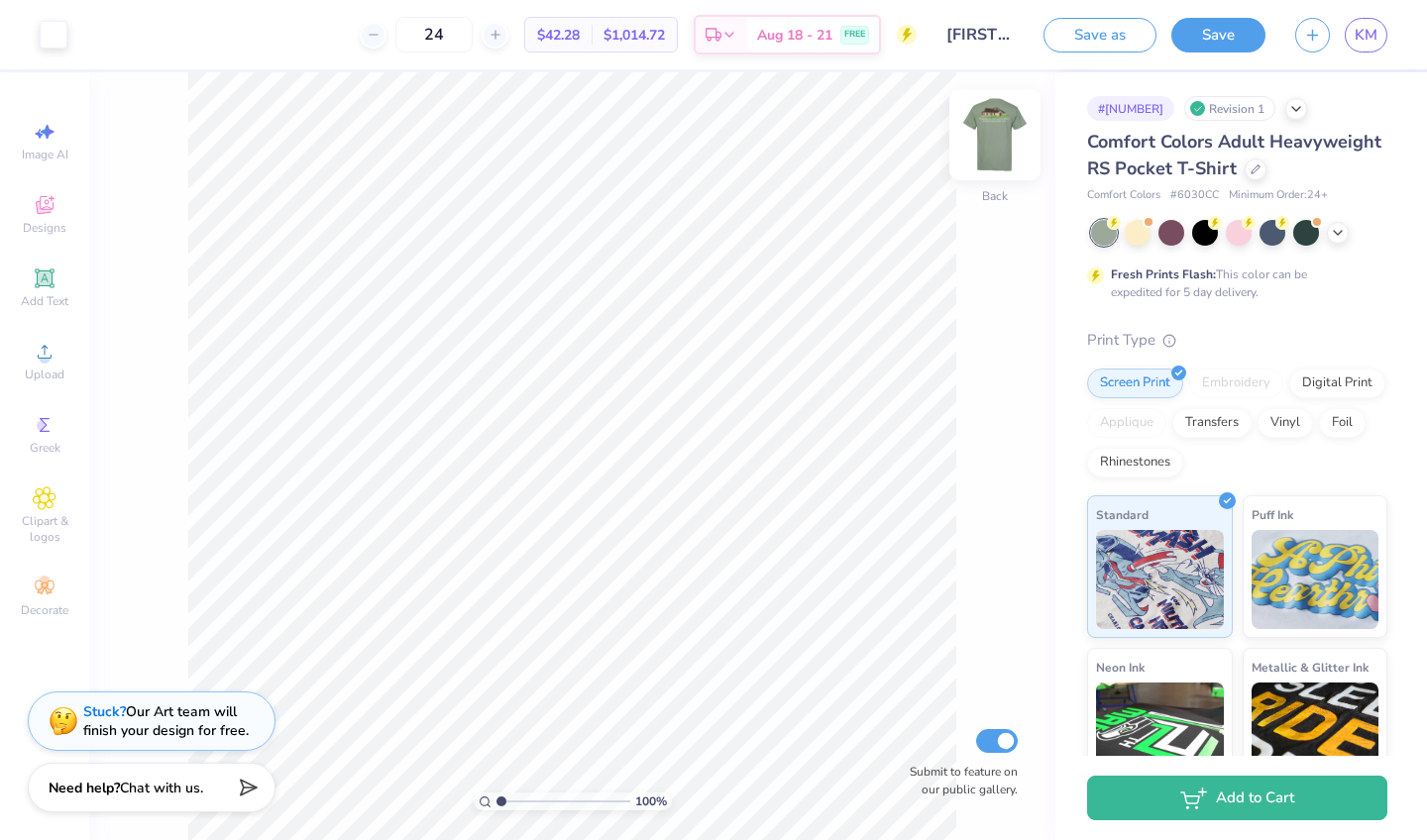 click at bounding box center (995, 135) 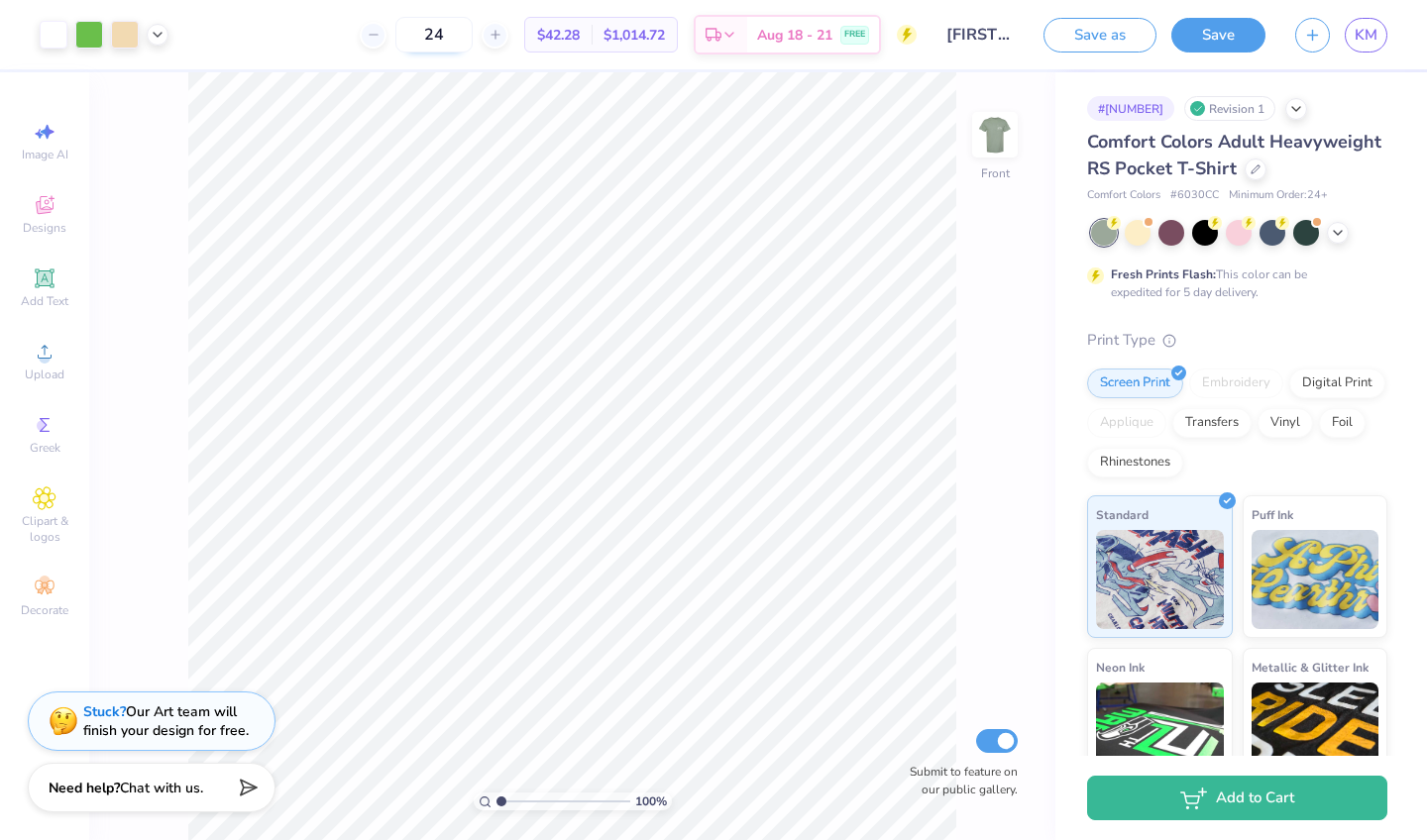 click on "24" at bounding box center (434, 35) 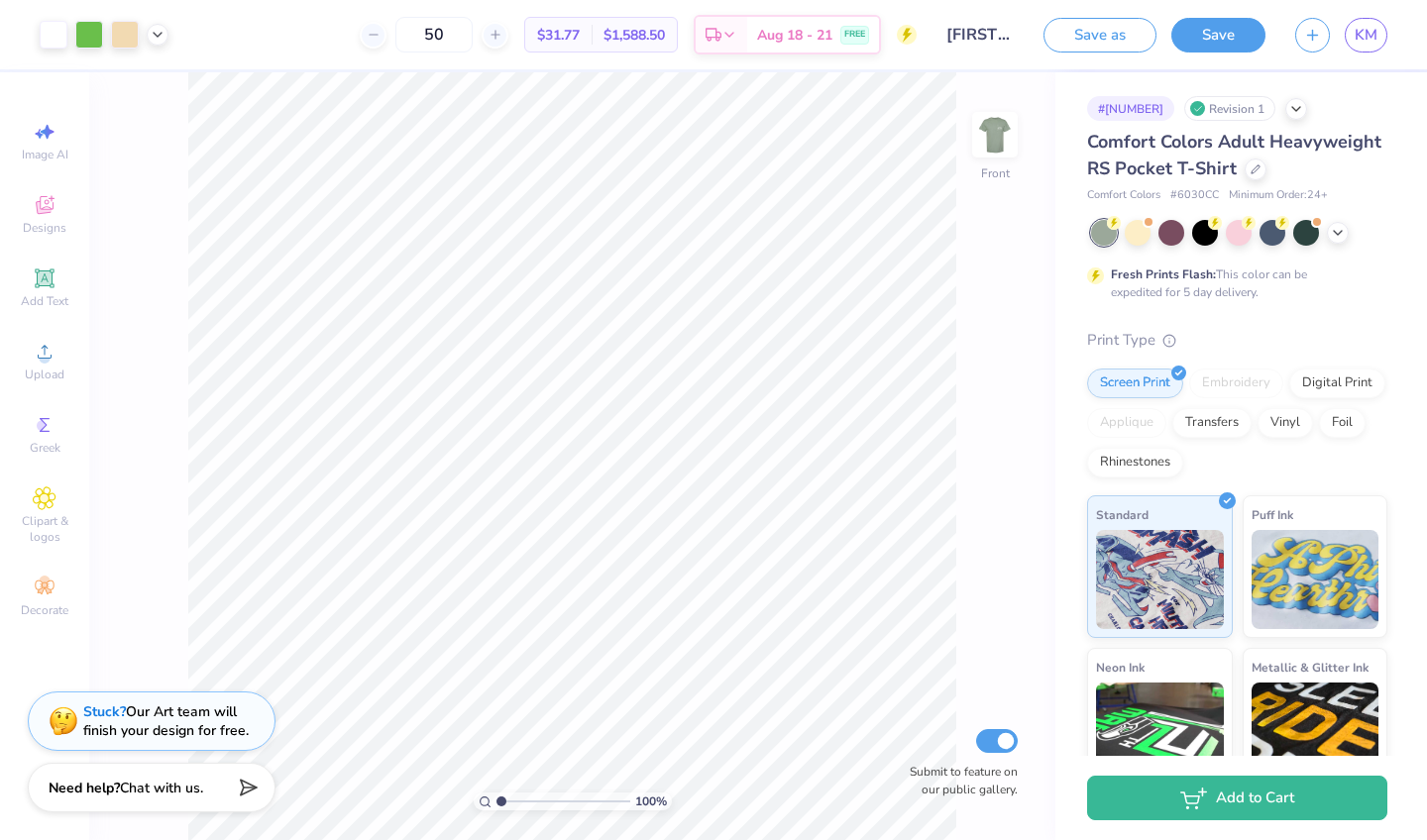 type on "5" 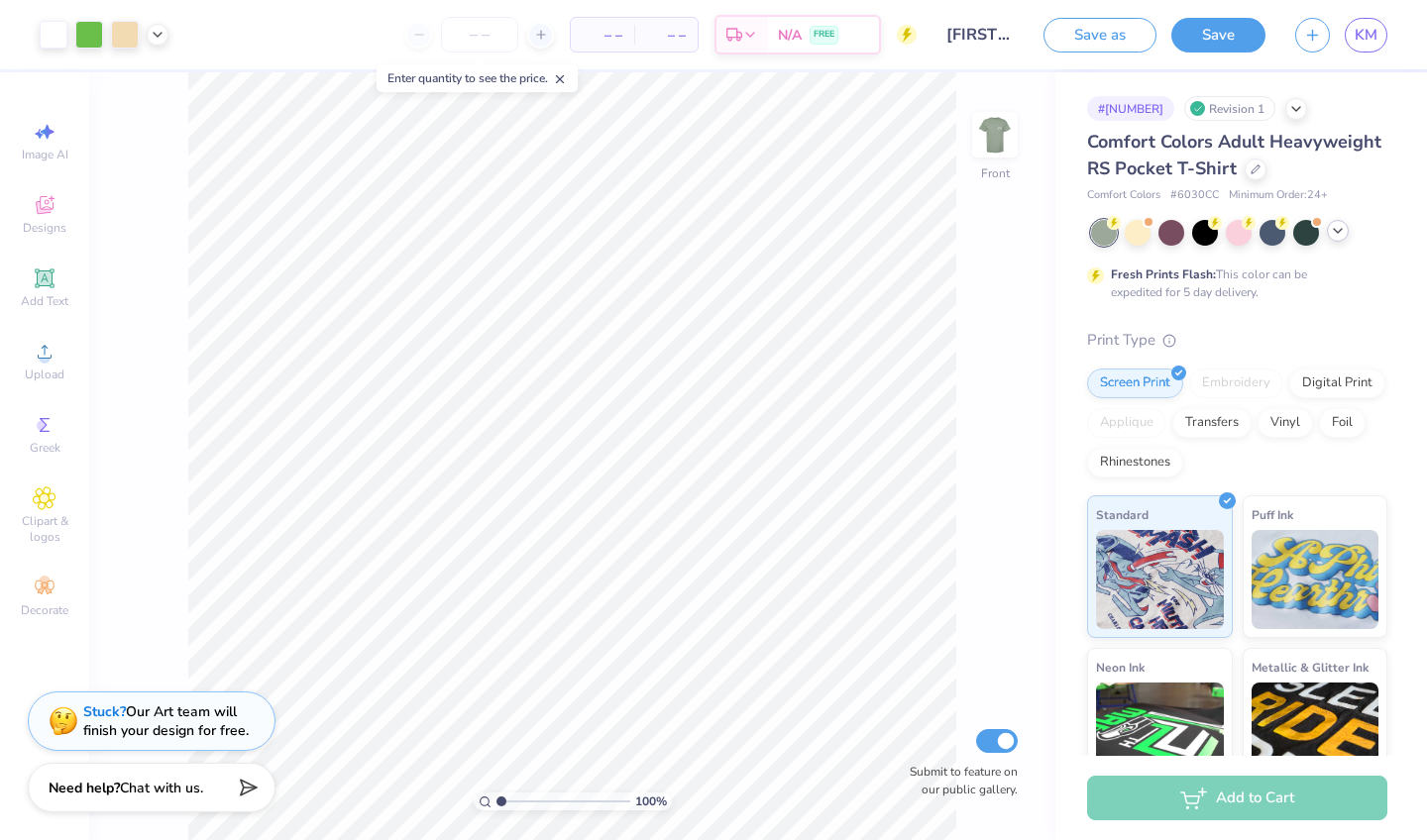 type 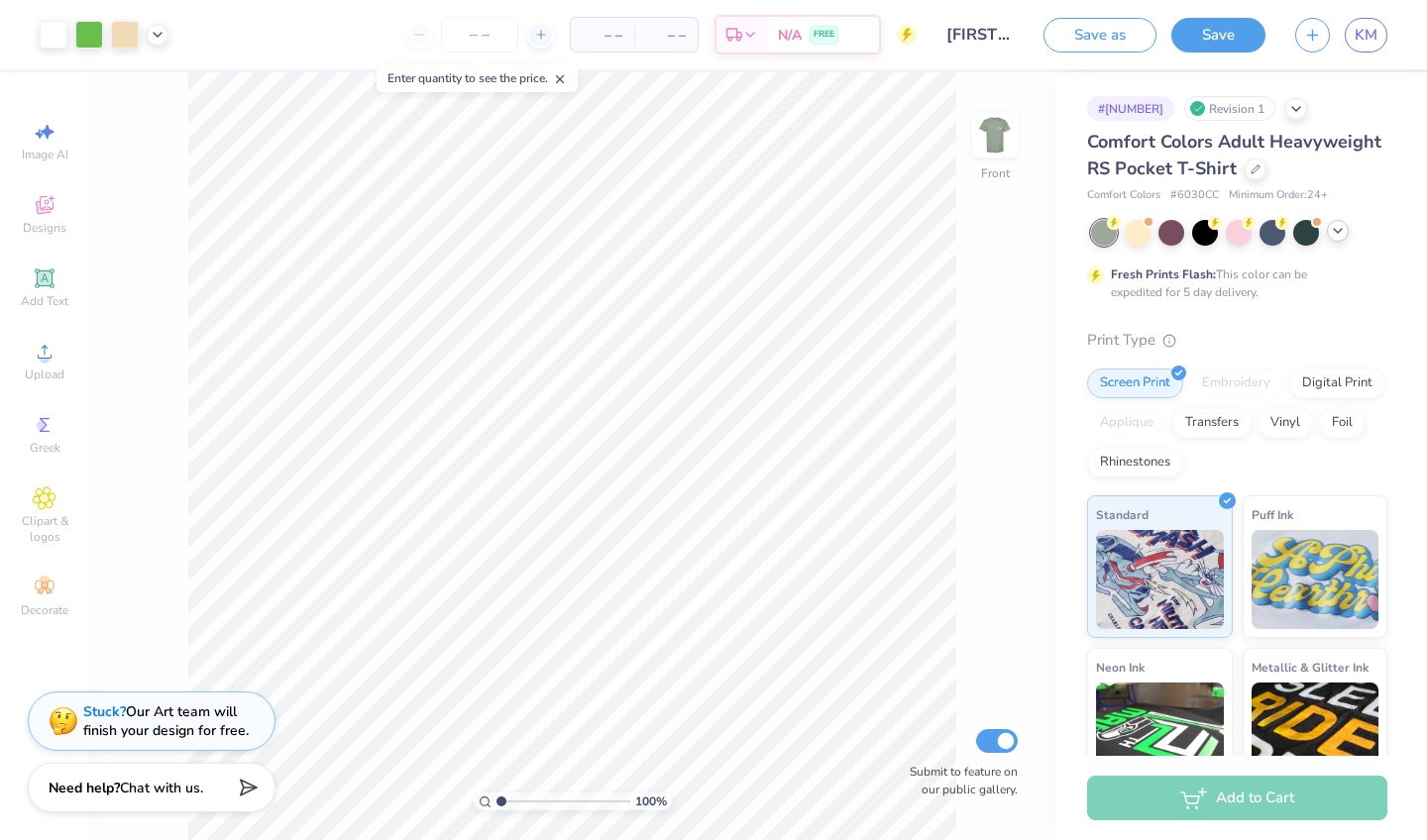 click at bounding box center (1338, 231) 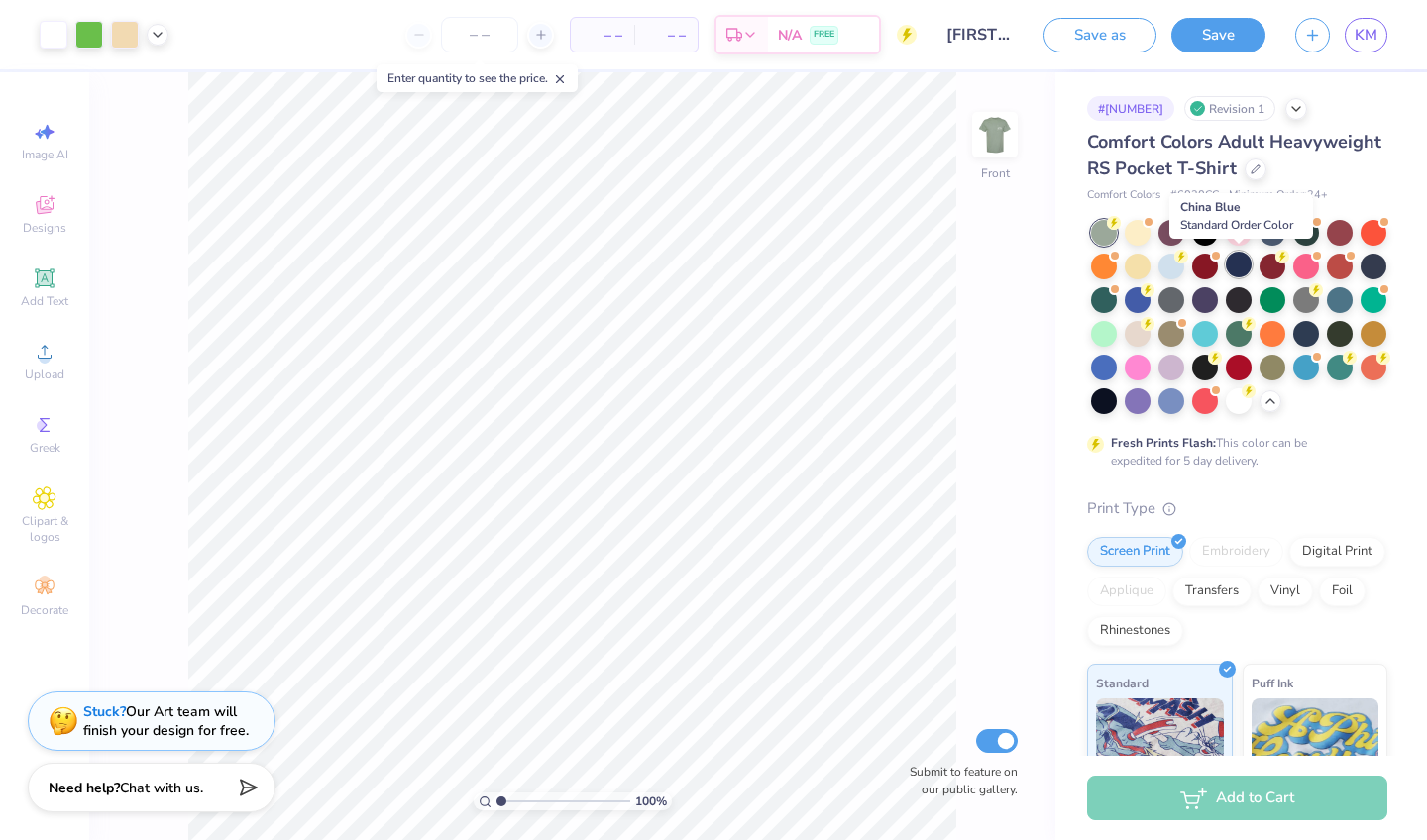 click at bounding box center [1239, 264] 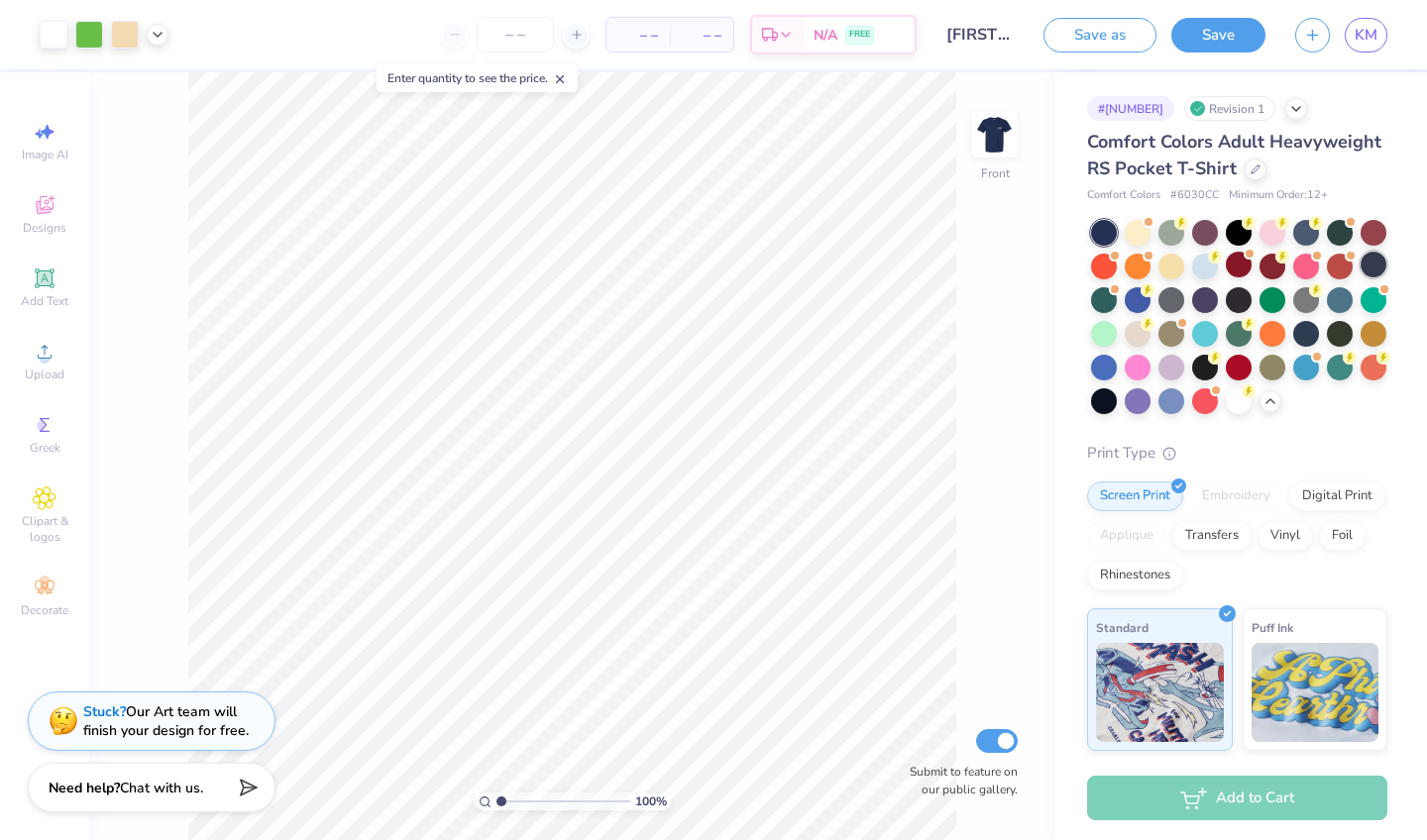 click at bounding box center [1373, 264] 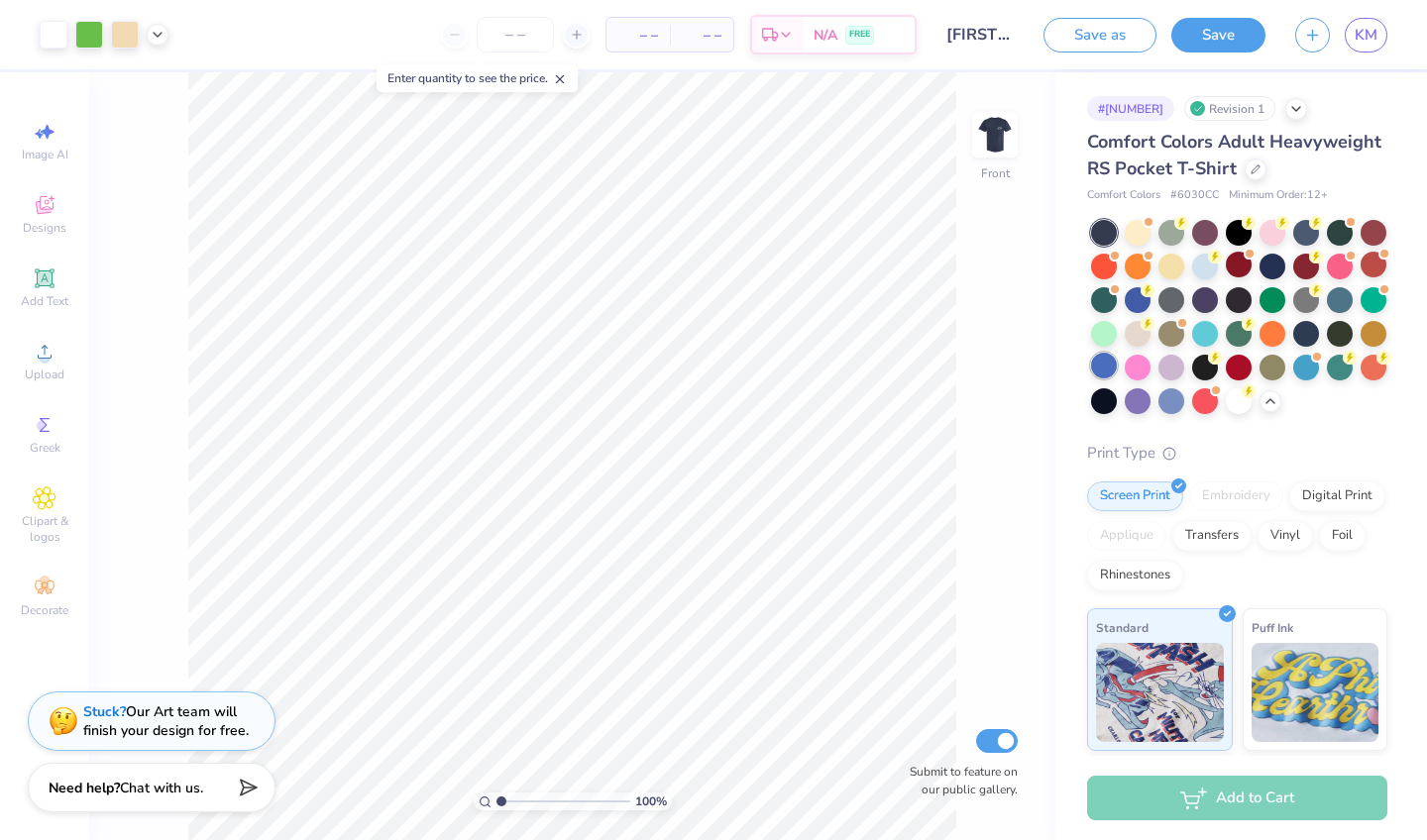 click at bounding box center (1104, 366) 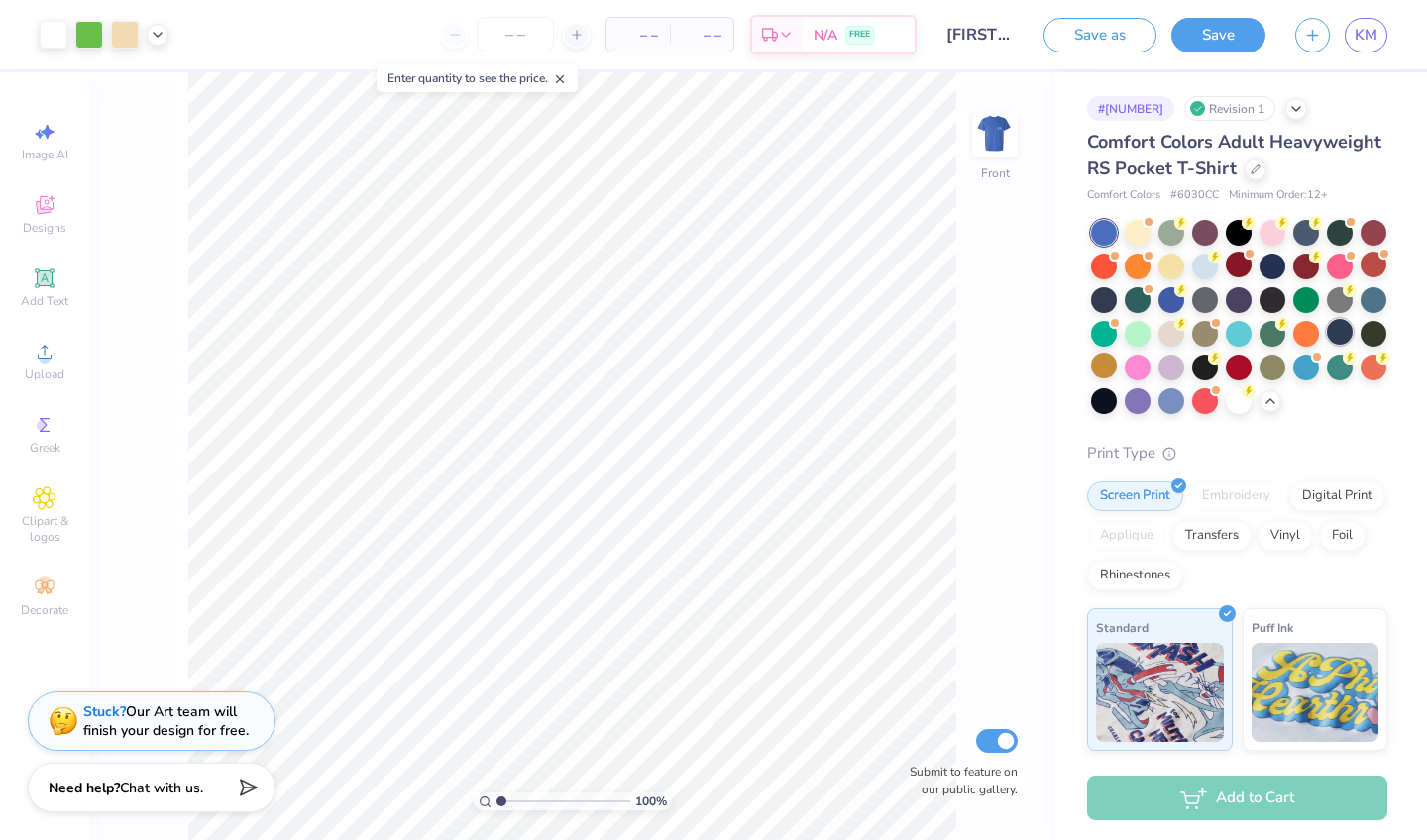 click at bounding box center [1340, 332] 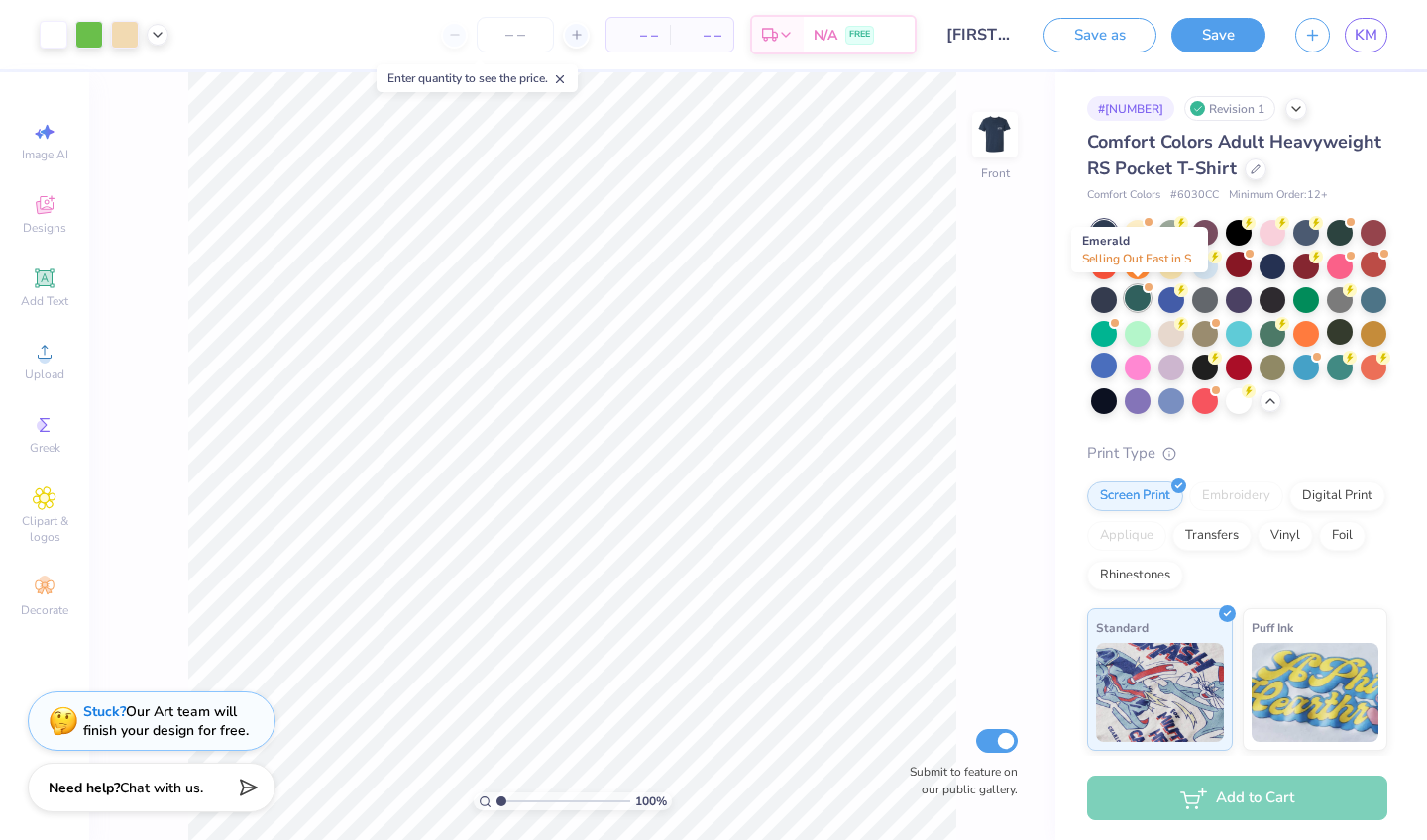 click at bounding box center (1138, 298) 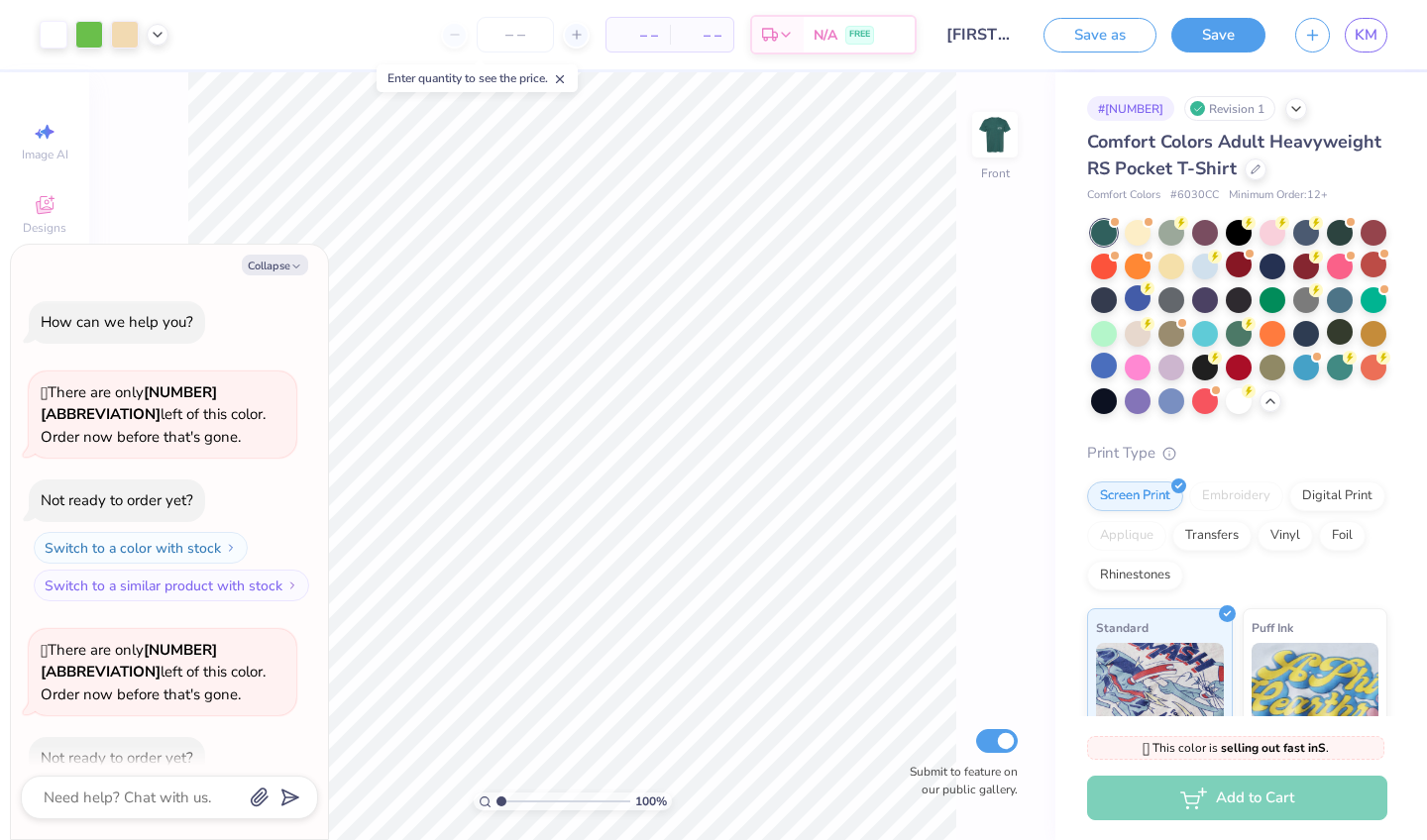 scroll, scrollTop: 60, scrollLeft: 0, axis: vertical 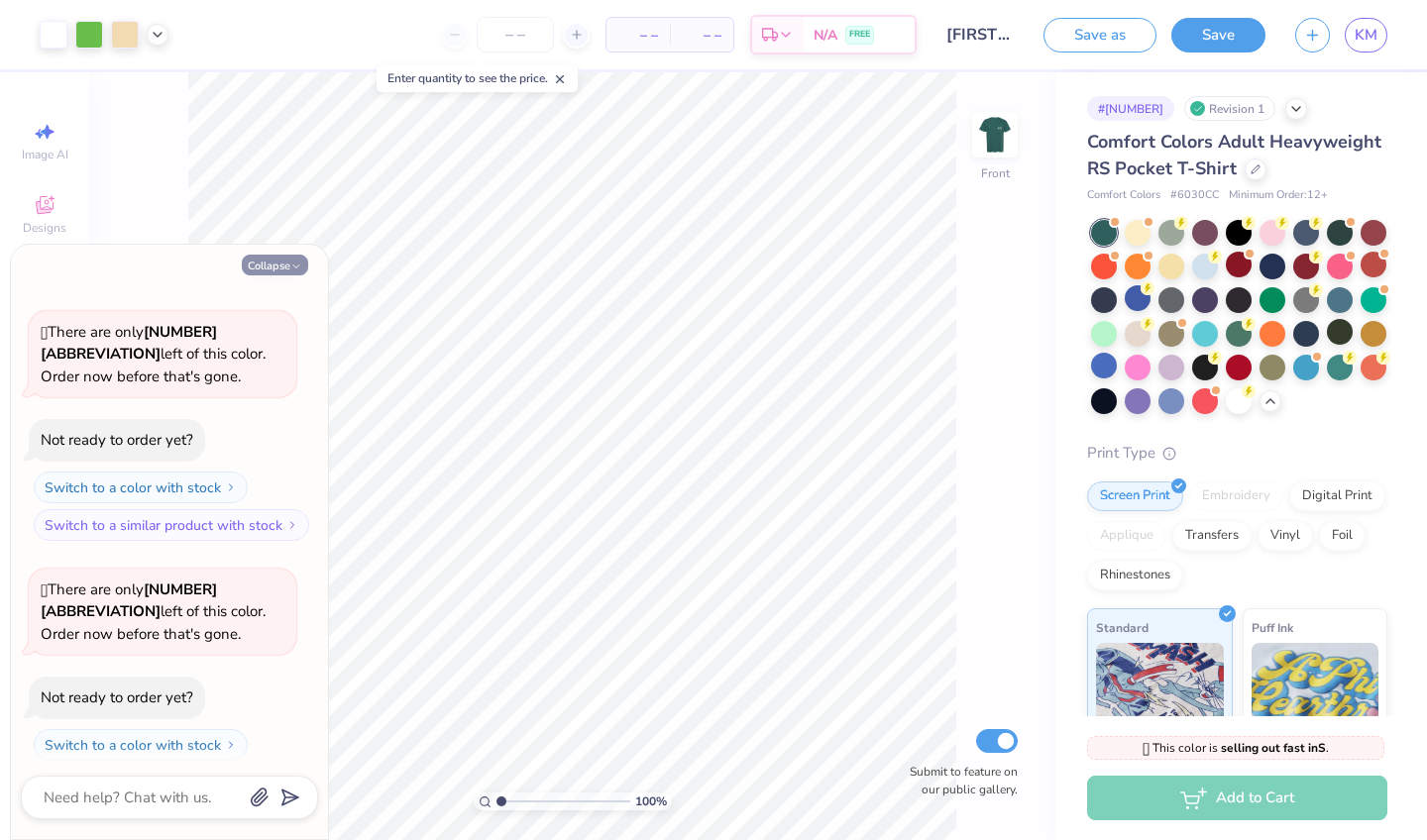click 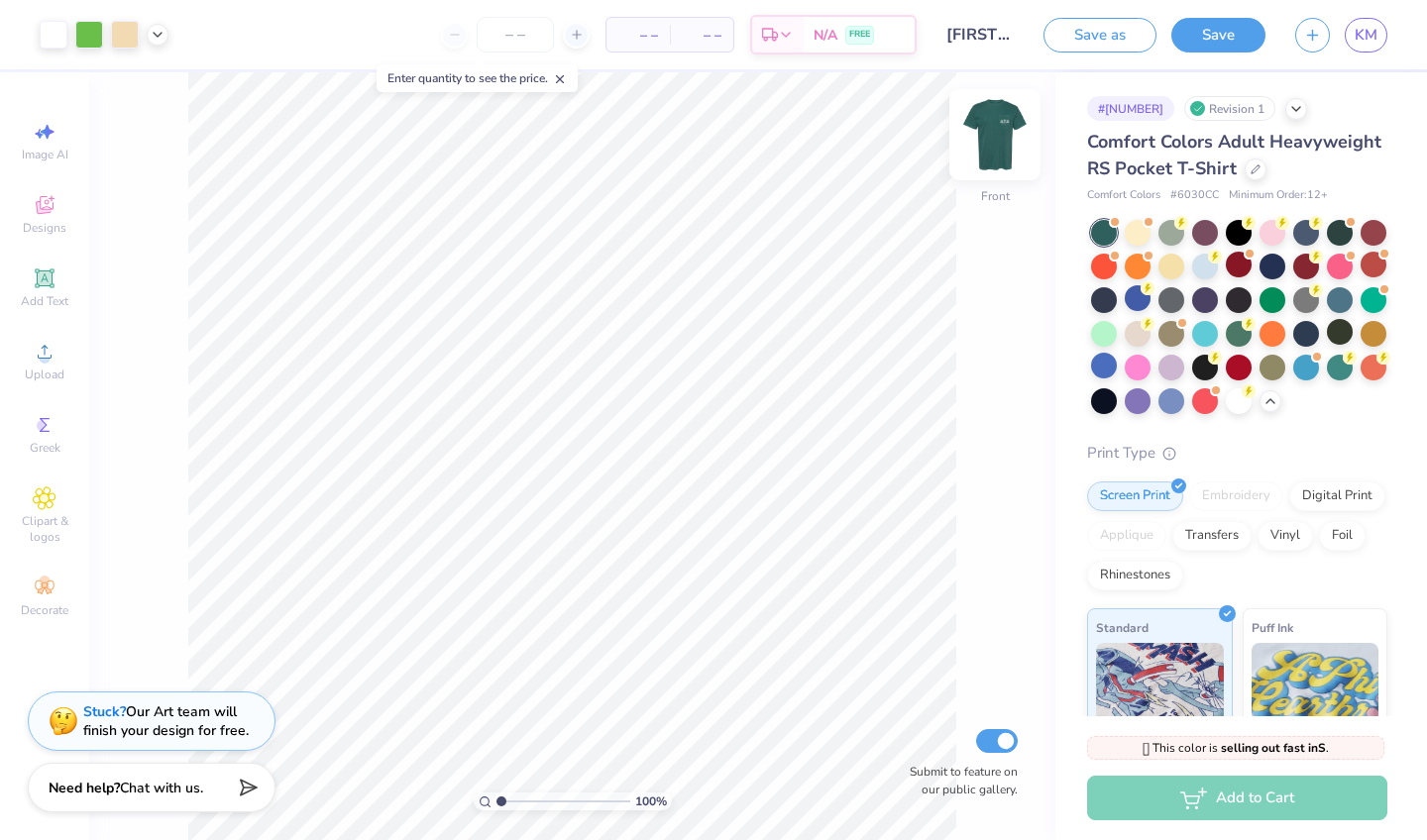 click at bounding box center (995, 135) 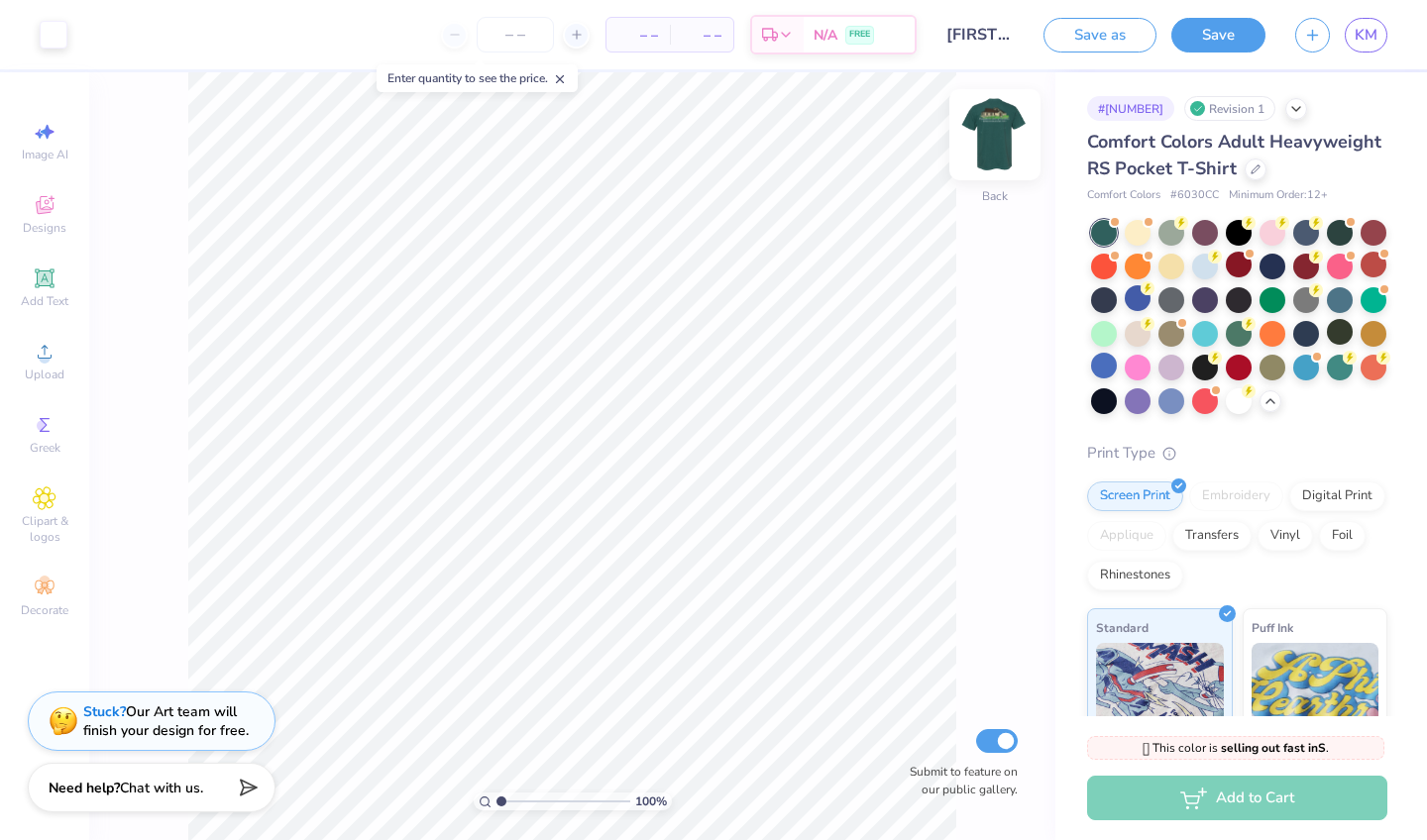 click at bounding box center (995, 135) 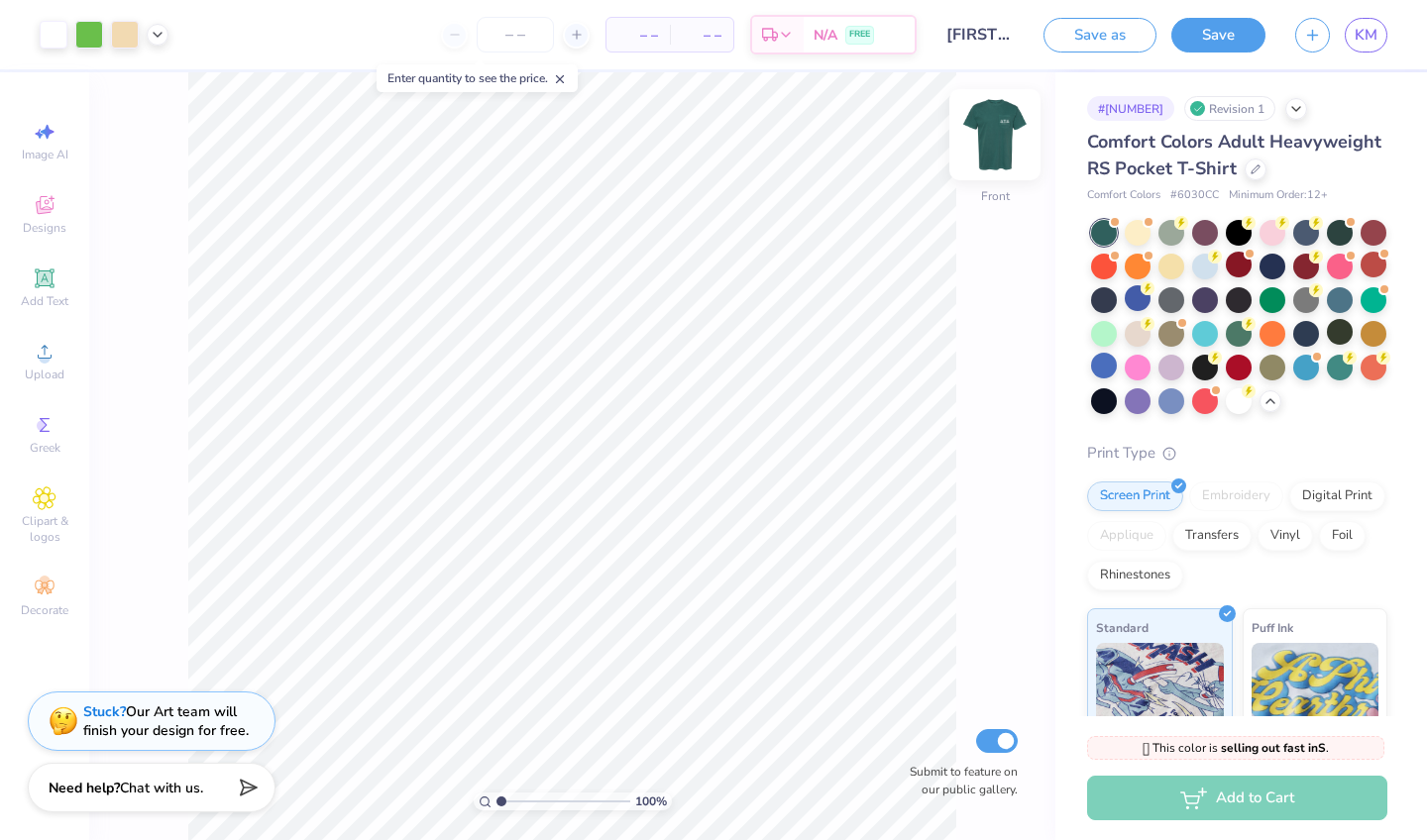 click at bounding box center [995, 135] 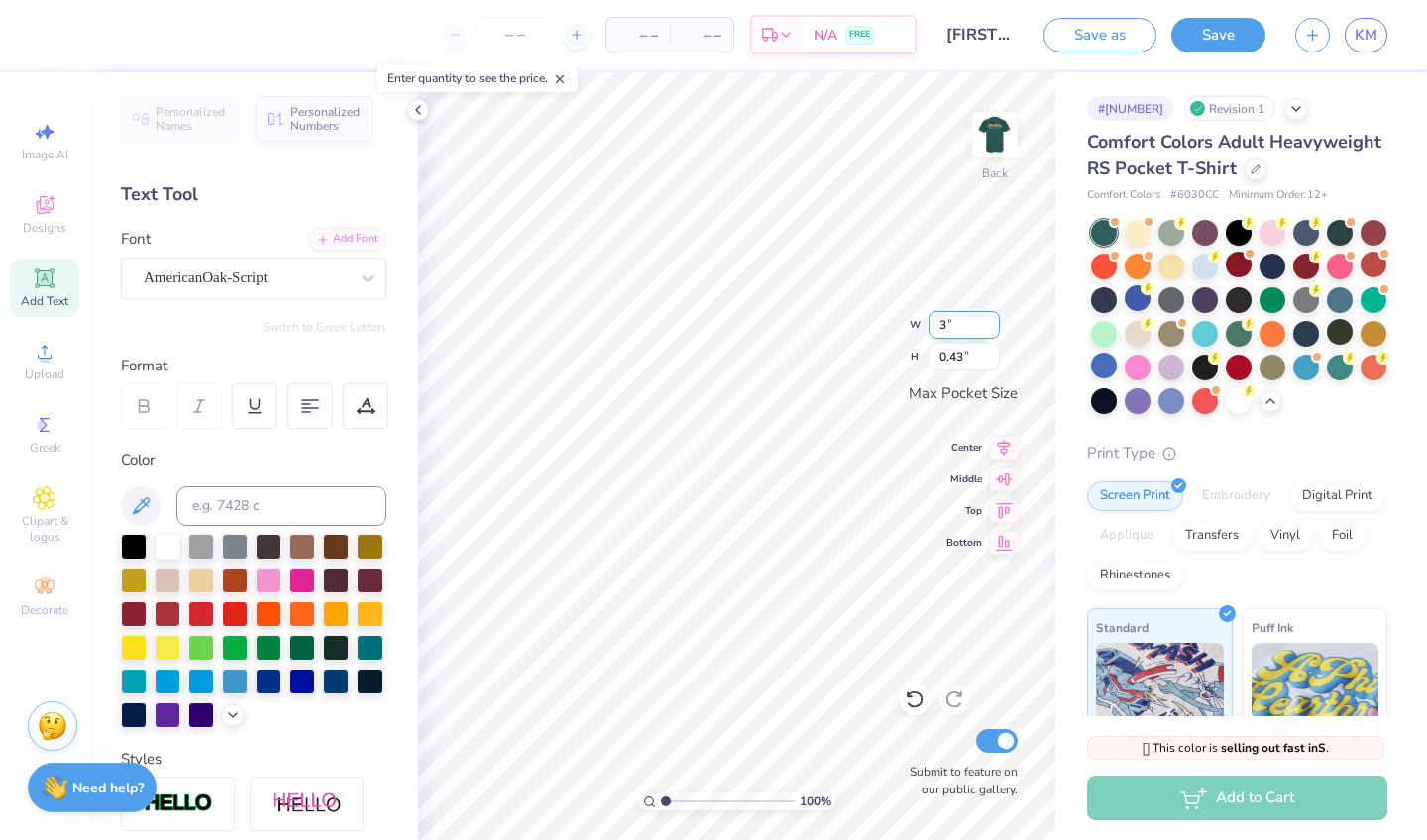 click on "3" at bounding box center [964, 325] 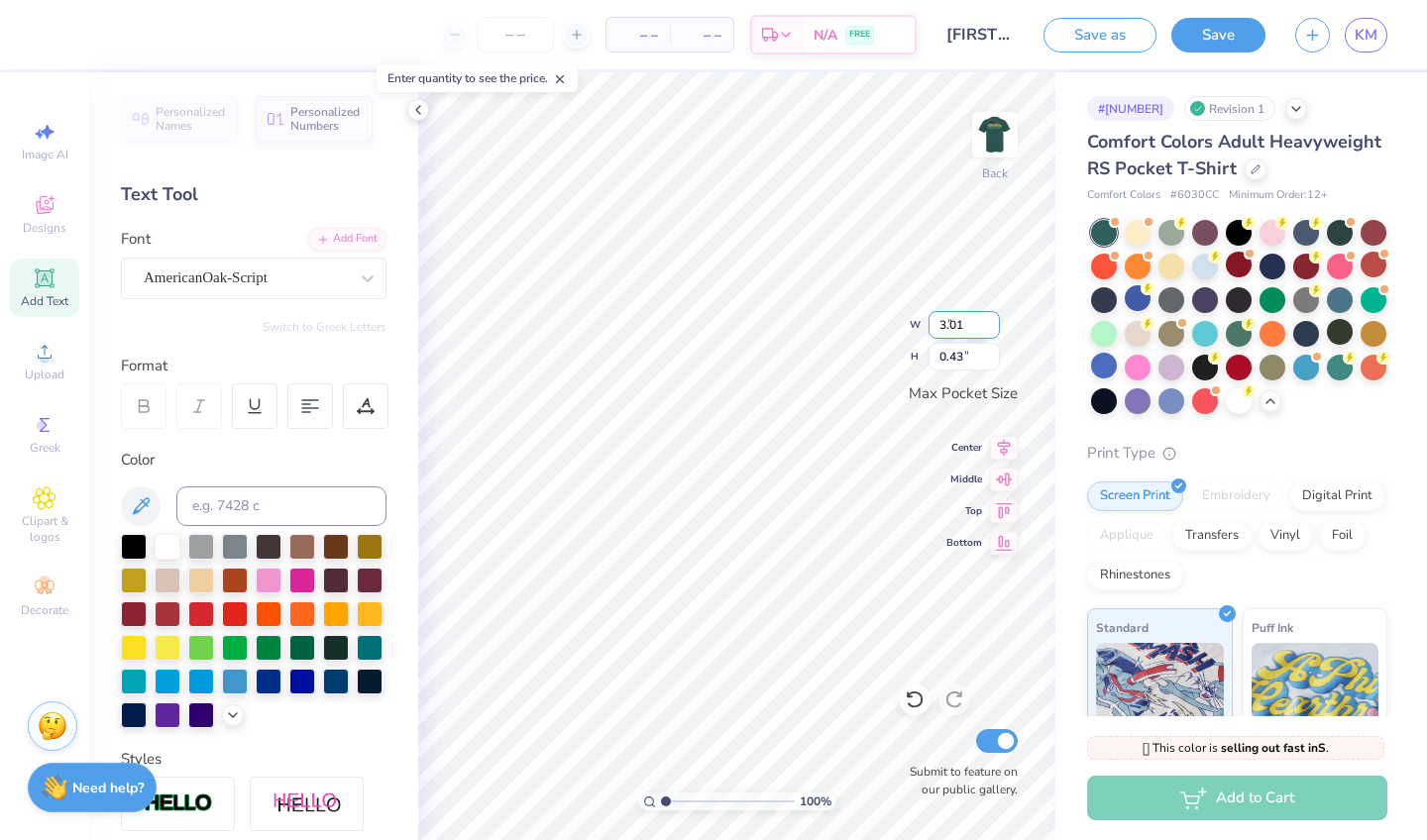 click on "3.01" at bounding box center [964, 325] 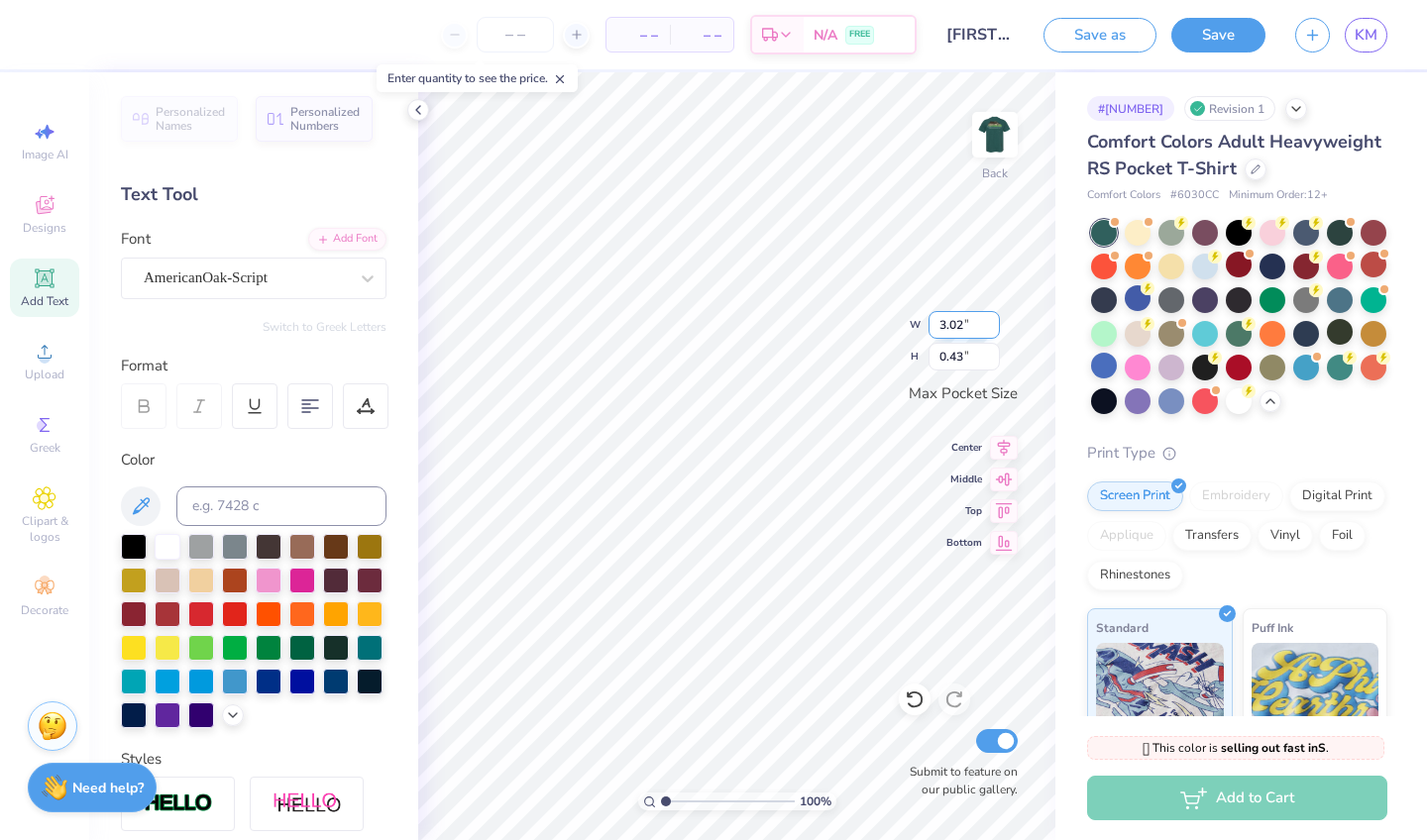 click on "3.02" at bounding box center (964, 325) 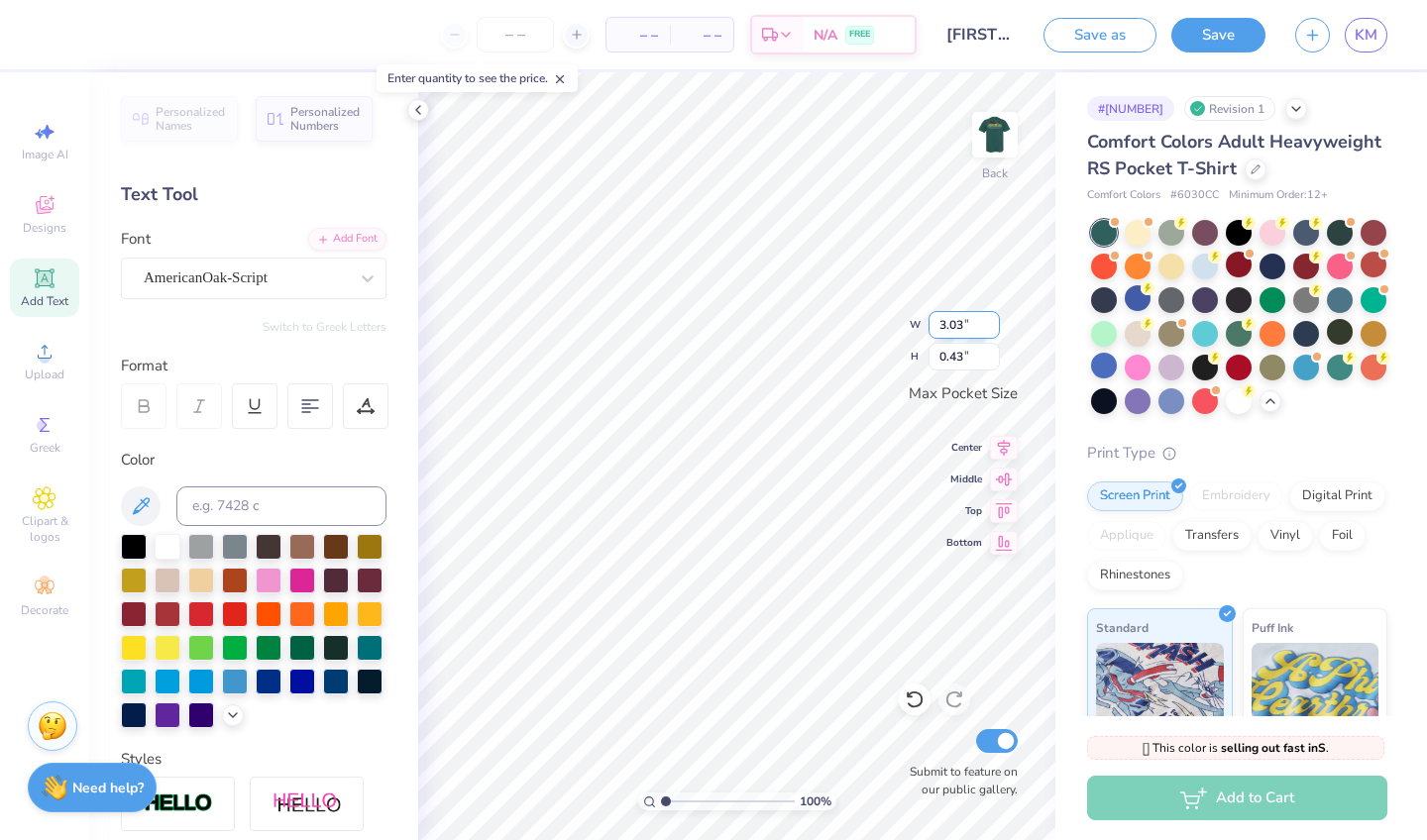 click on "3.03" at bounding box center [964, 325] 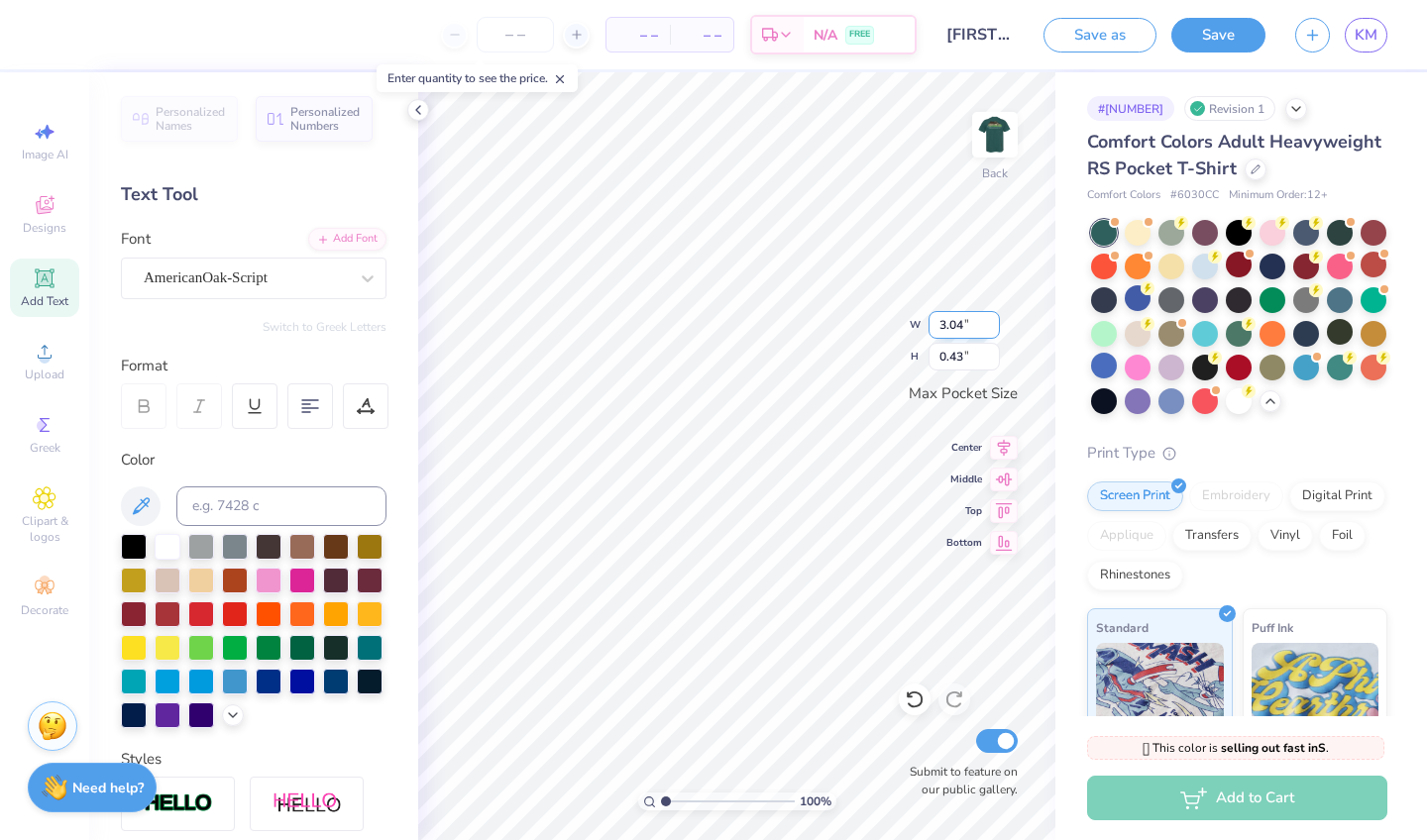 click on "3.04" at bounding box center (964, 325) 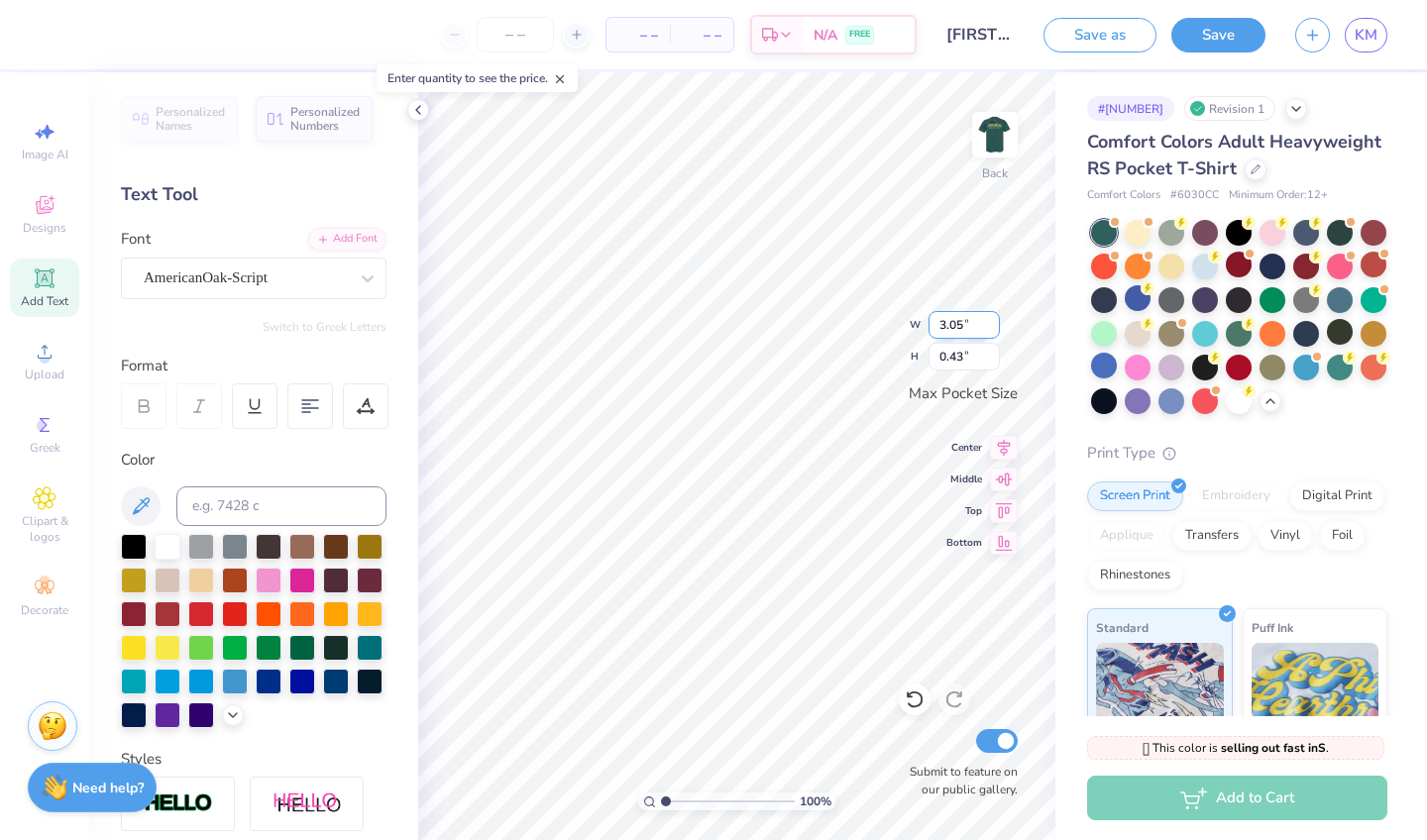 click on "3.05" at bounding box center (964, 325) 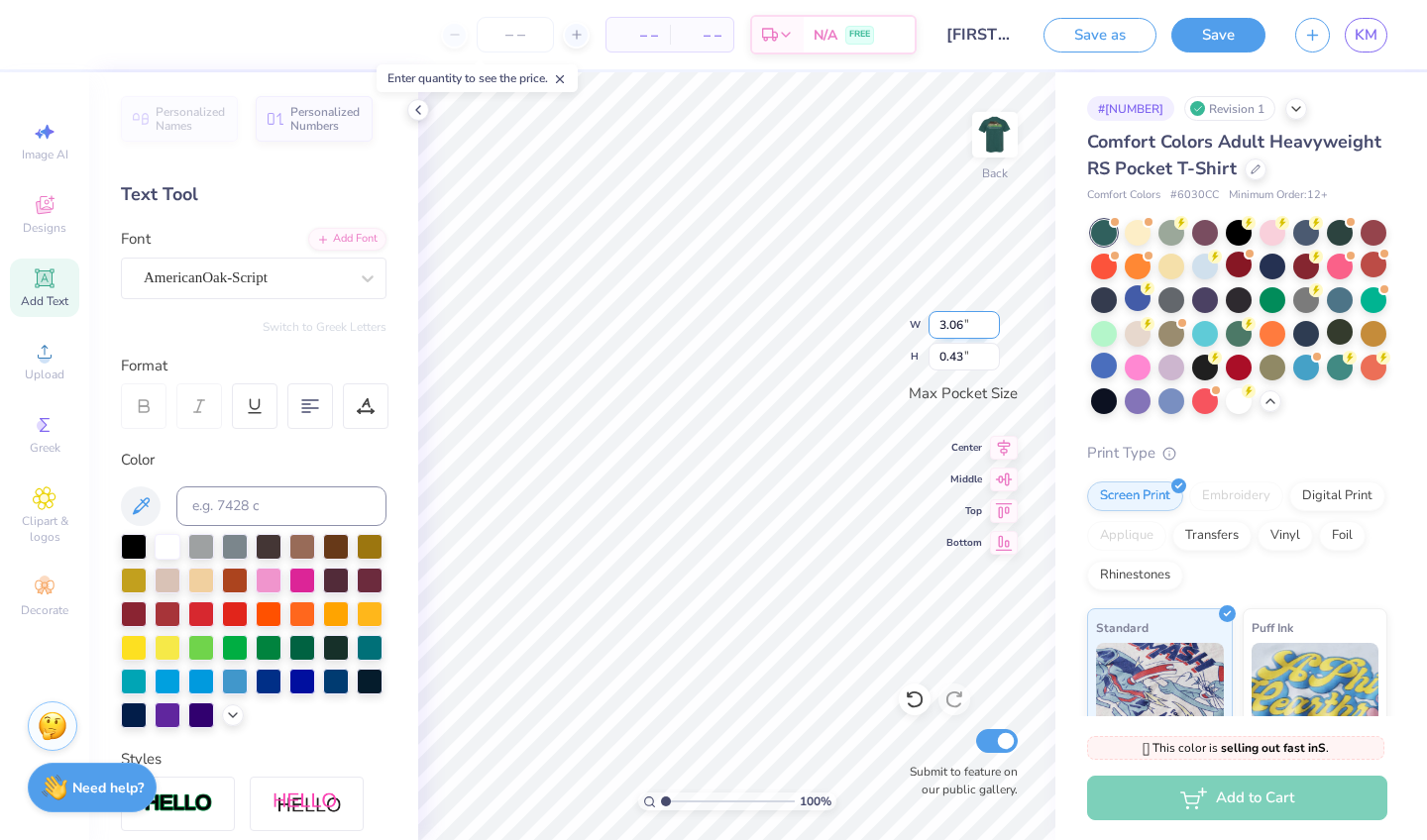 click on "3.06" at bounding box center (964, 325) 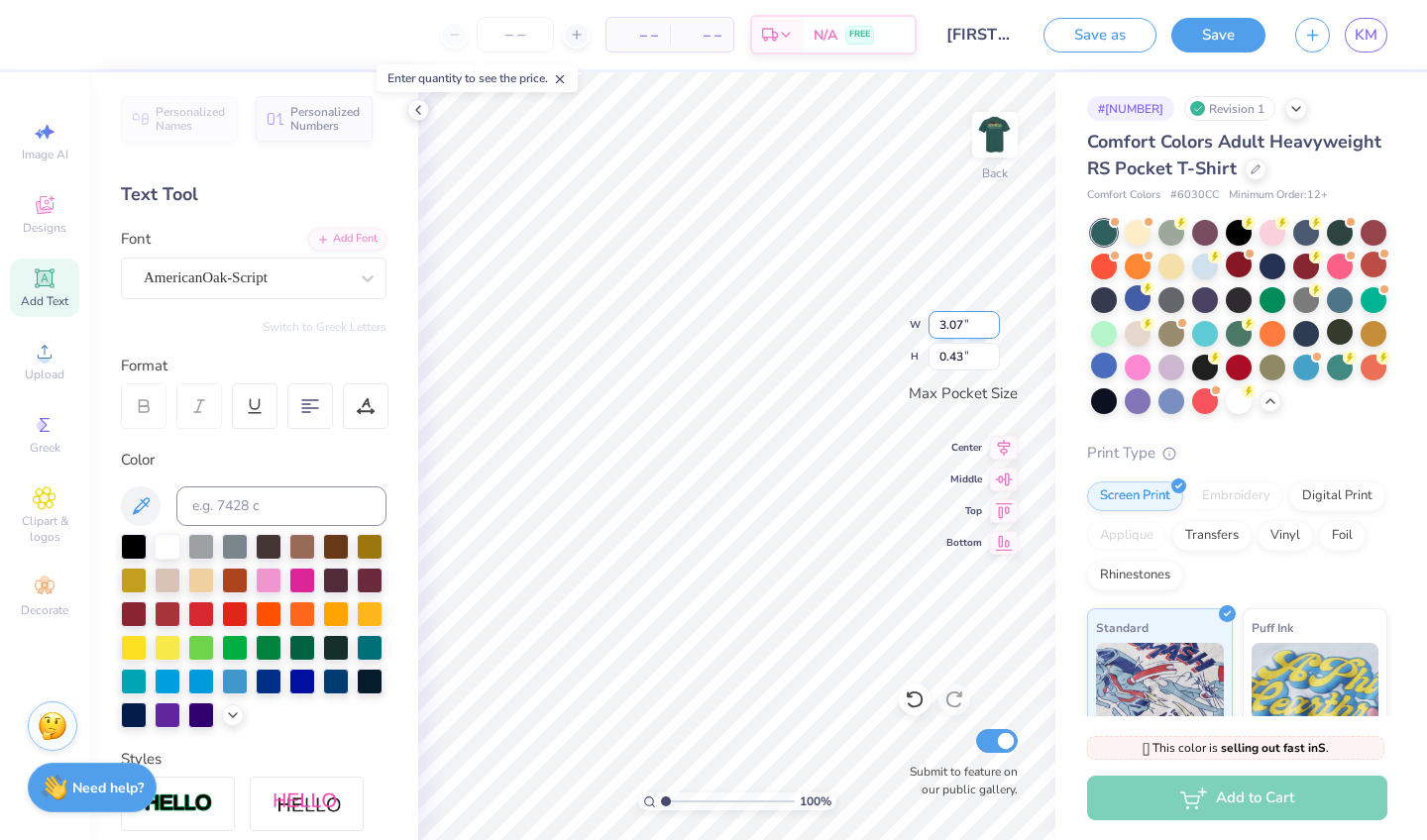 click on "3.07" at bounding box center [964, 325] 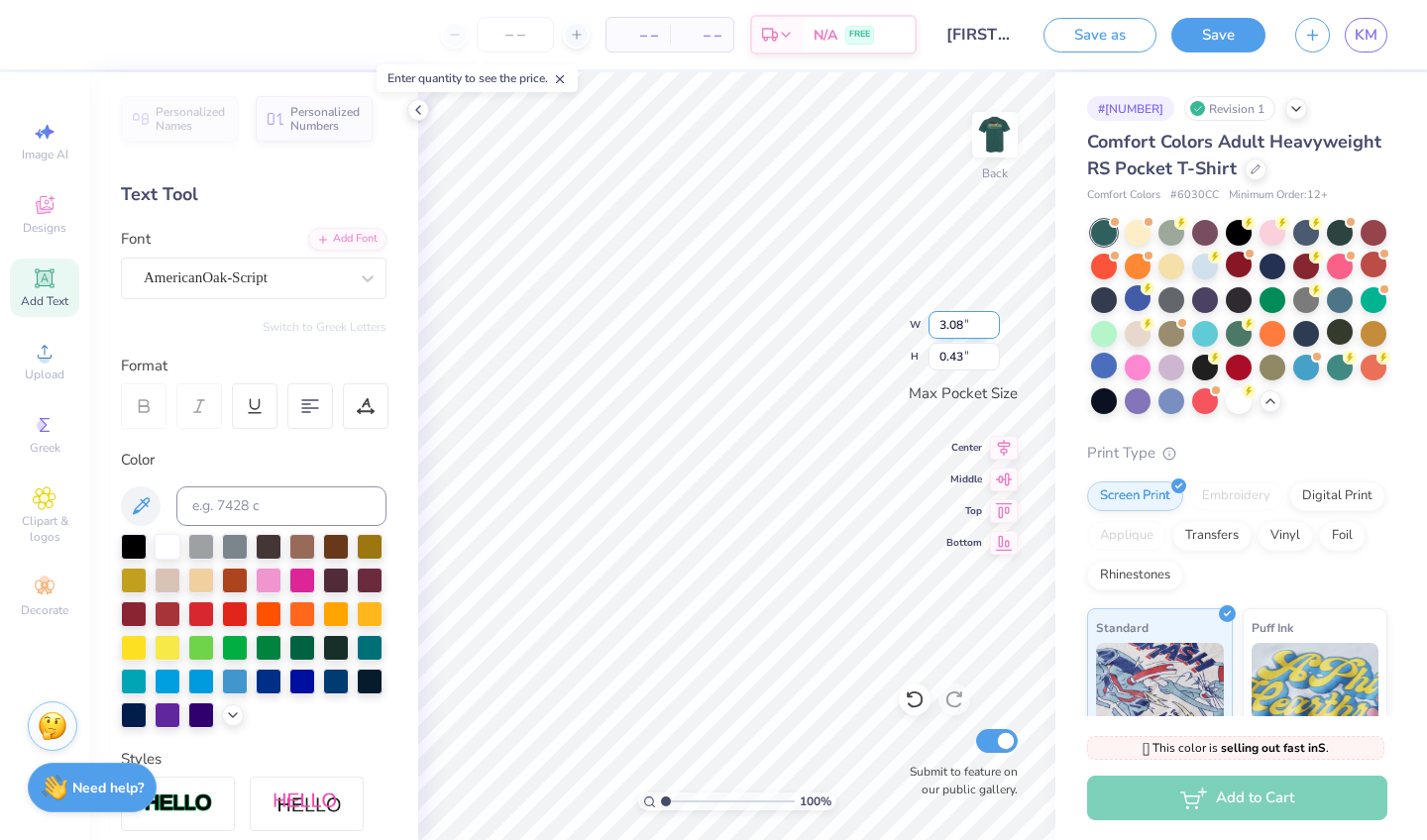 click on "3.08" at bounding box center [964, 325] 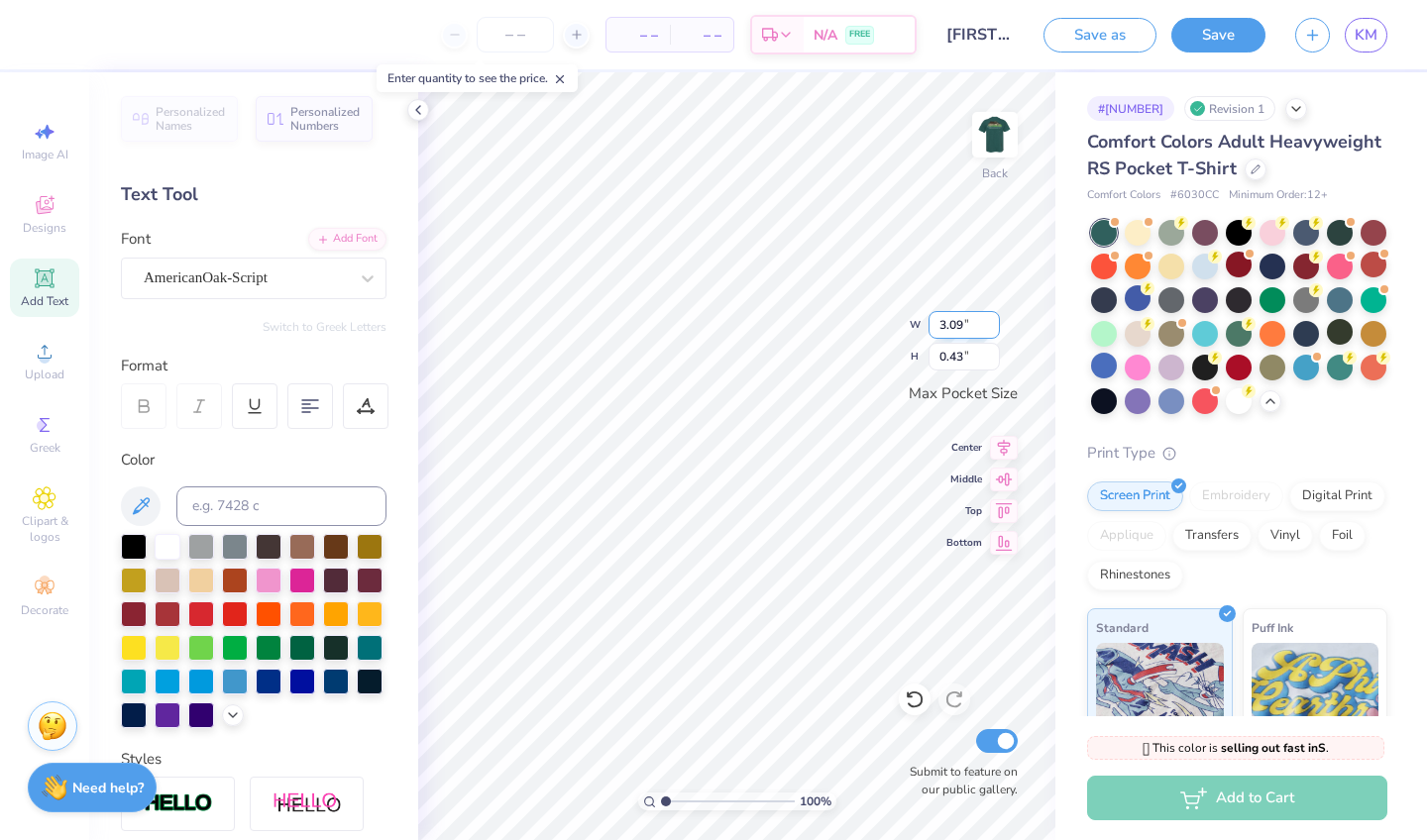 click on "3.09" at bounding box center [964, 325] 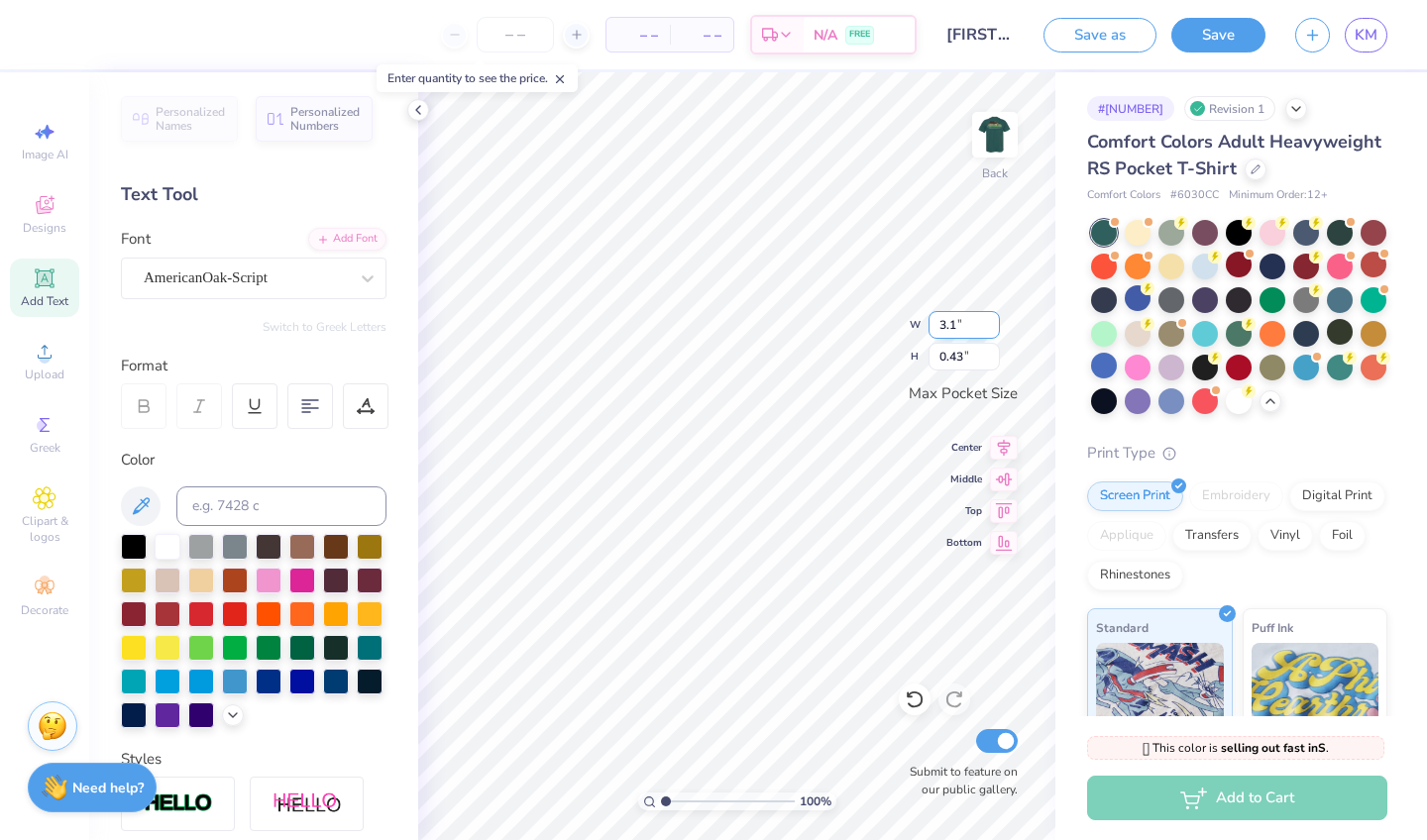 click on "3.1" at bounding box center [964, 325] 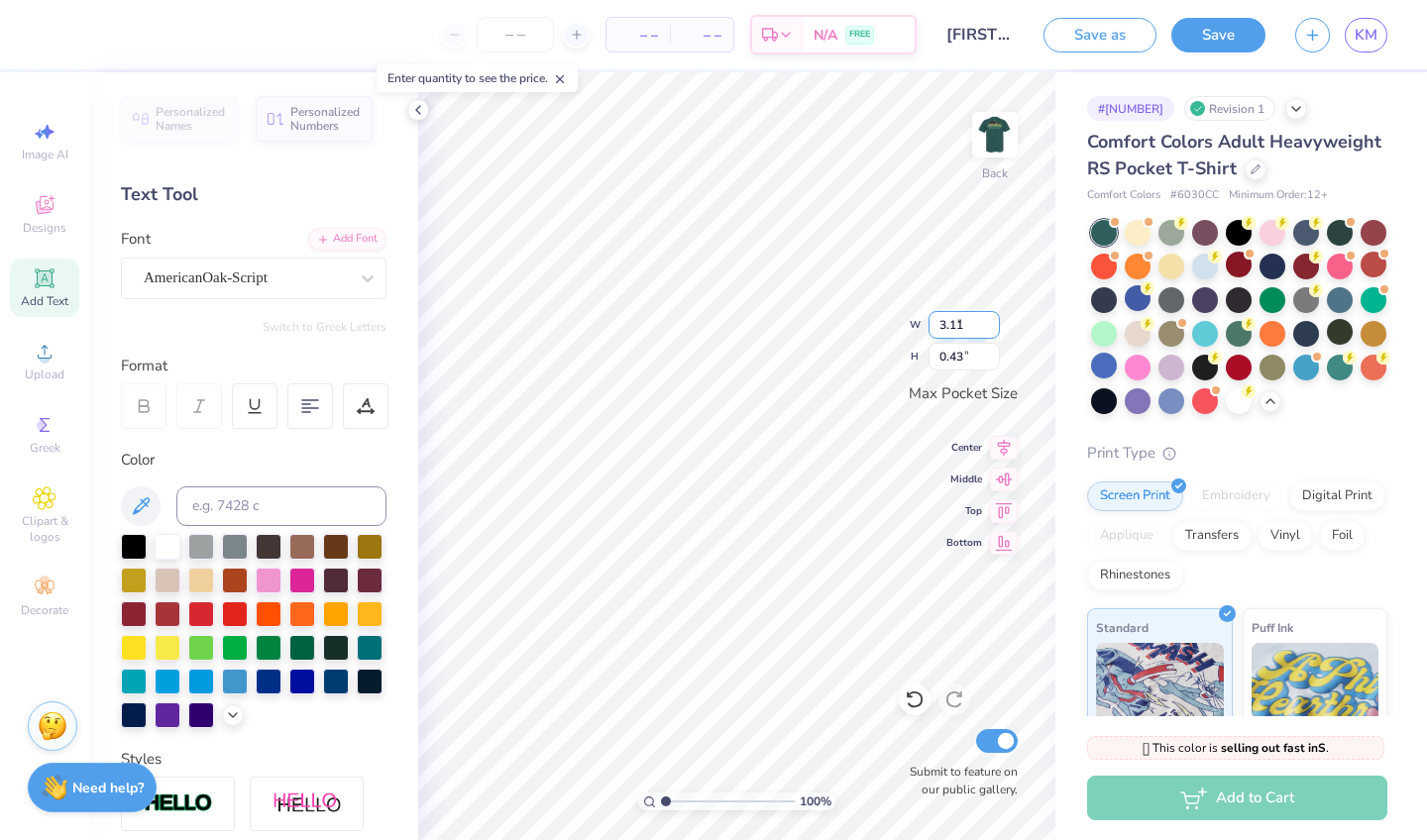 click on "3.11" at bounding box center (964, 325) 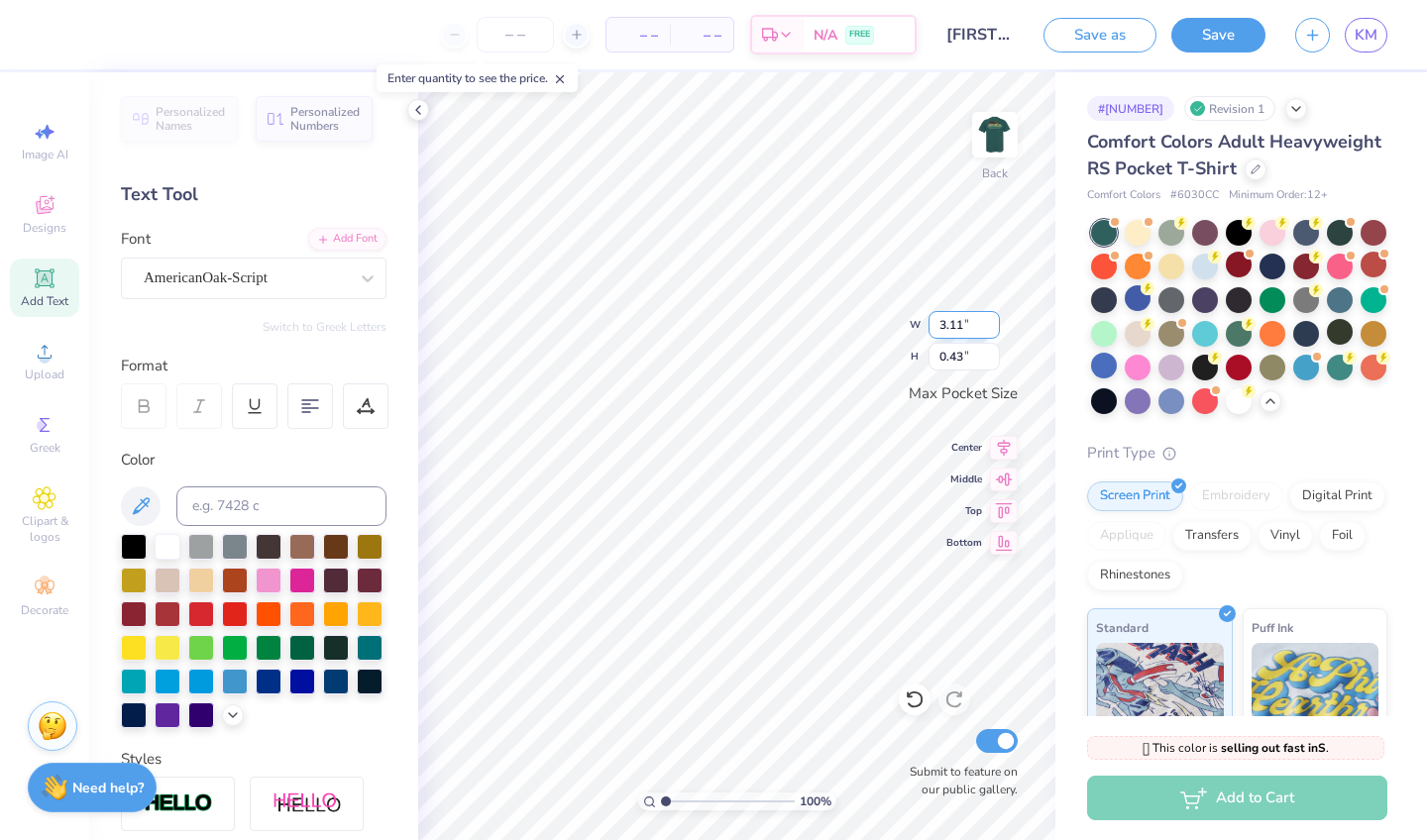 type on "3.12" 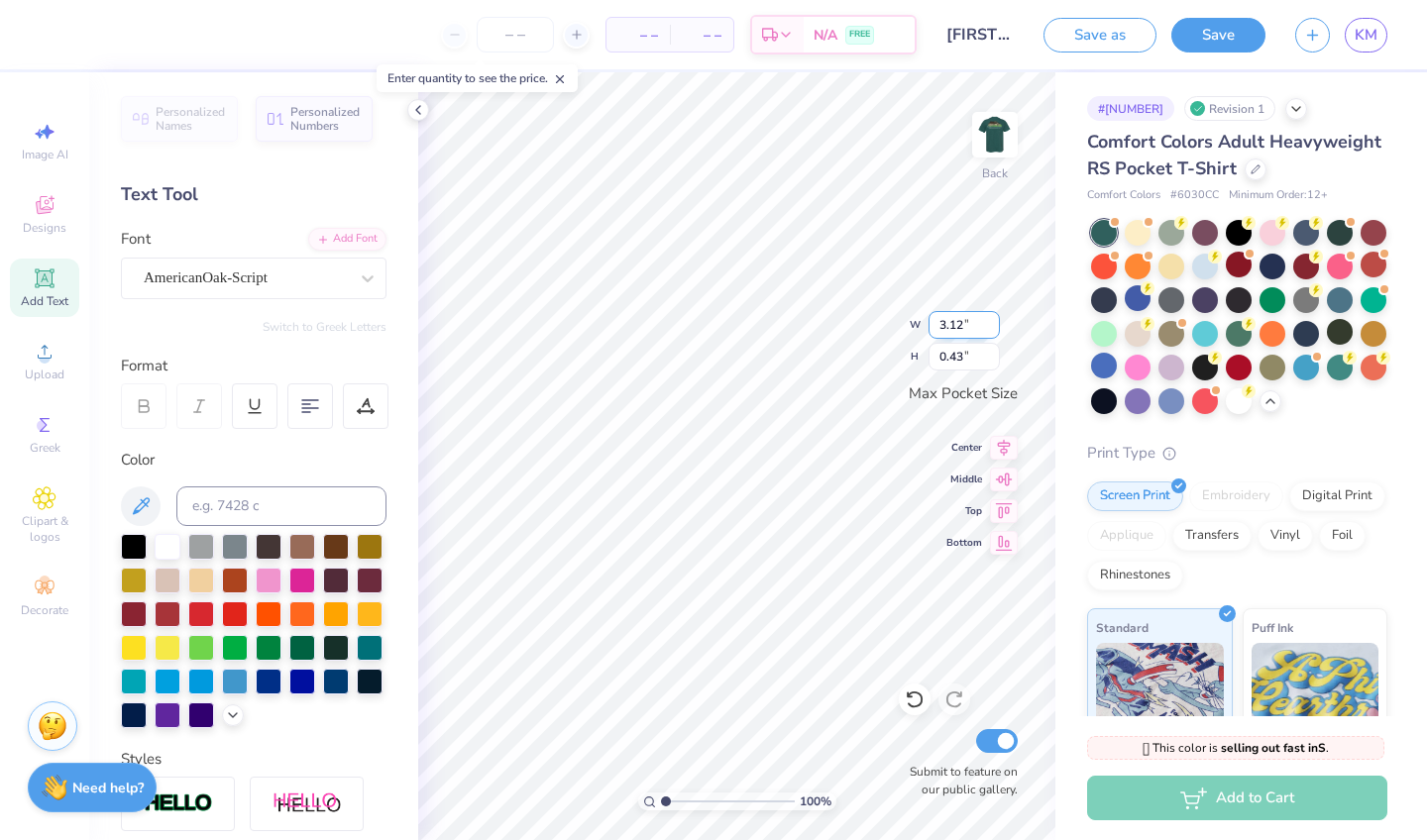 click on "3.12" at bounding box center [964, 325] 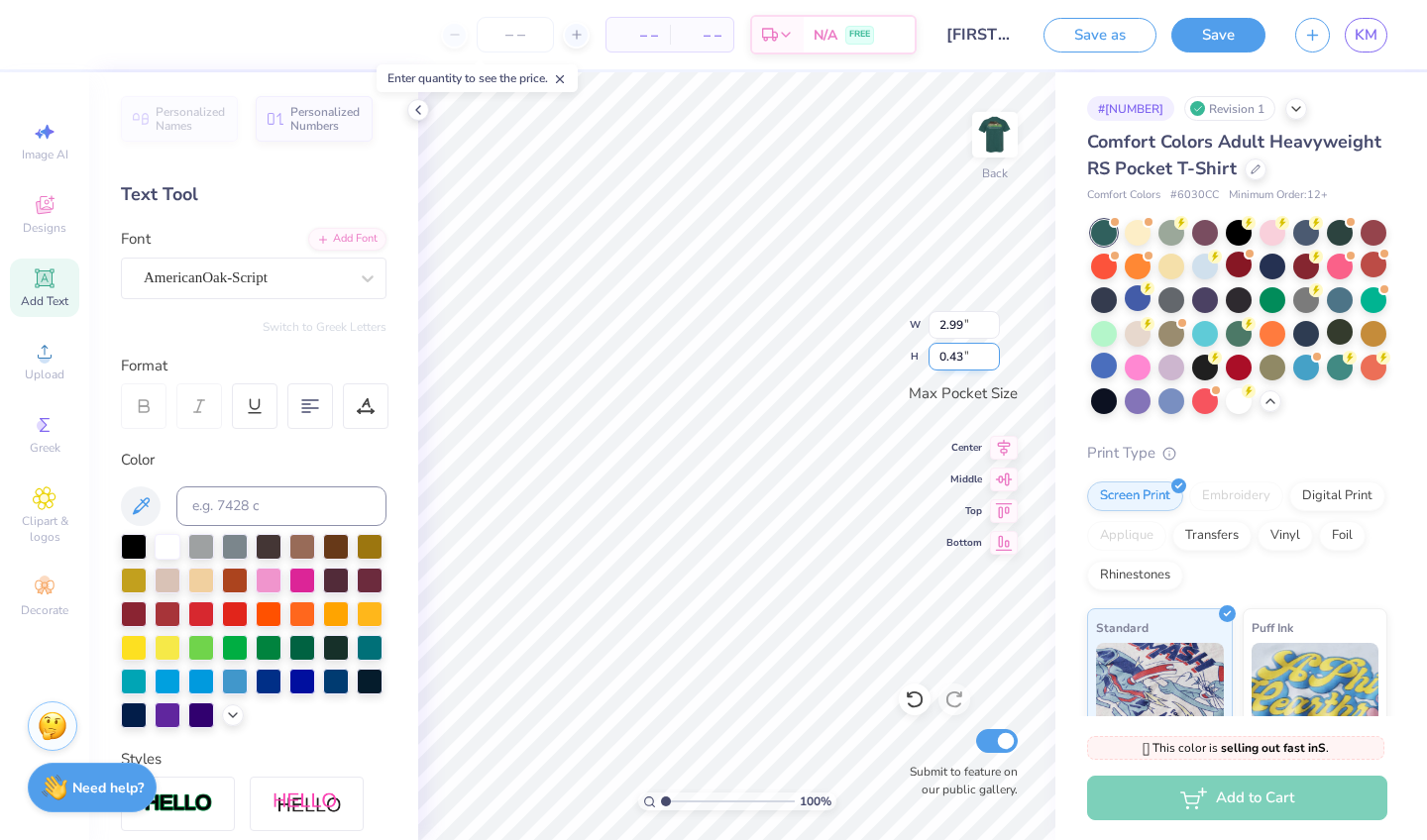 click on "0.43" at bounding box center (964, 357) 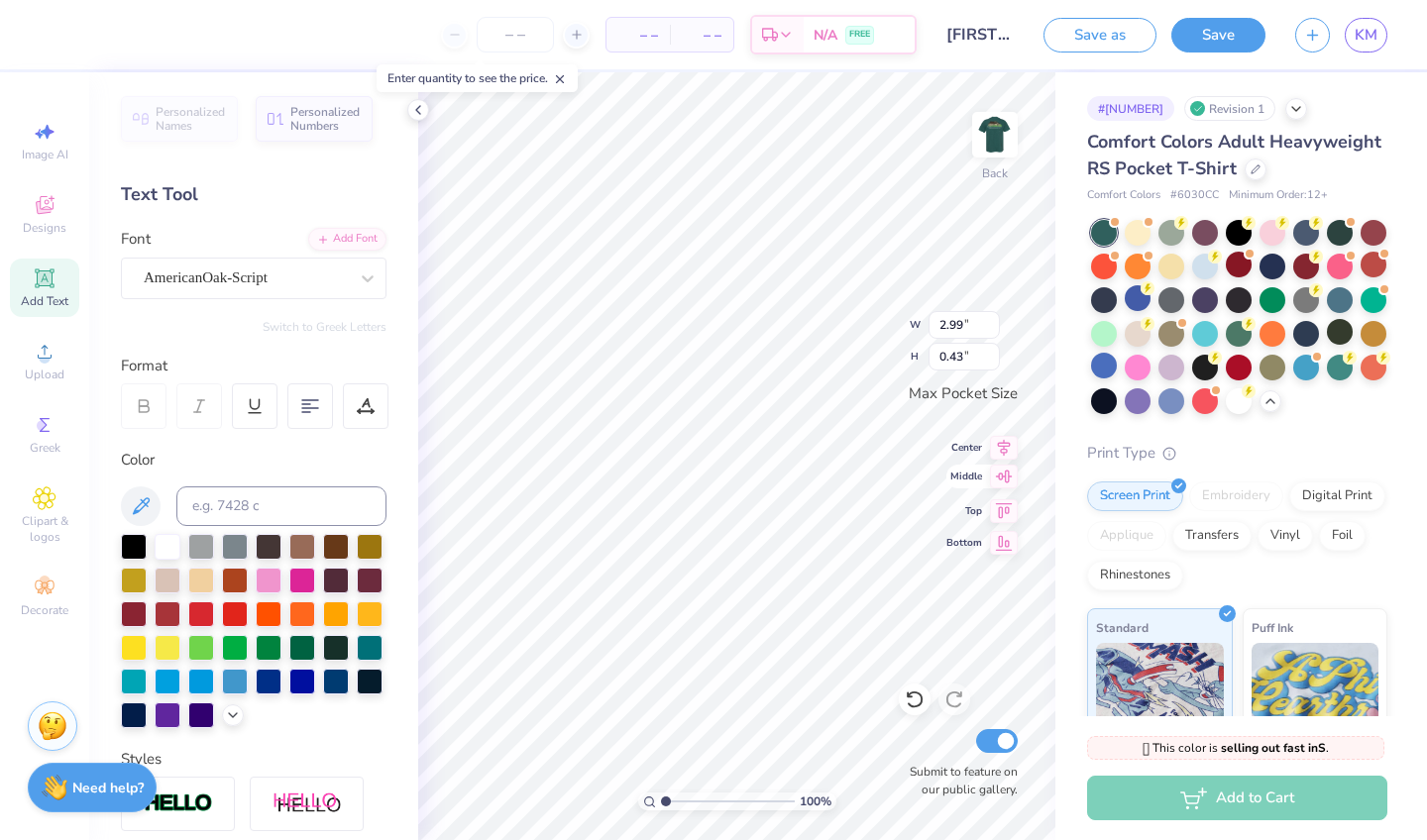 click 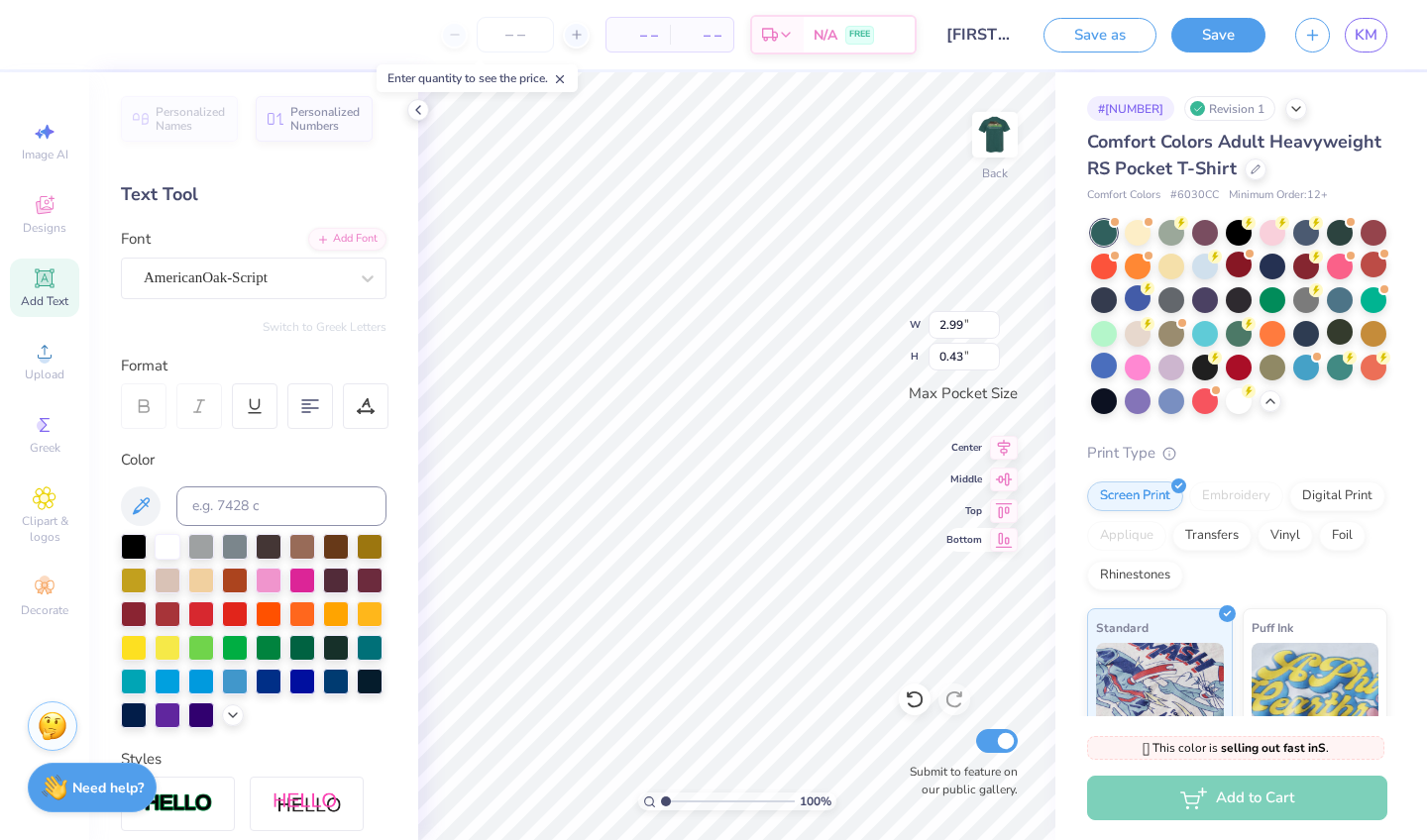 click 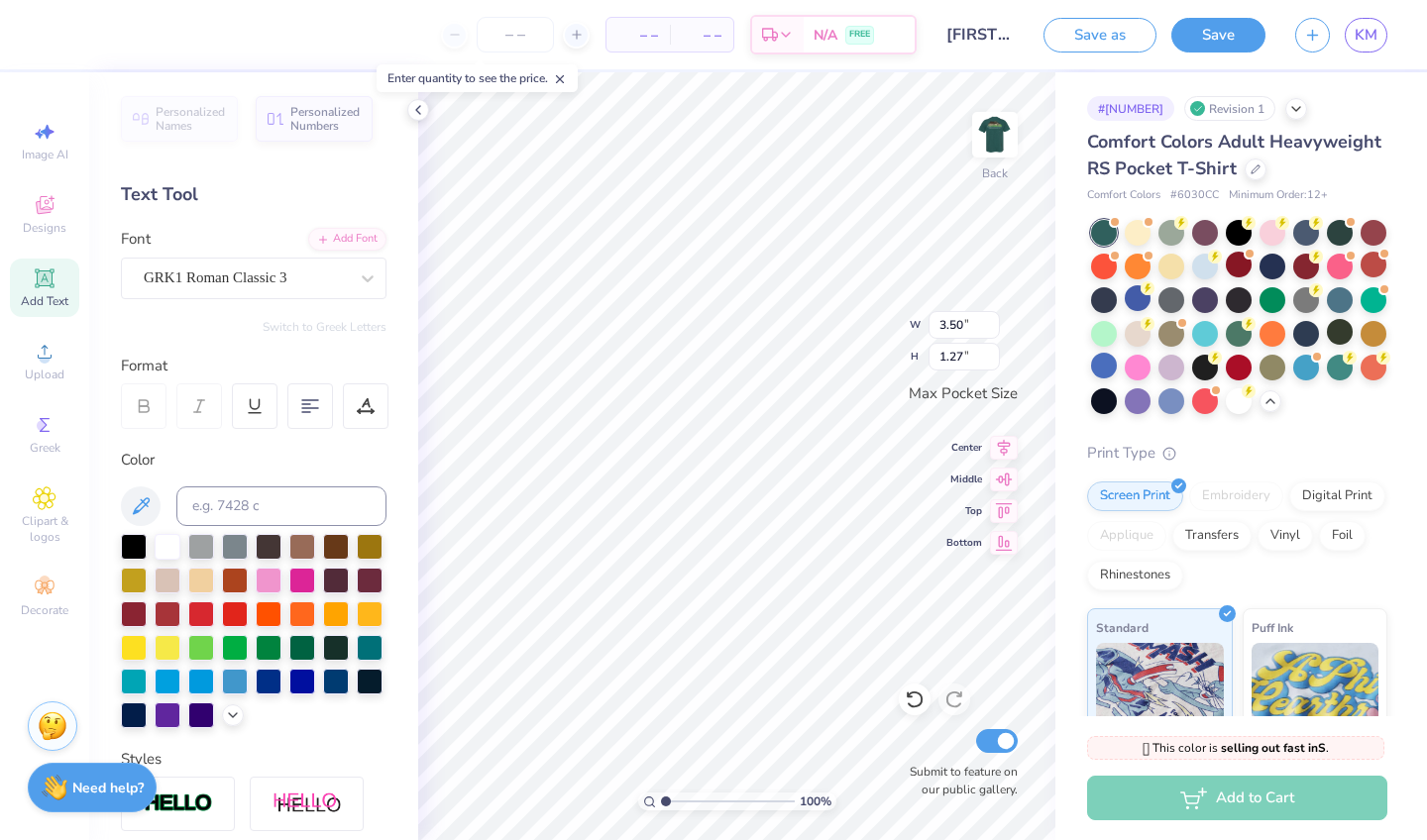 type on "2.99" 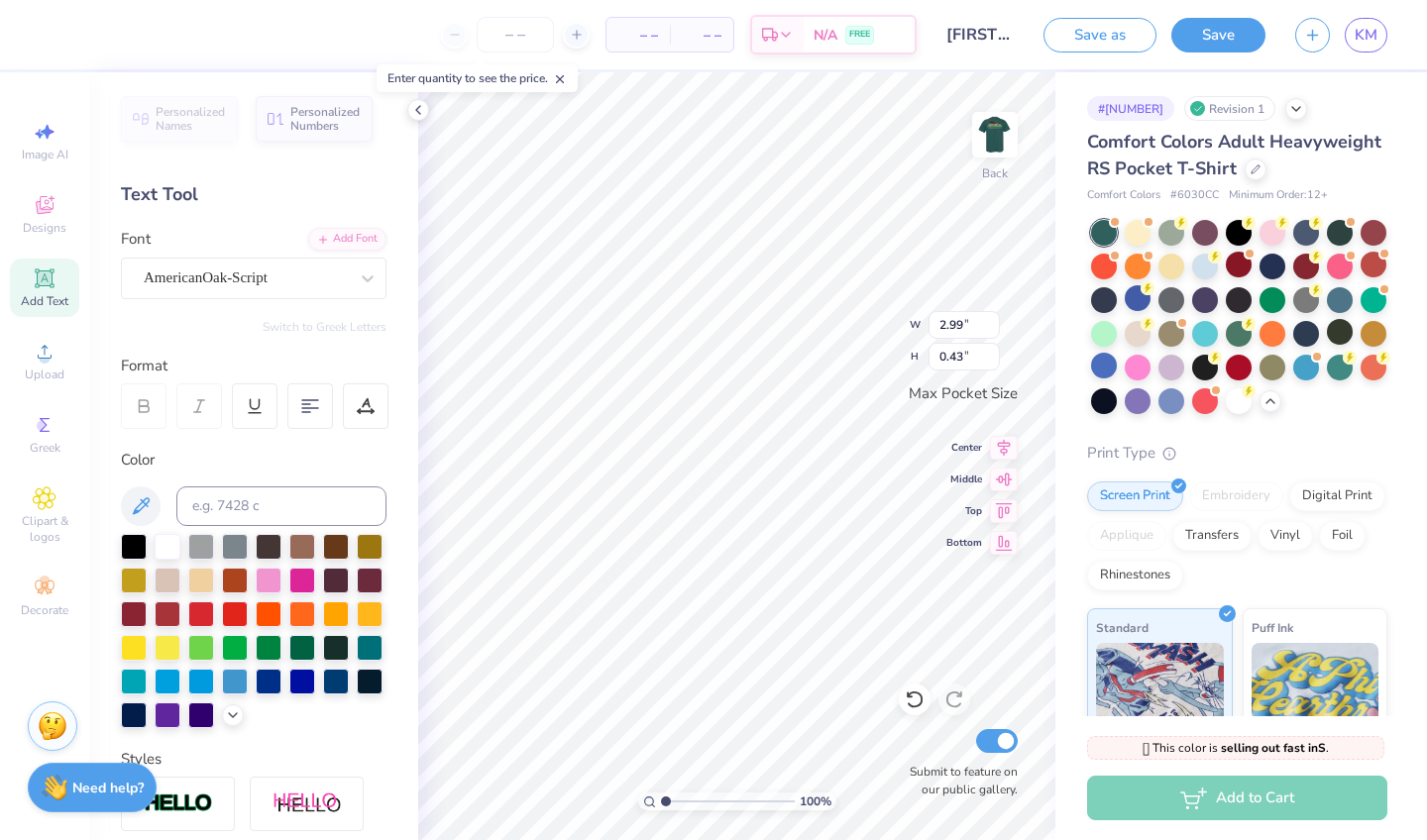 type on "3.09" 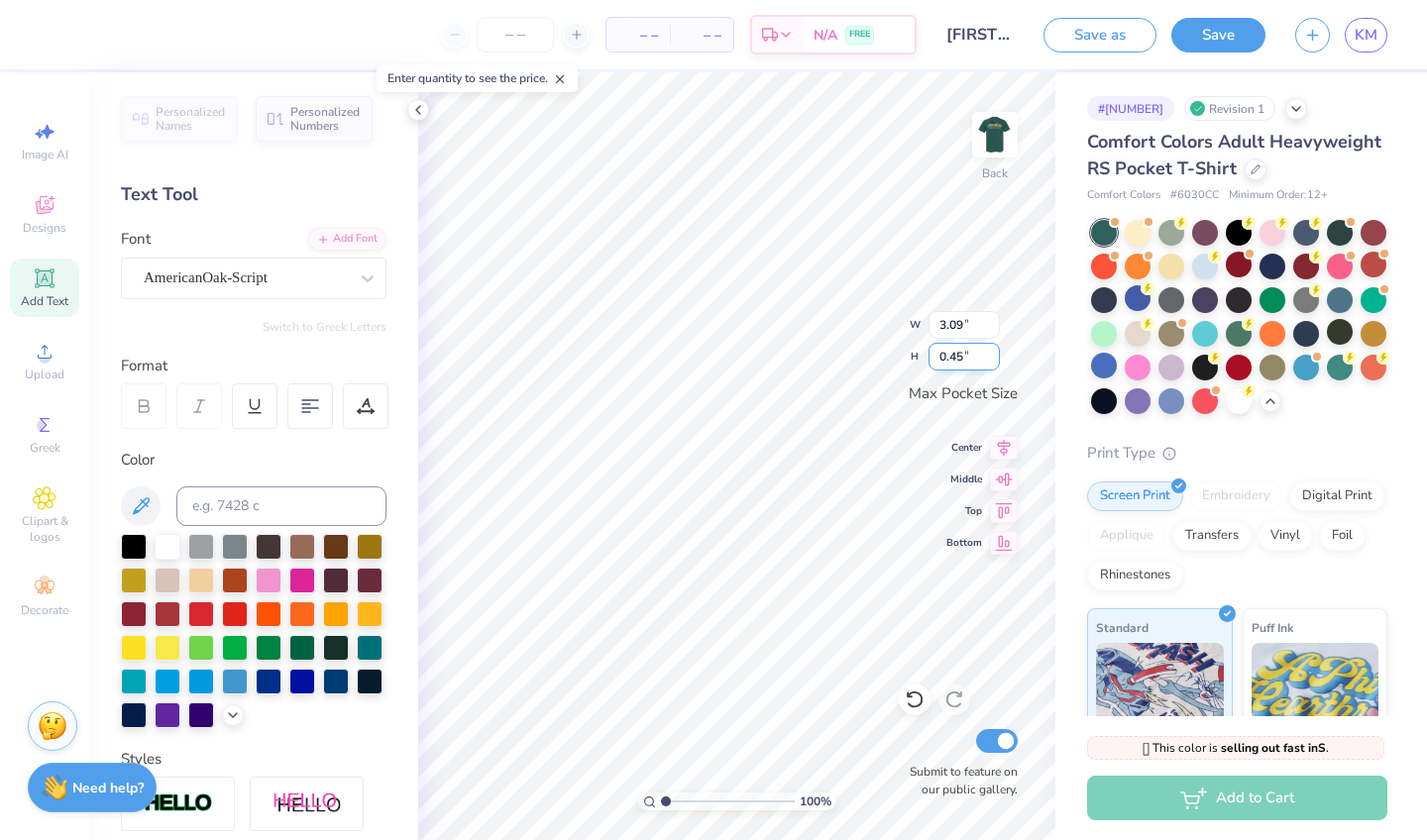 type on "3.50" 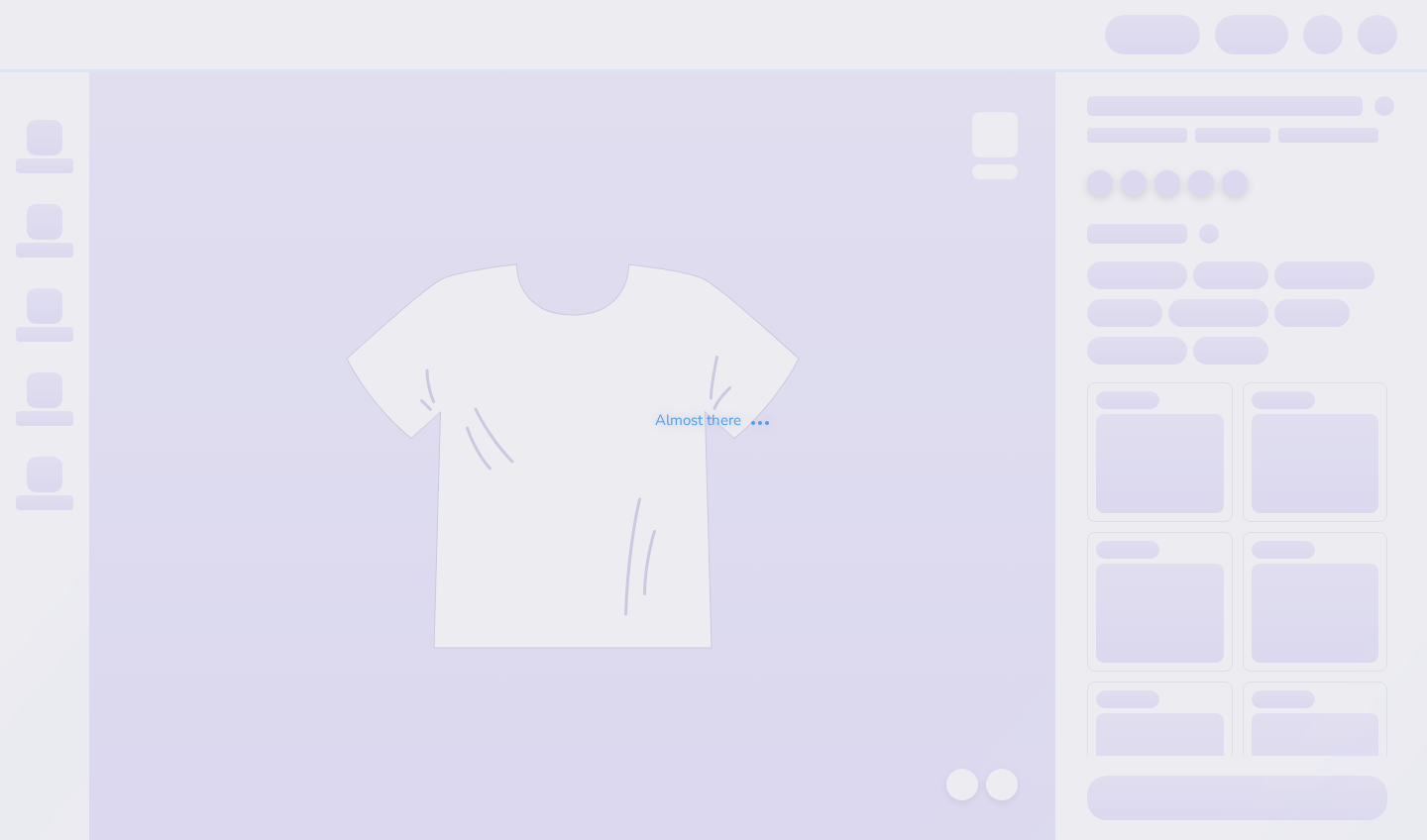 scroll, scrollTop: 0, scrollLeft: 0, axis: both 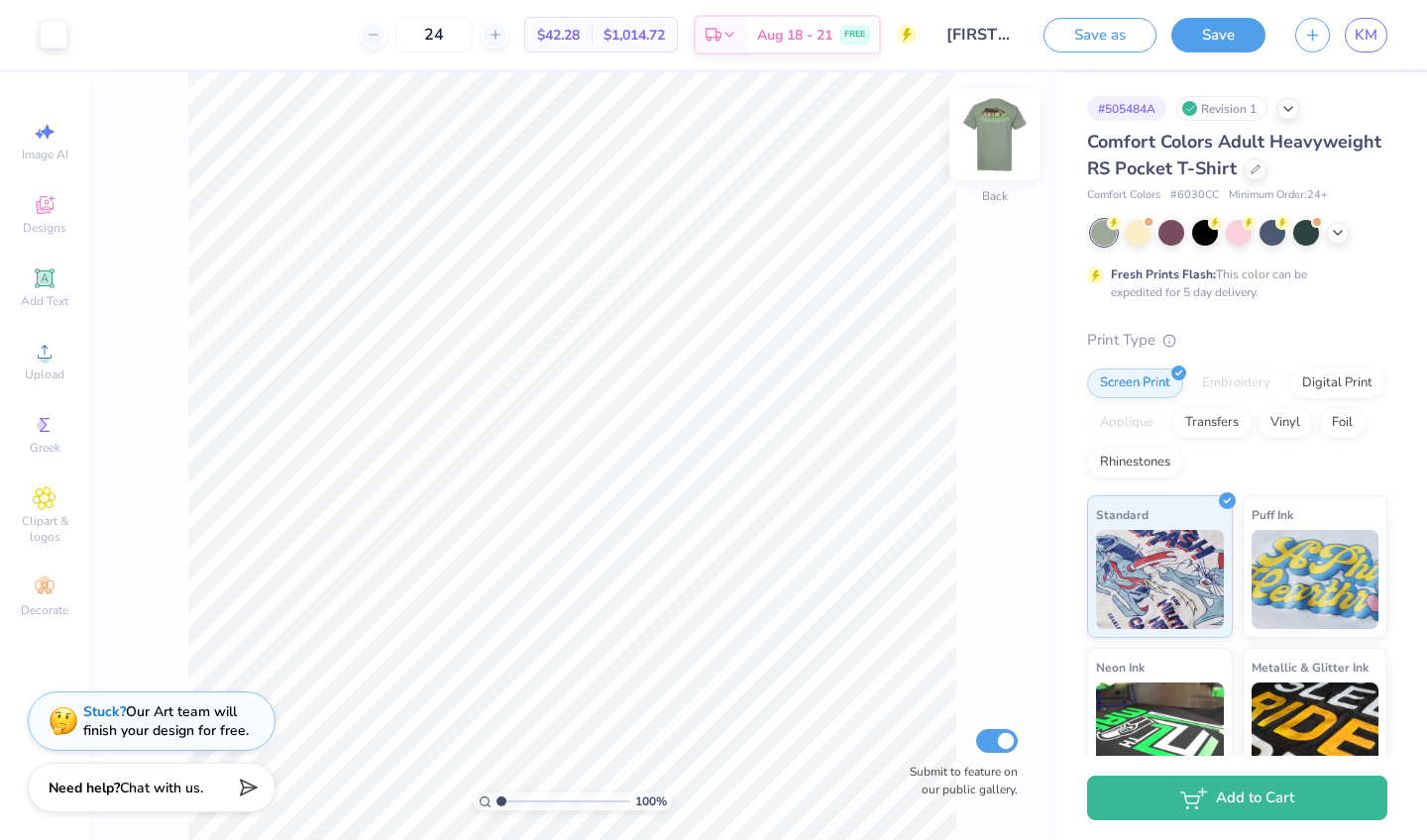 click at bounding box center (995, 135) 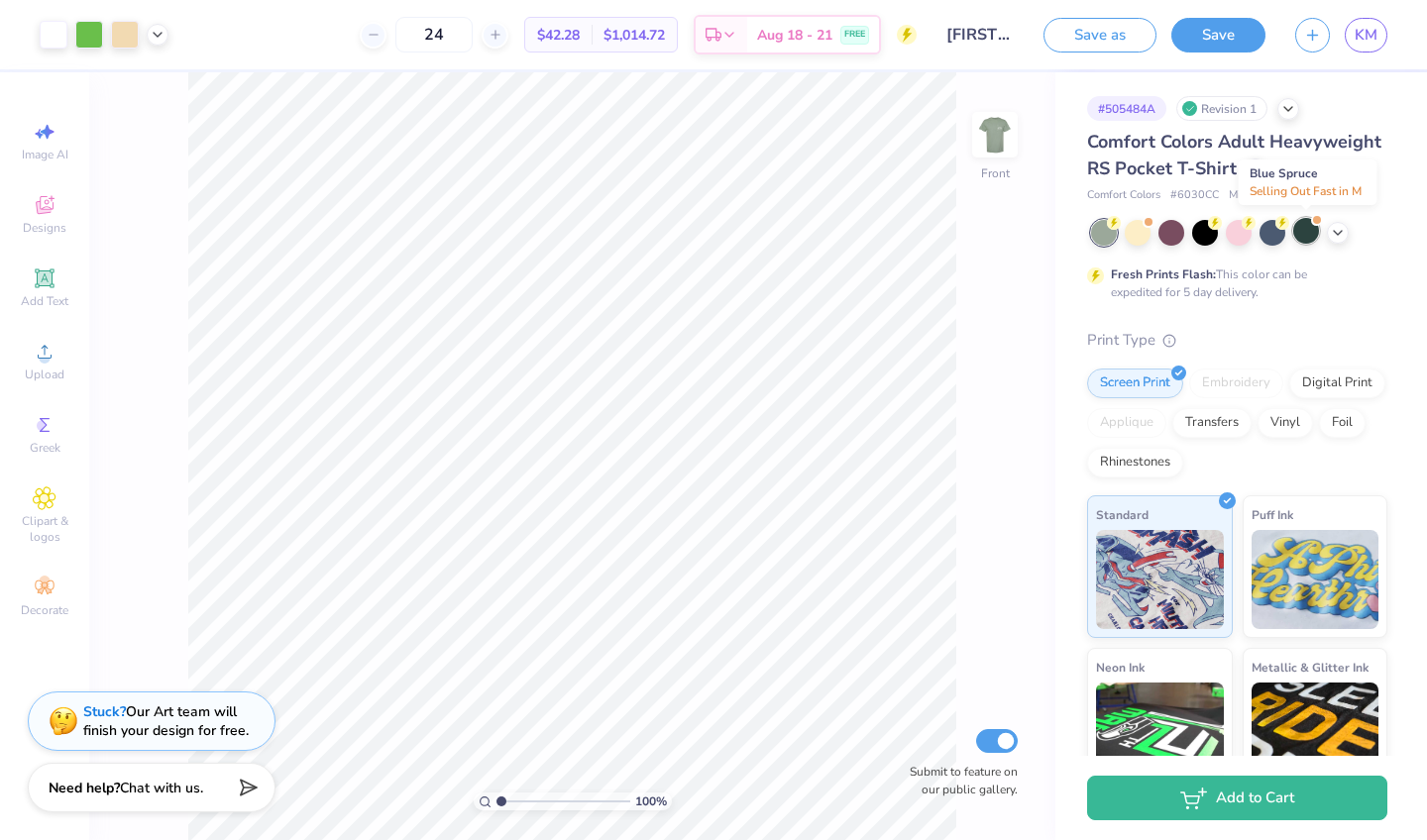 click at bounding box center [1306, 231] 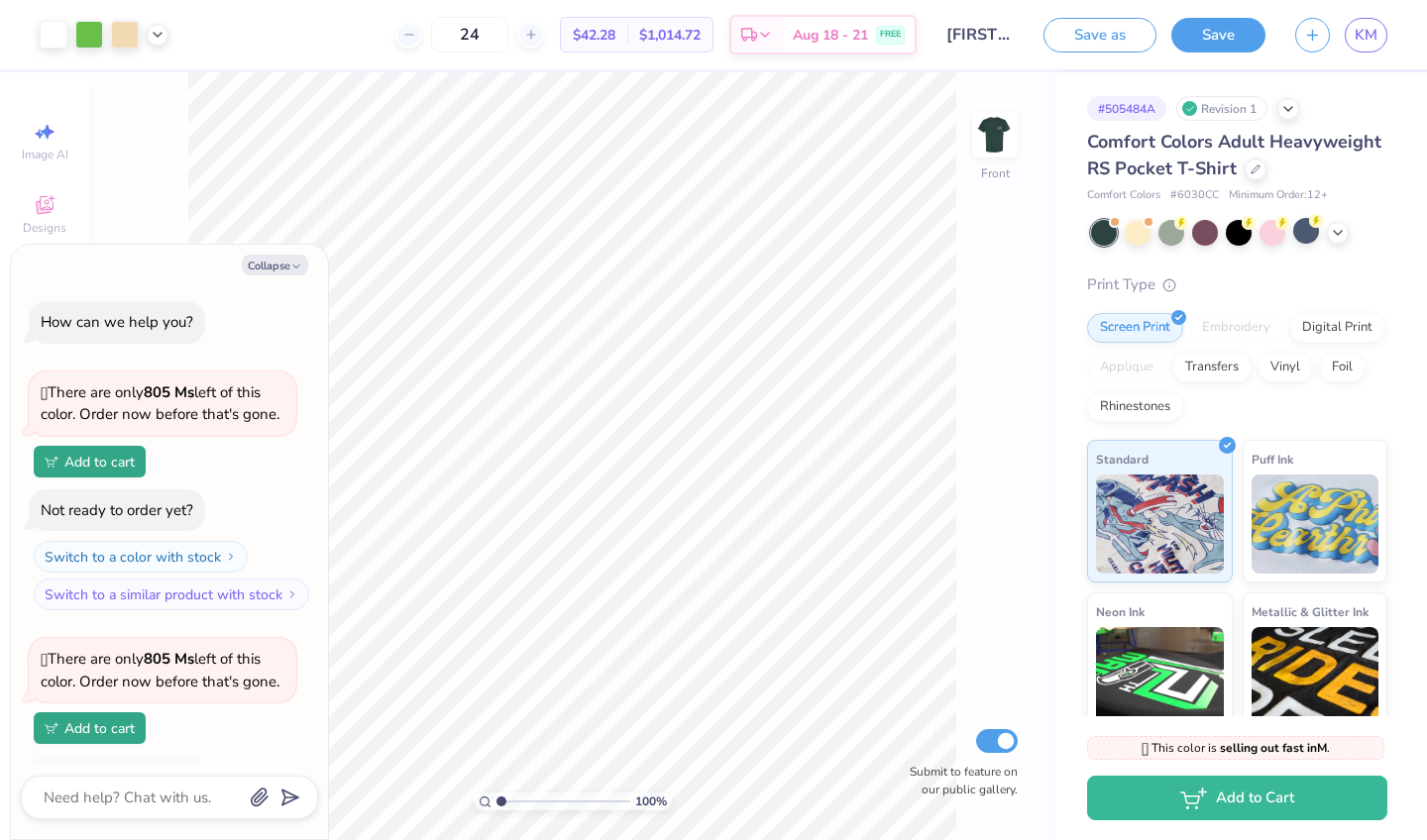 scroll, scrollTop: 124, scrollLeft: 0, axis: vertical 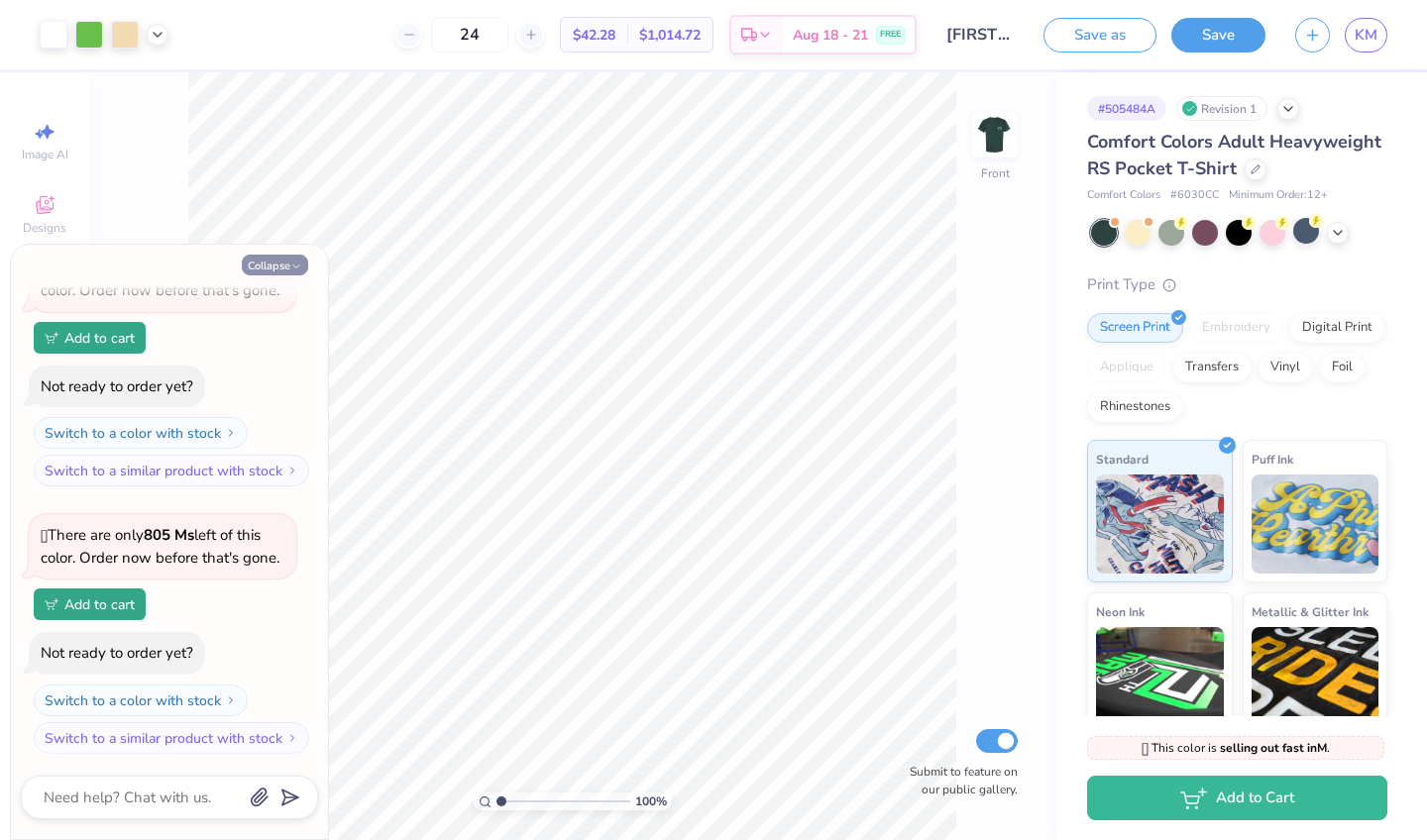 click 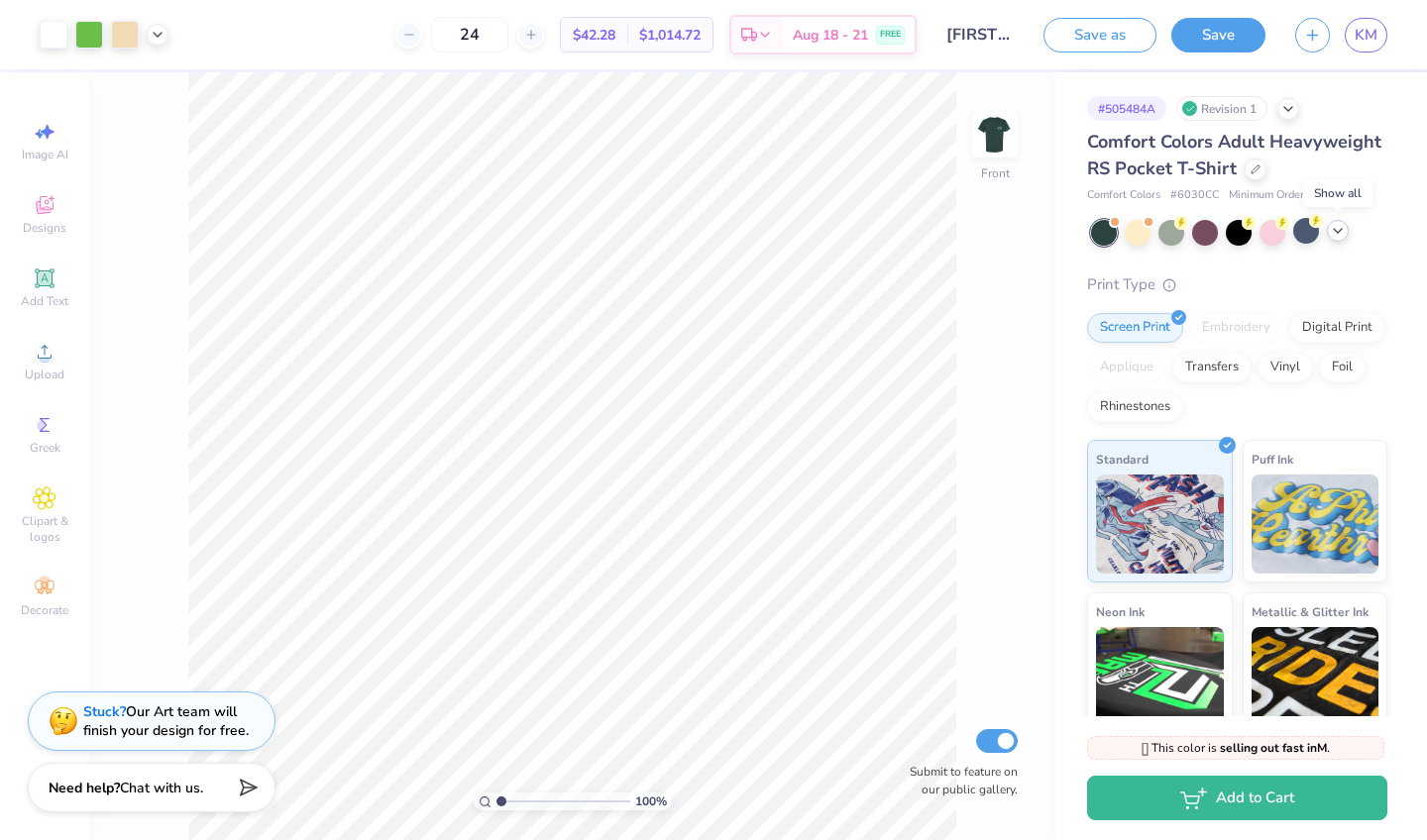click 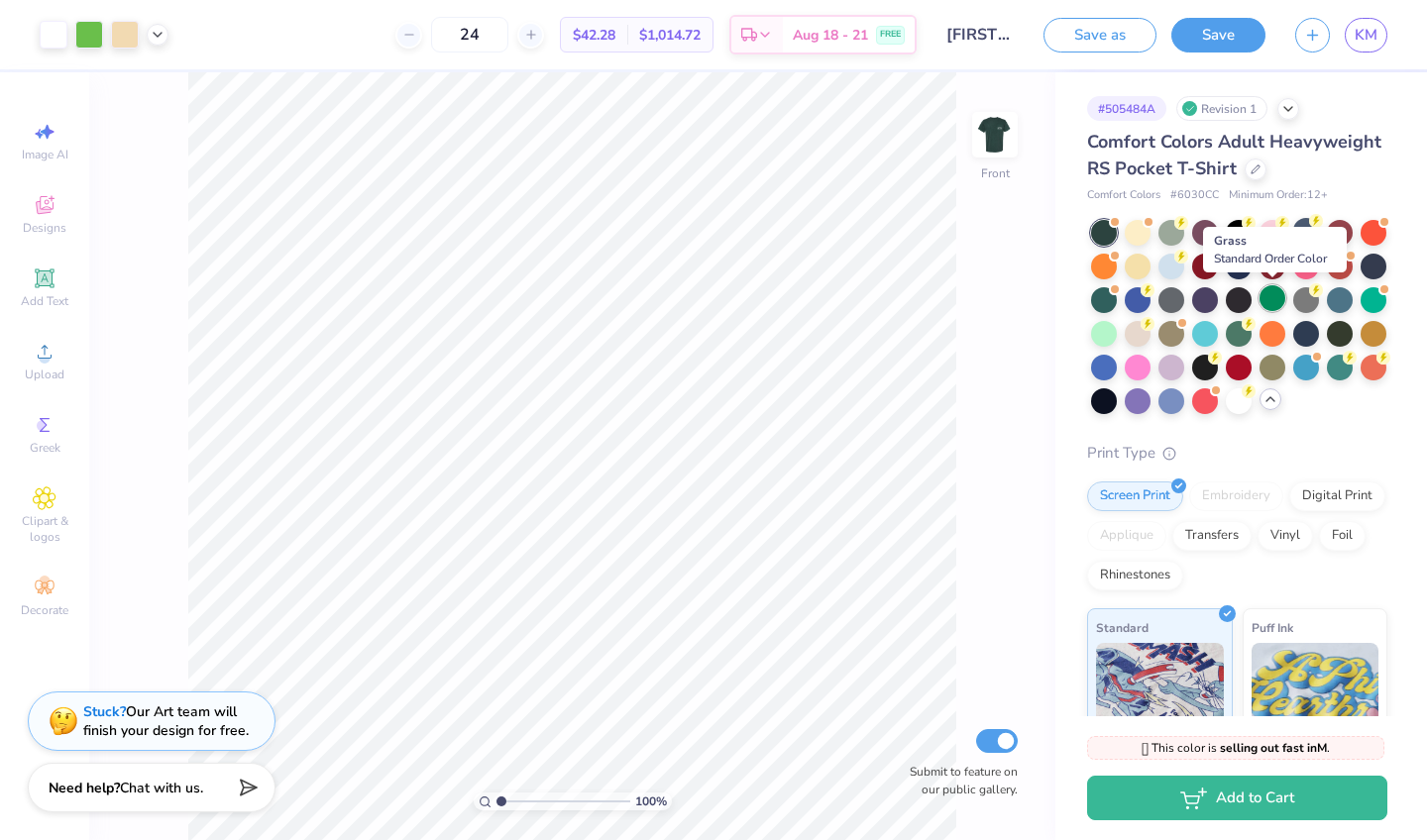 click at bounding box center (1272, 298) 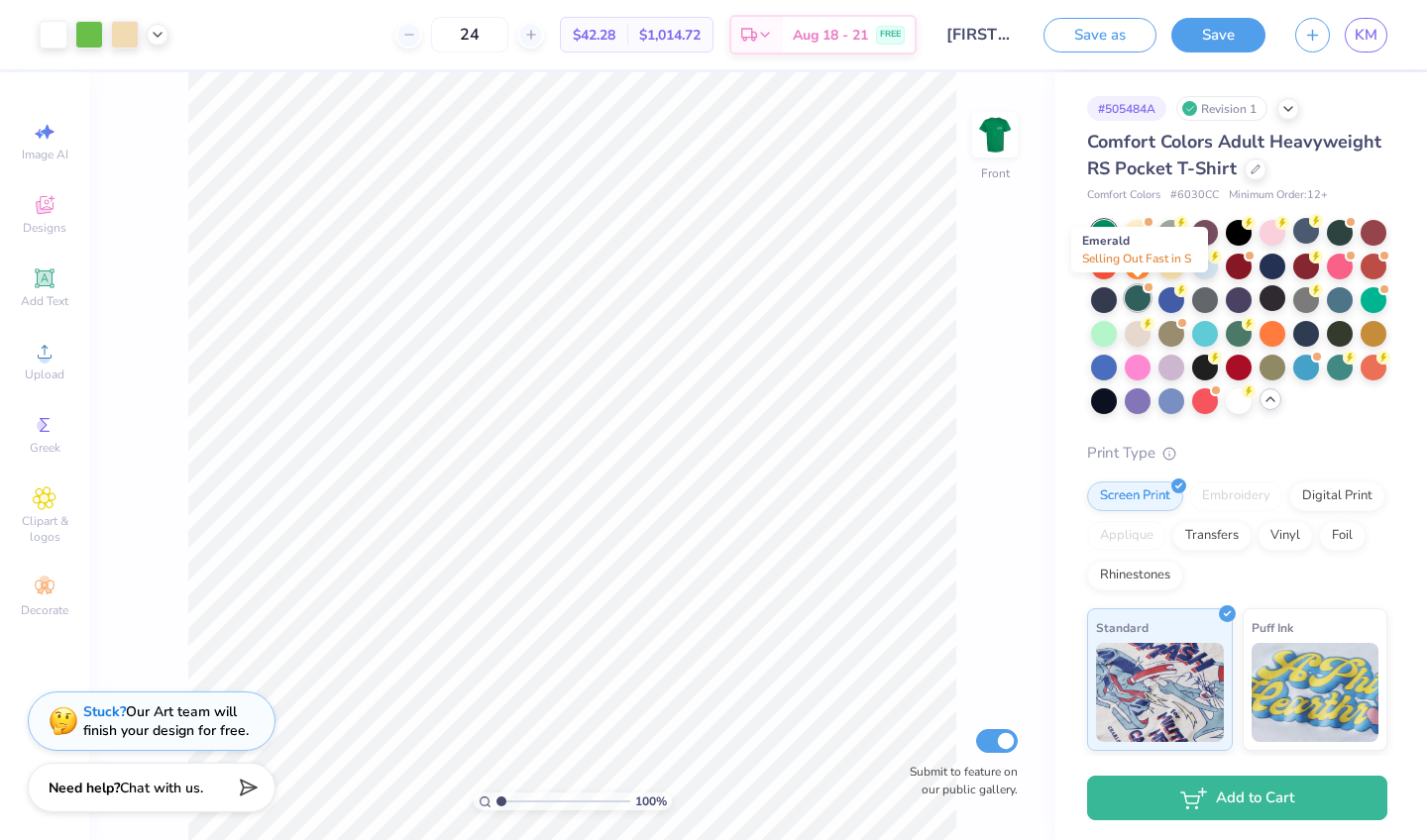 click at bounding box center (1138, 298) 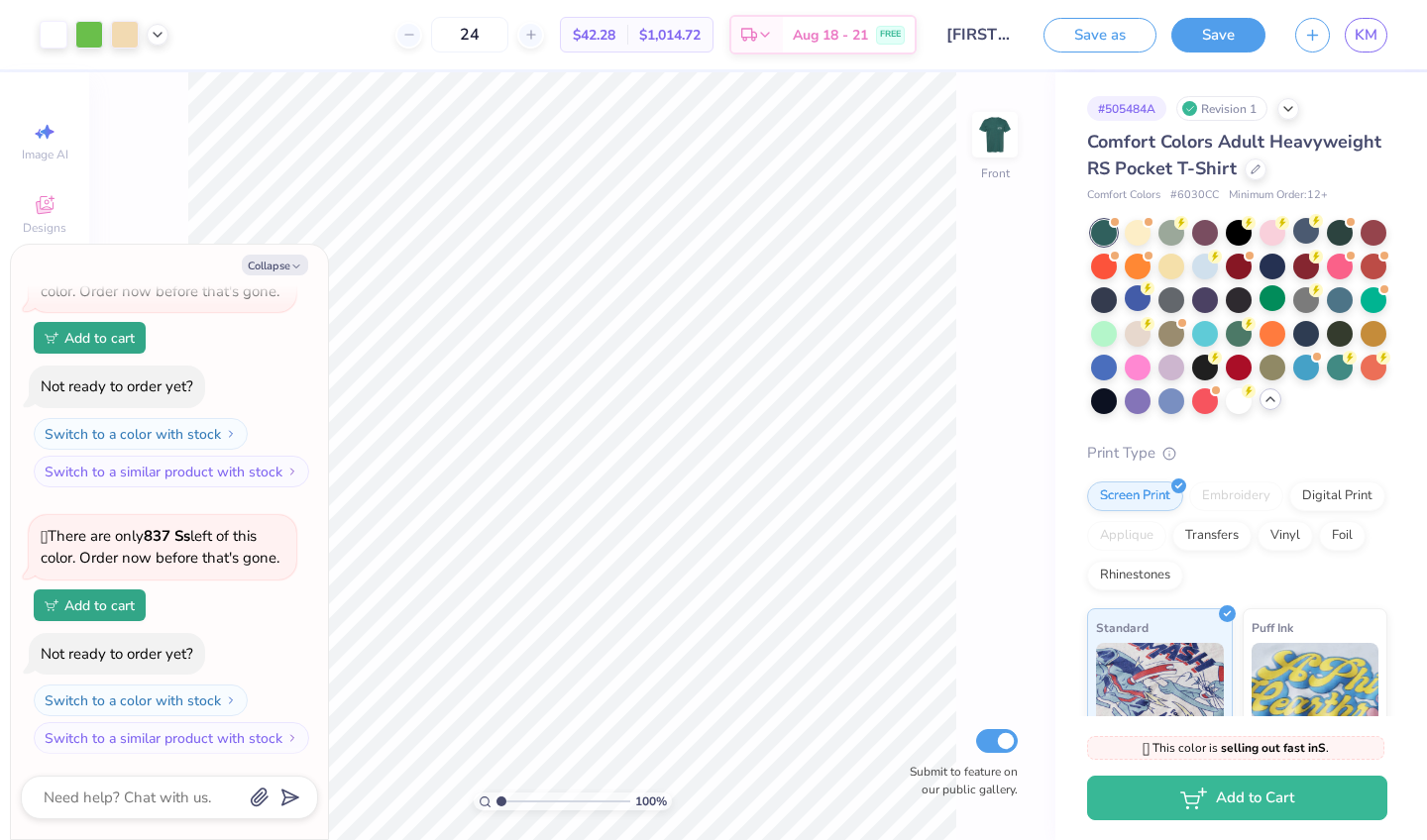 scroll, scrollTop: 389, scrollLeft: 0, axis: vertical 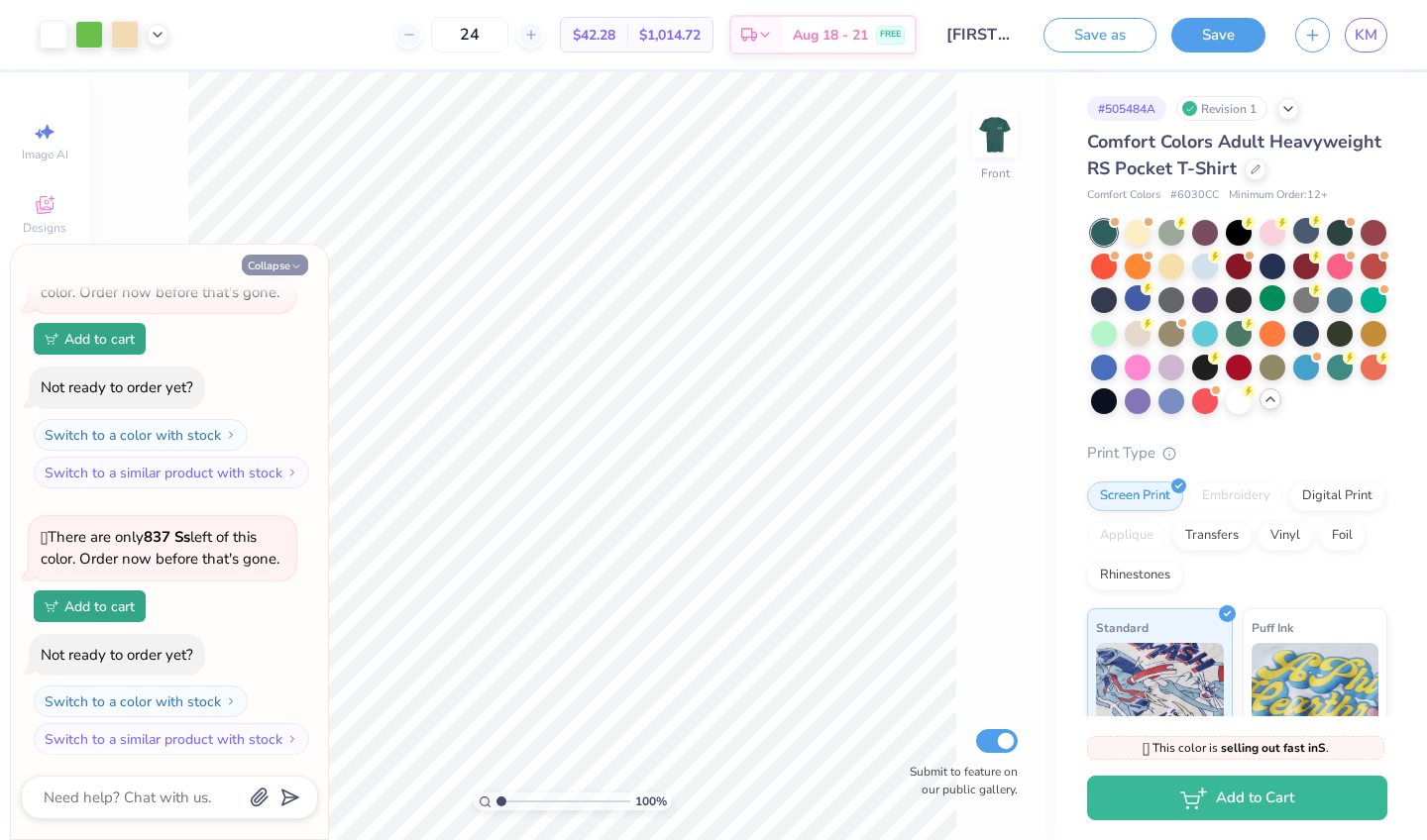 click on "Collapse" at bounding box center [274, 264] 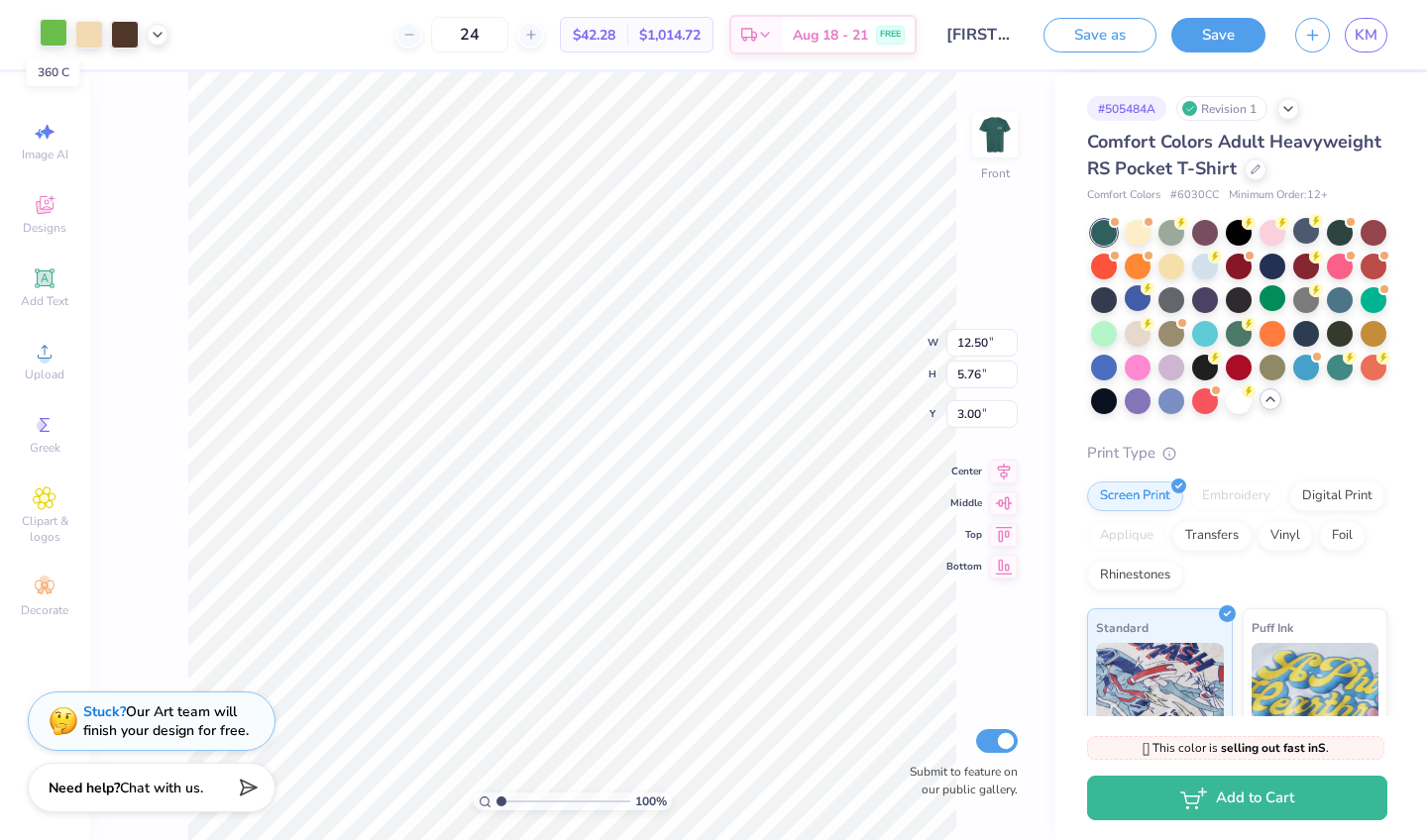 click at bounding box center [54, 33] 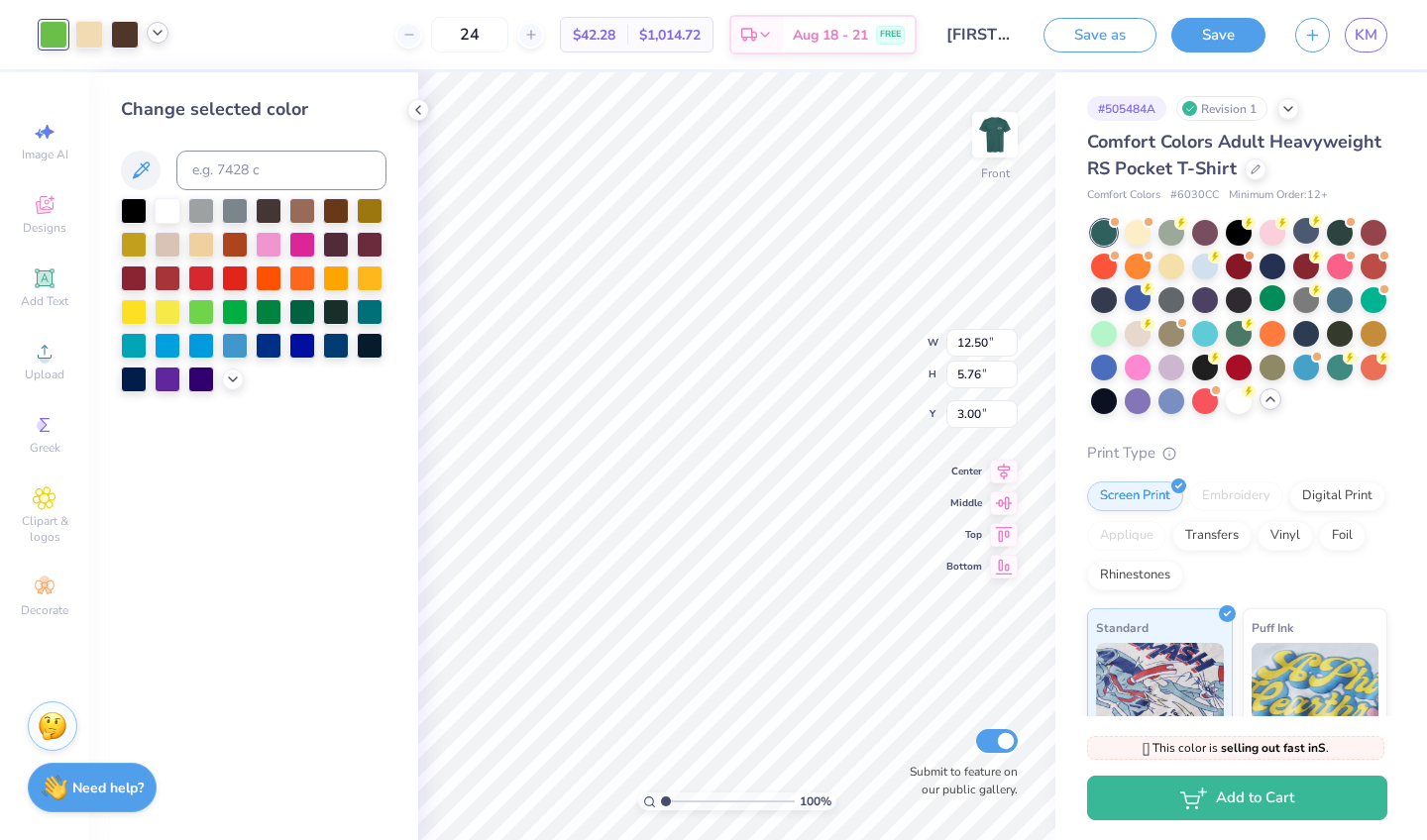 click 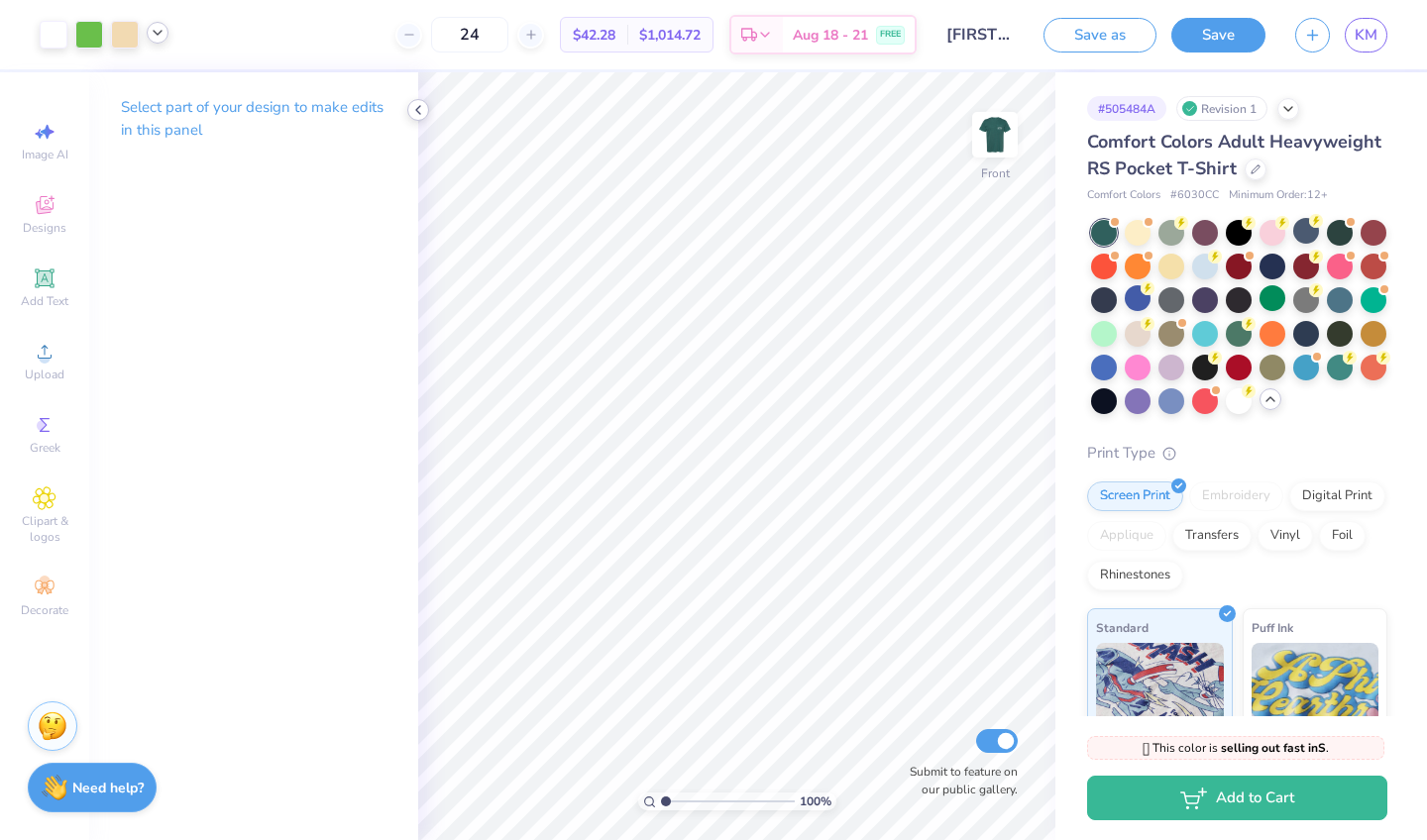 click 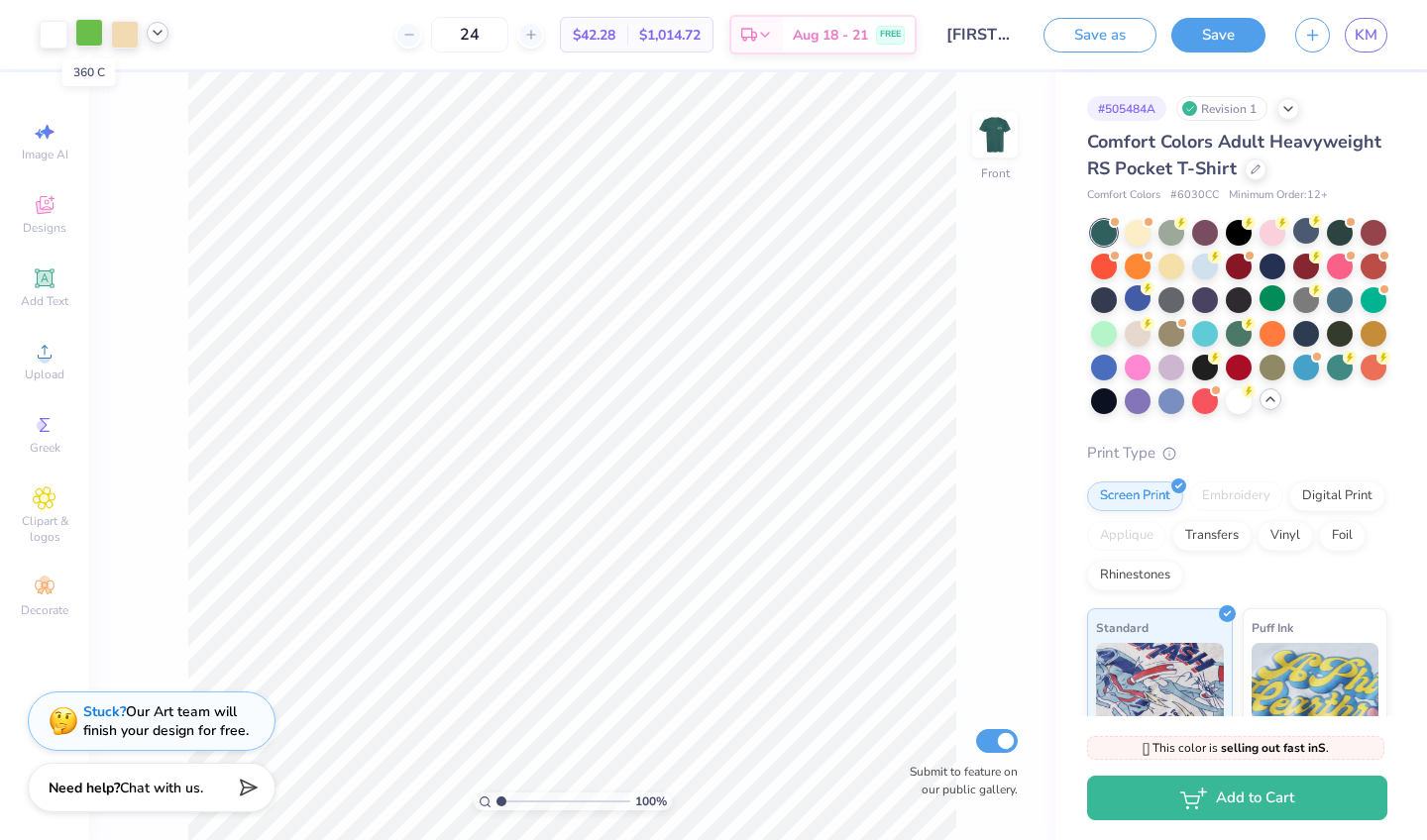 click at bounding box center (89, 33) 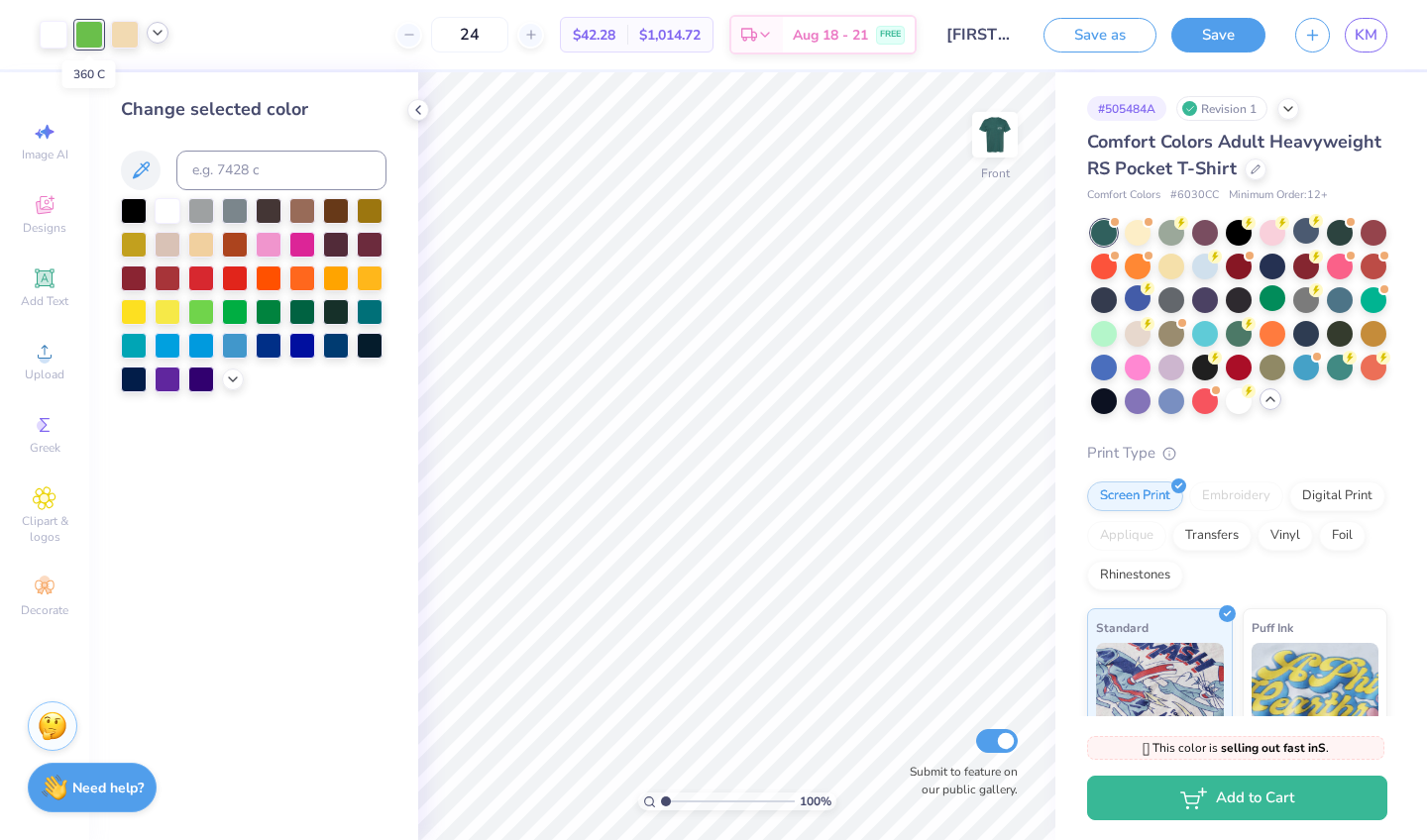 click at bounding box center [89, 35] 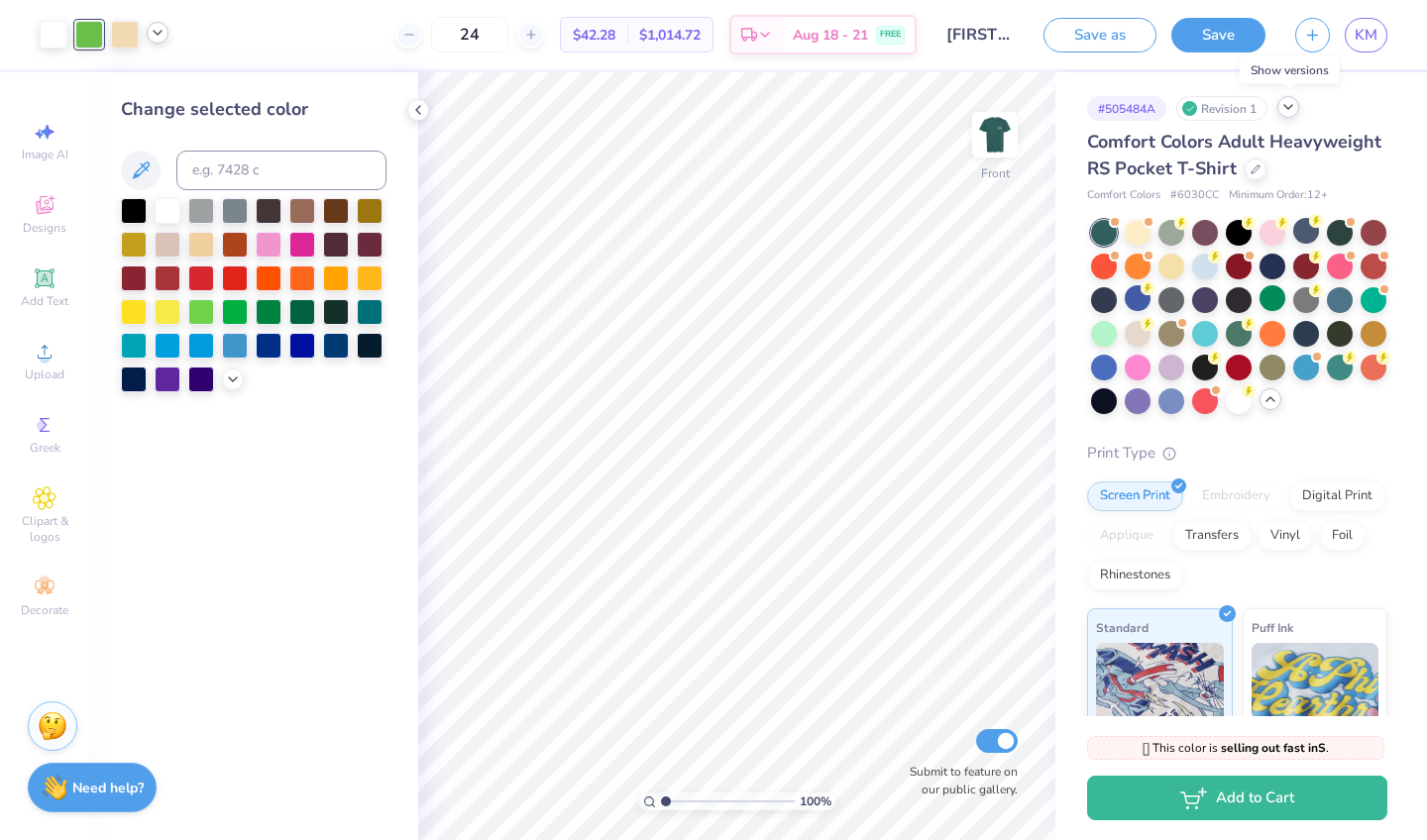 click 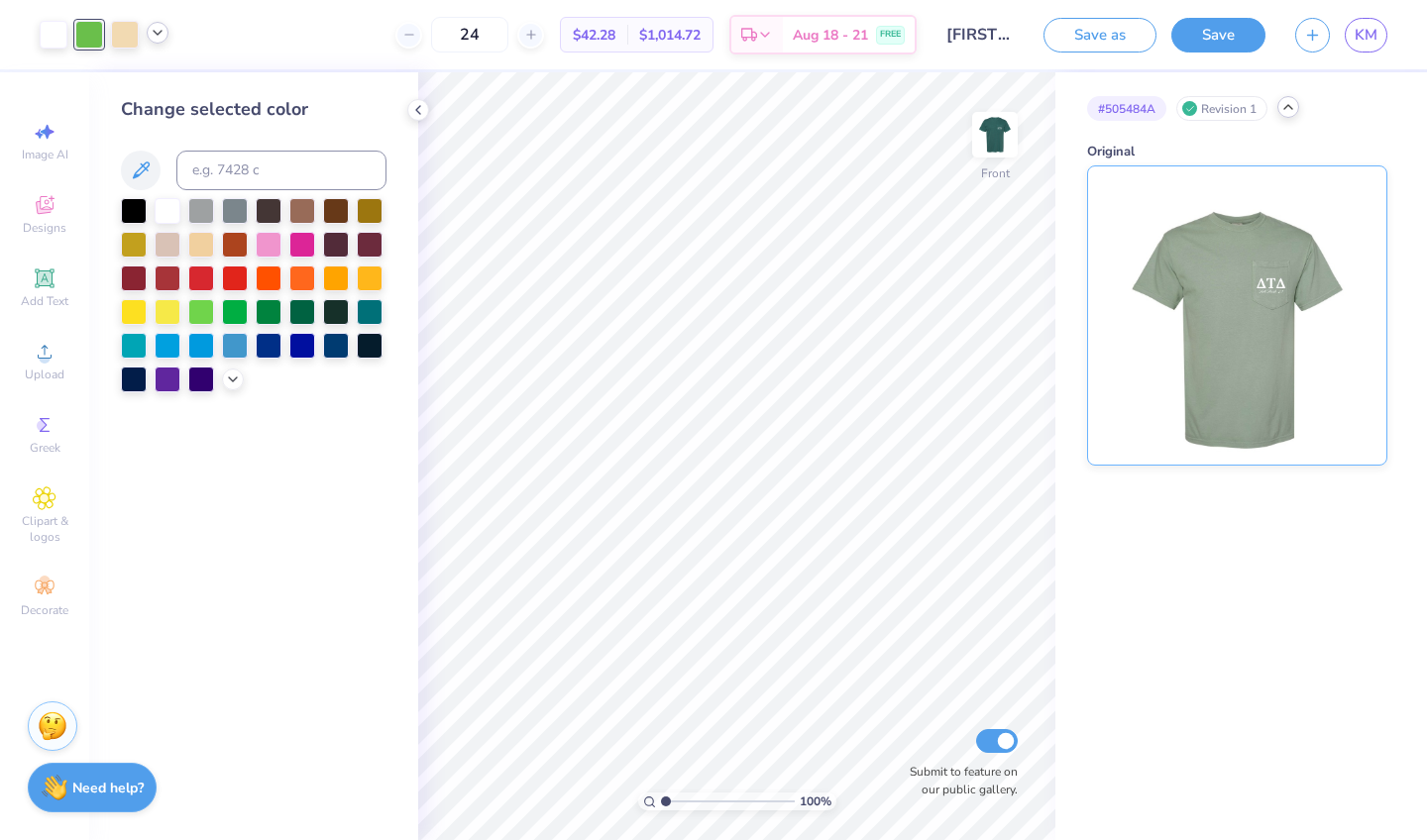 click at bounding box center (1237, 315) 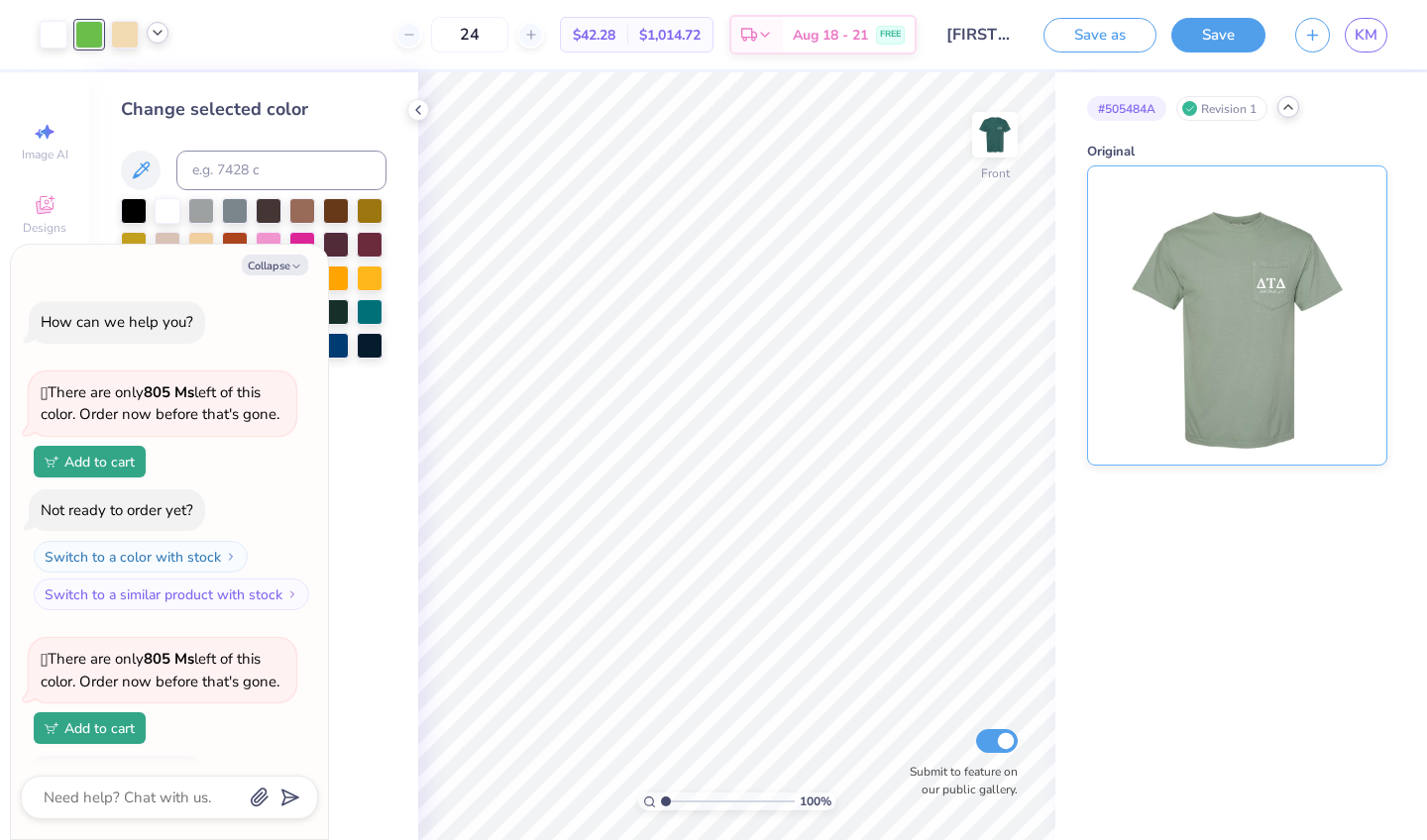 scroll, scrollTop: 503, scrollLeft: 0, axis: vertical 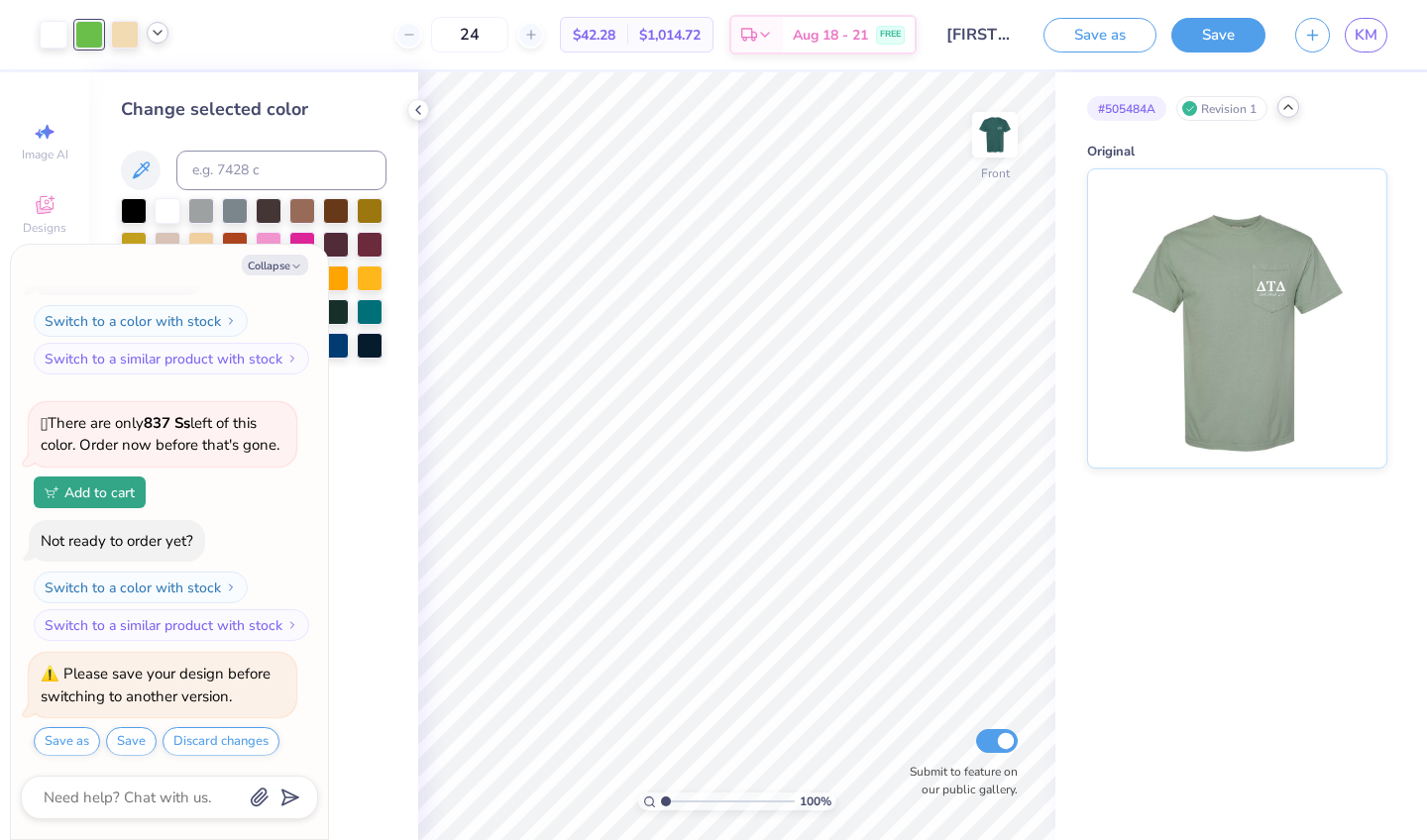 click on "Revision 1" at bounding box center [1222, 108] 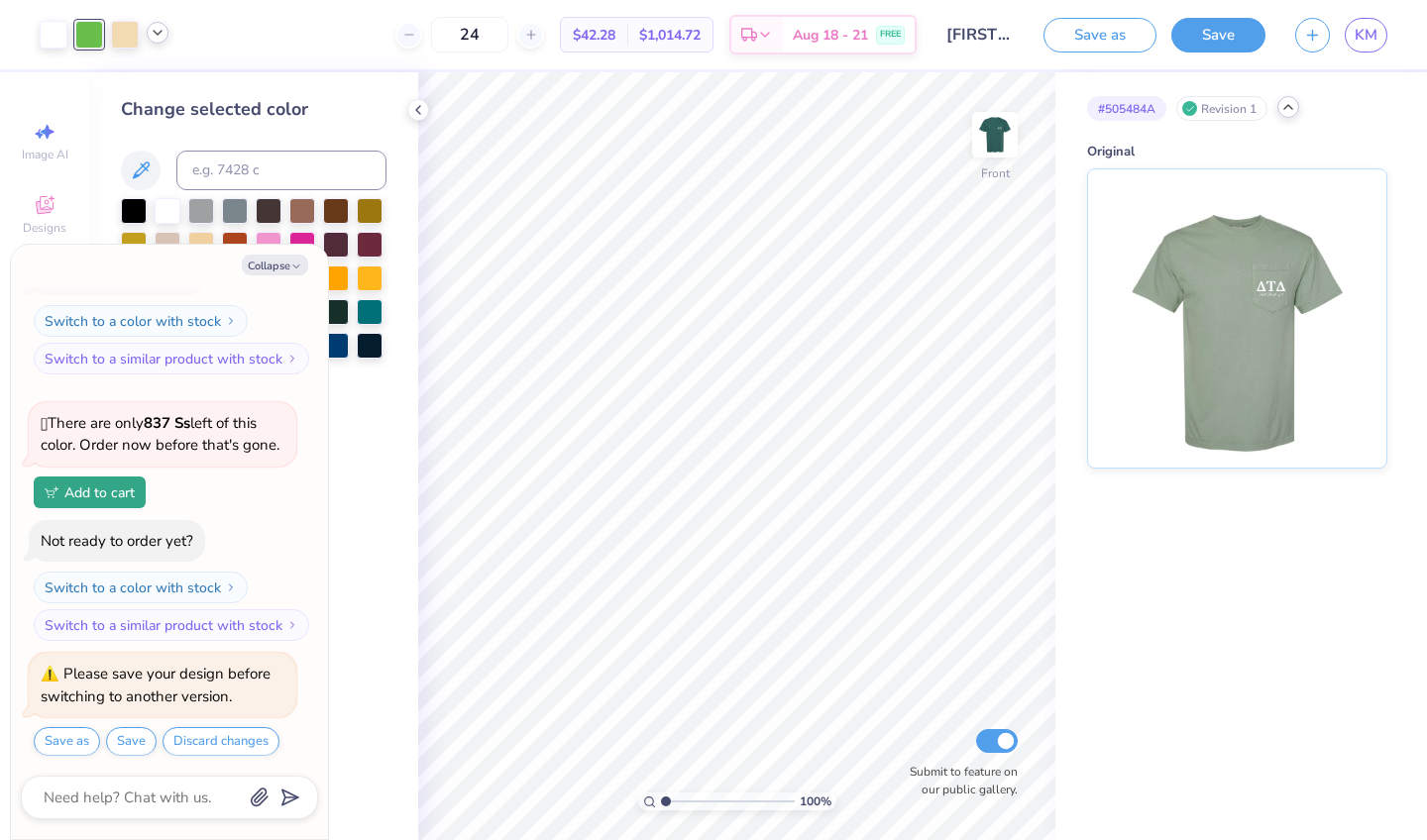 click 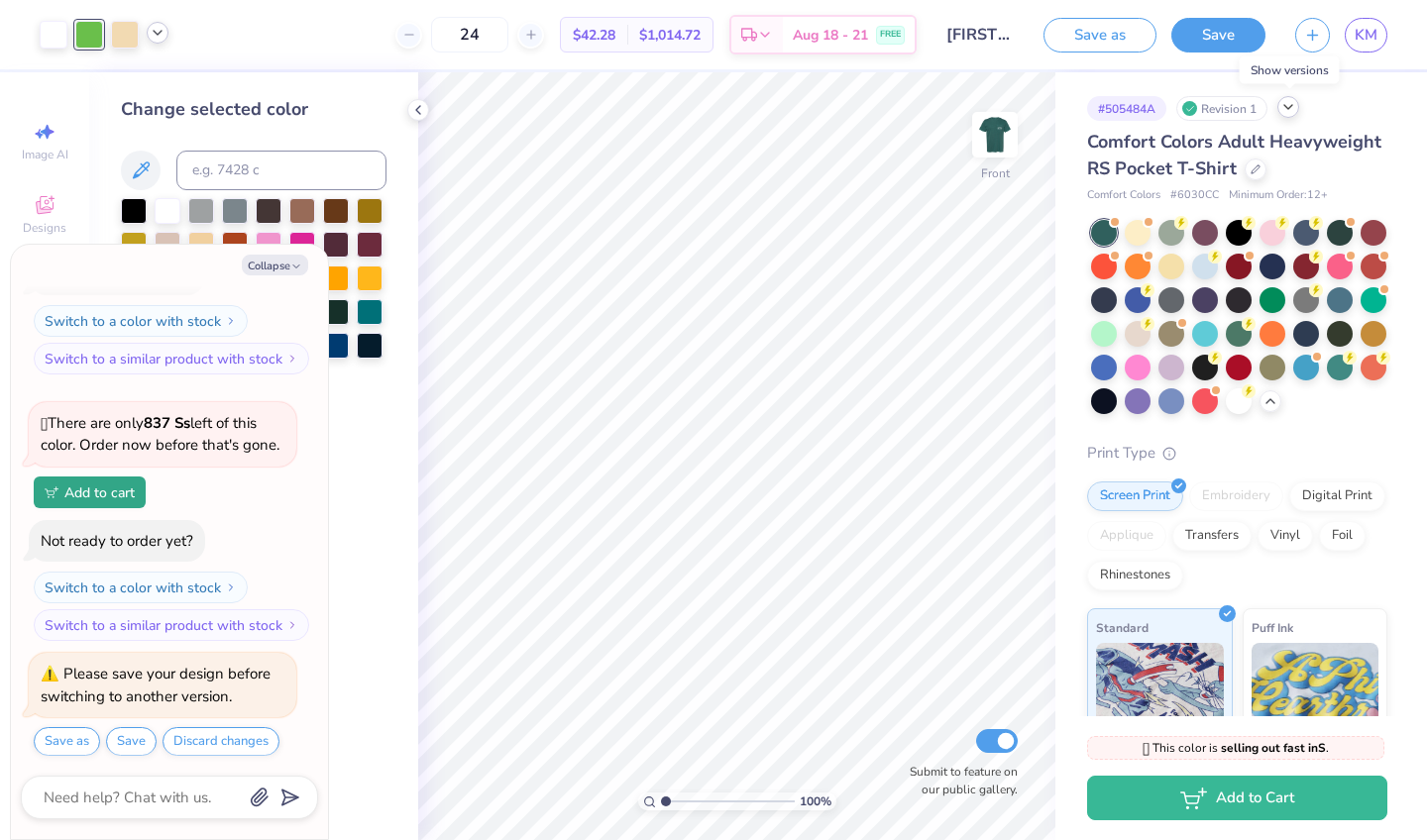 click 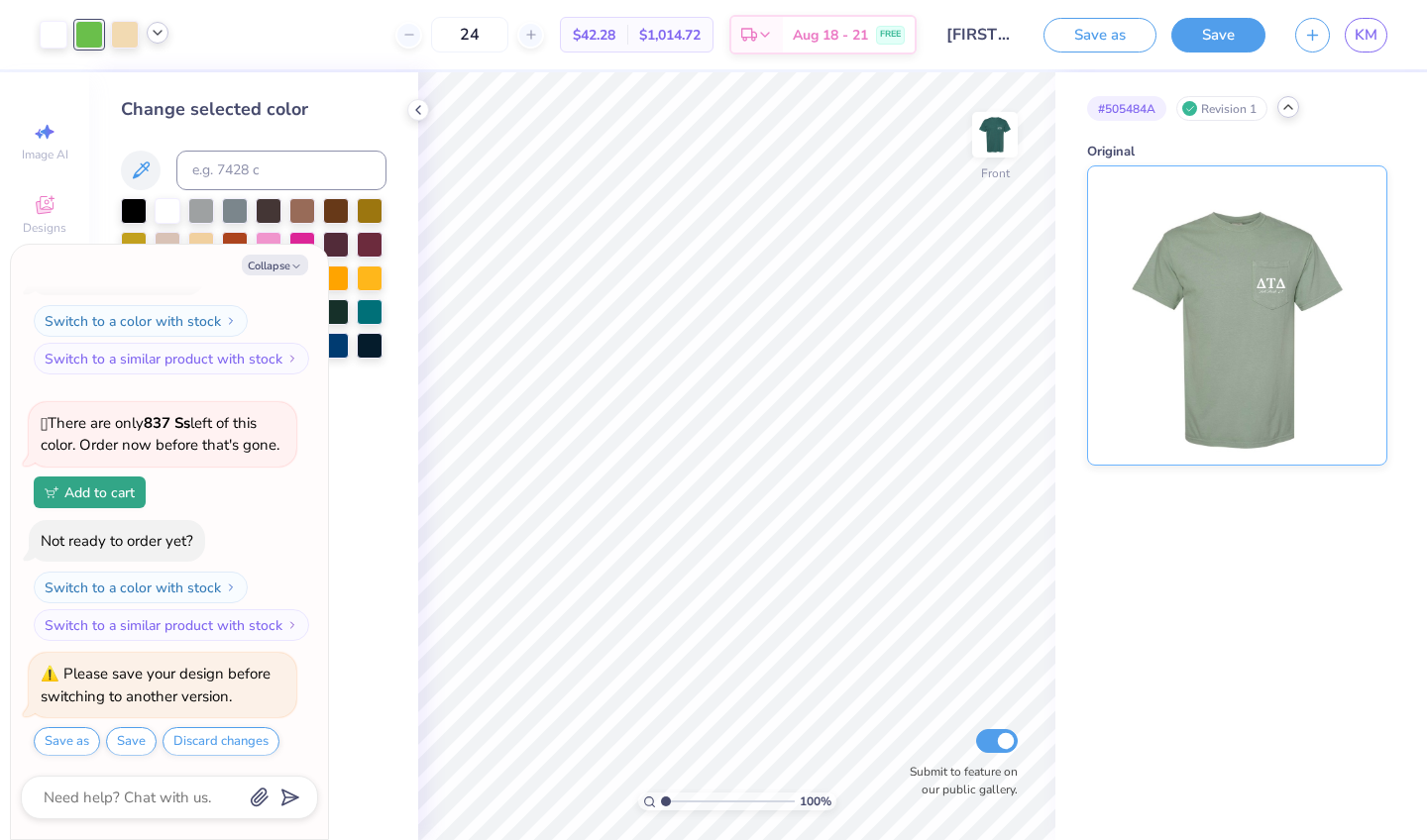 click at bounding box center (1237, 315) 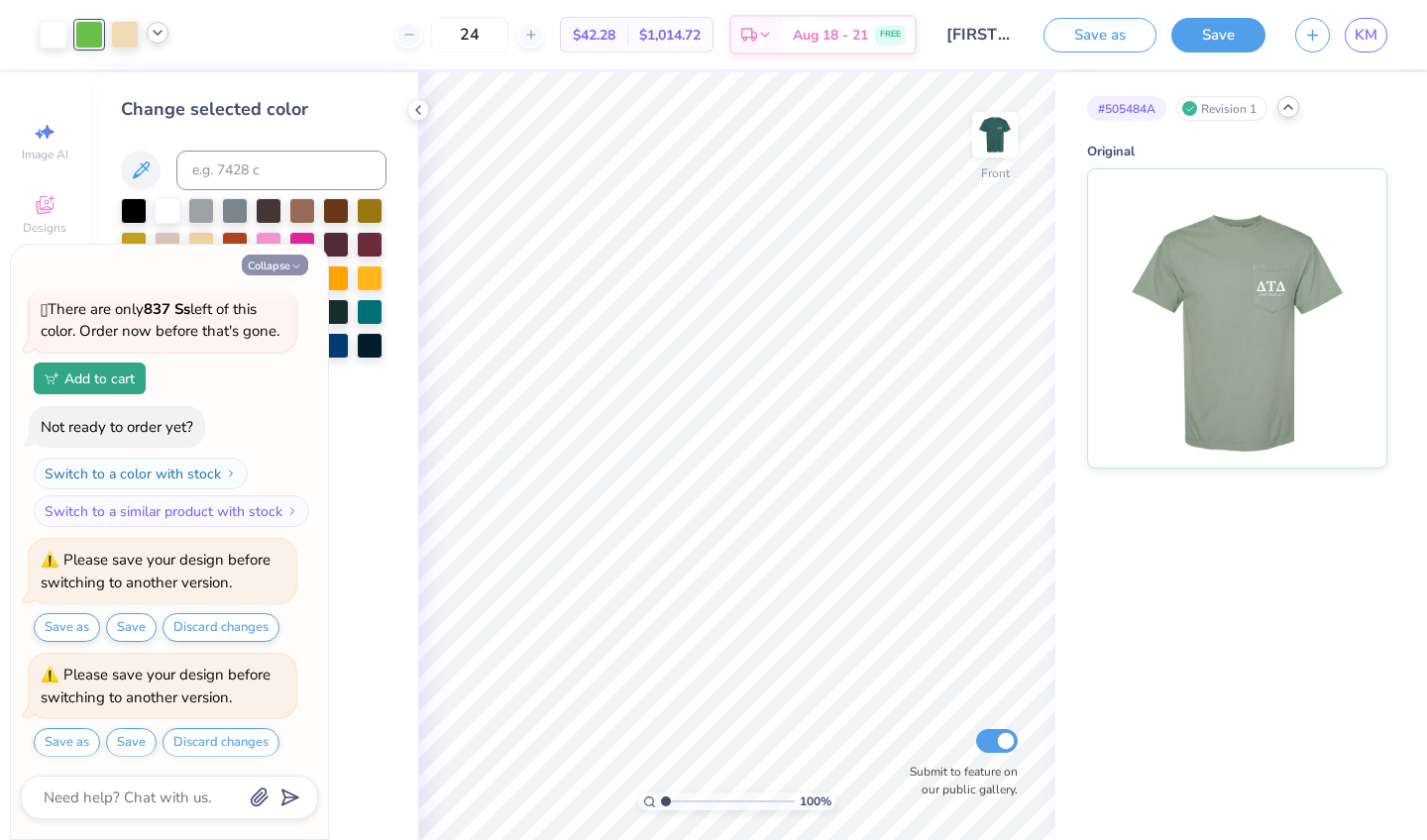 click on "Collapse" at bounding box center (274, 264) 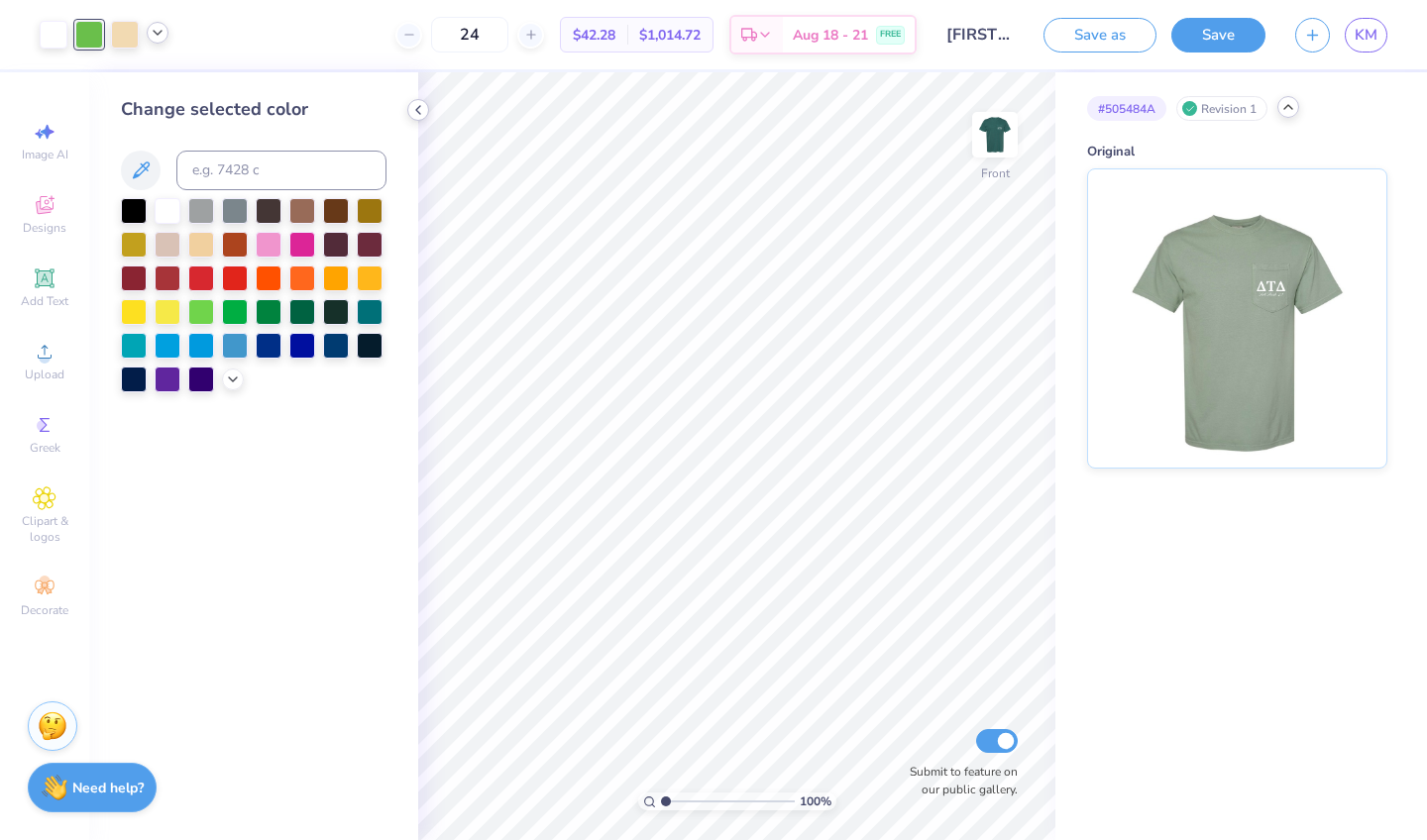 click 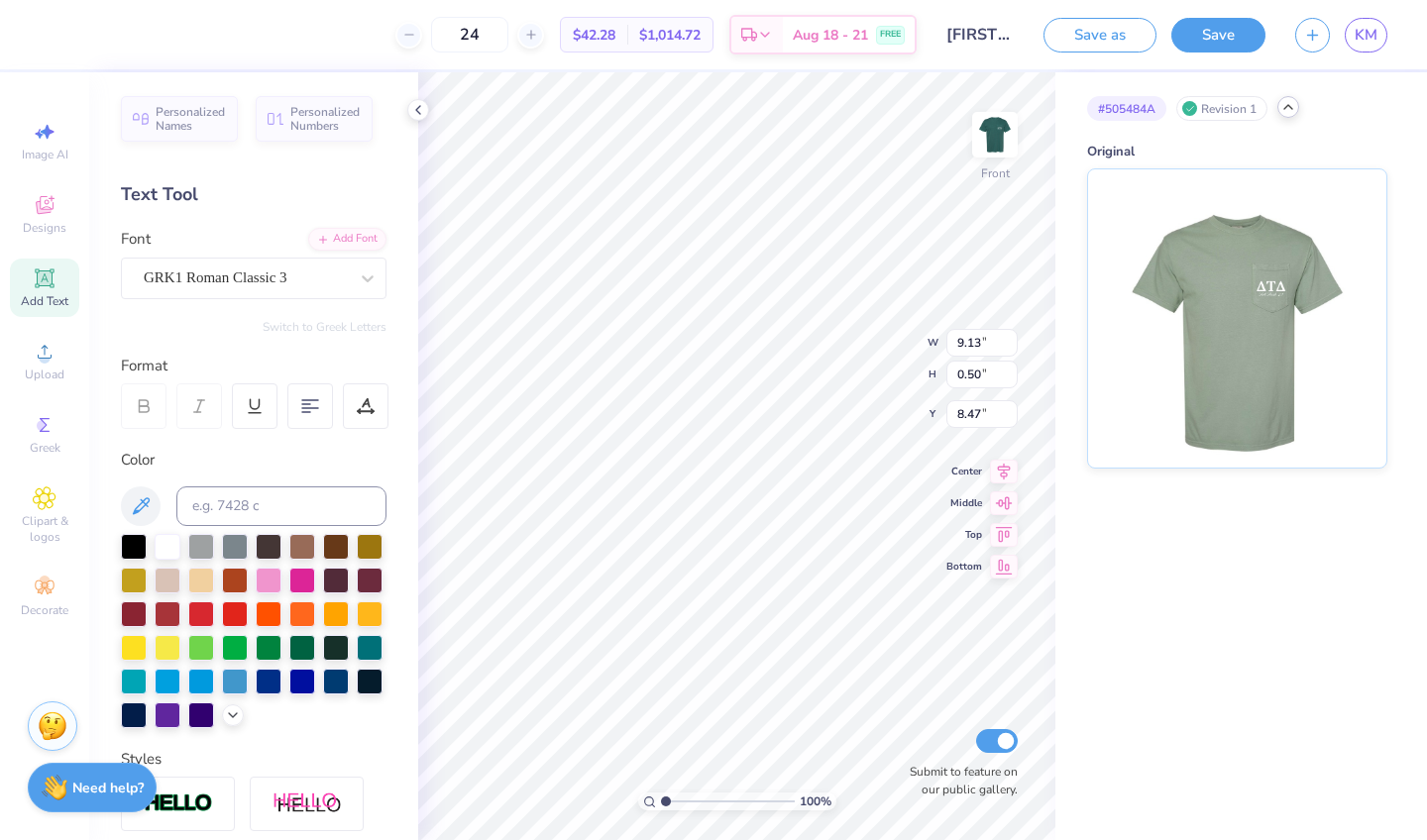 click on "# 505484A Revision 1 Original" at bounding box center (1241, 456) 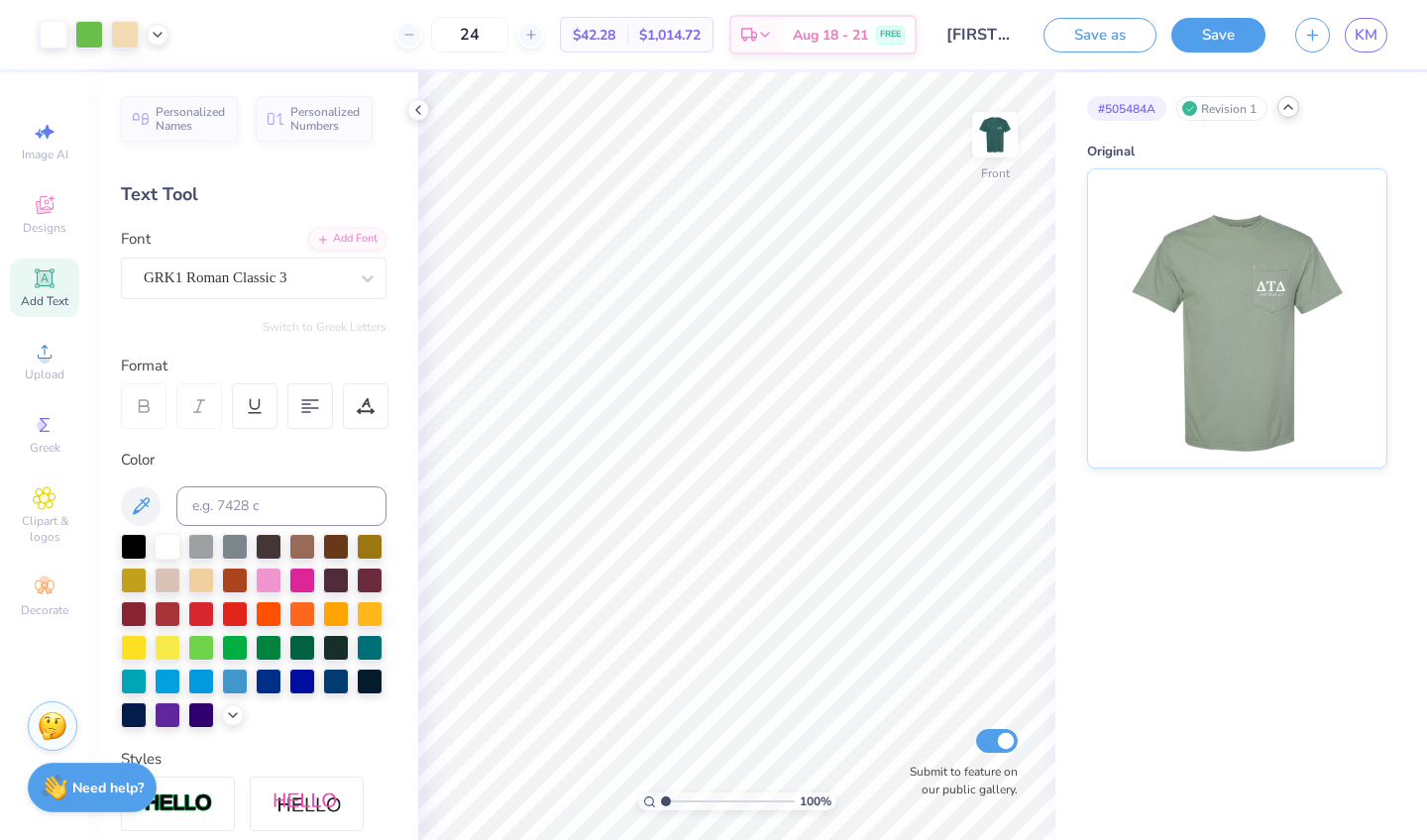 click 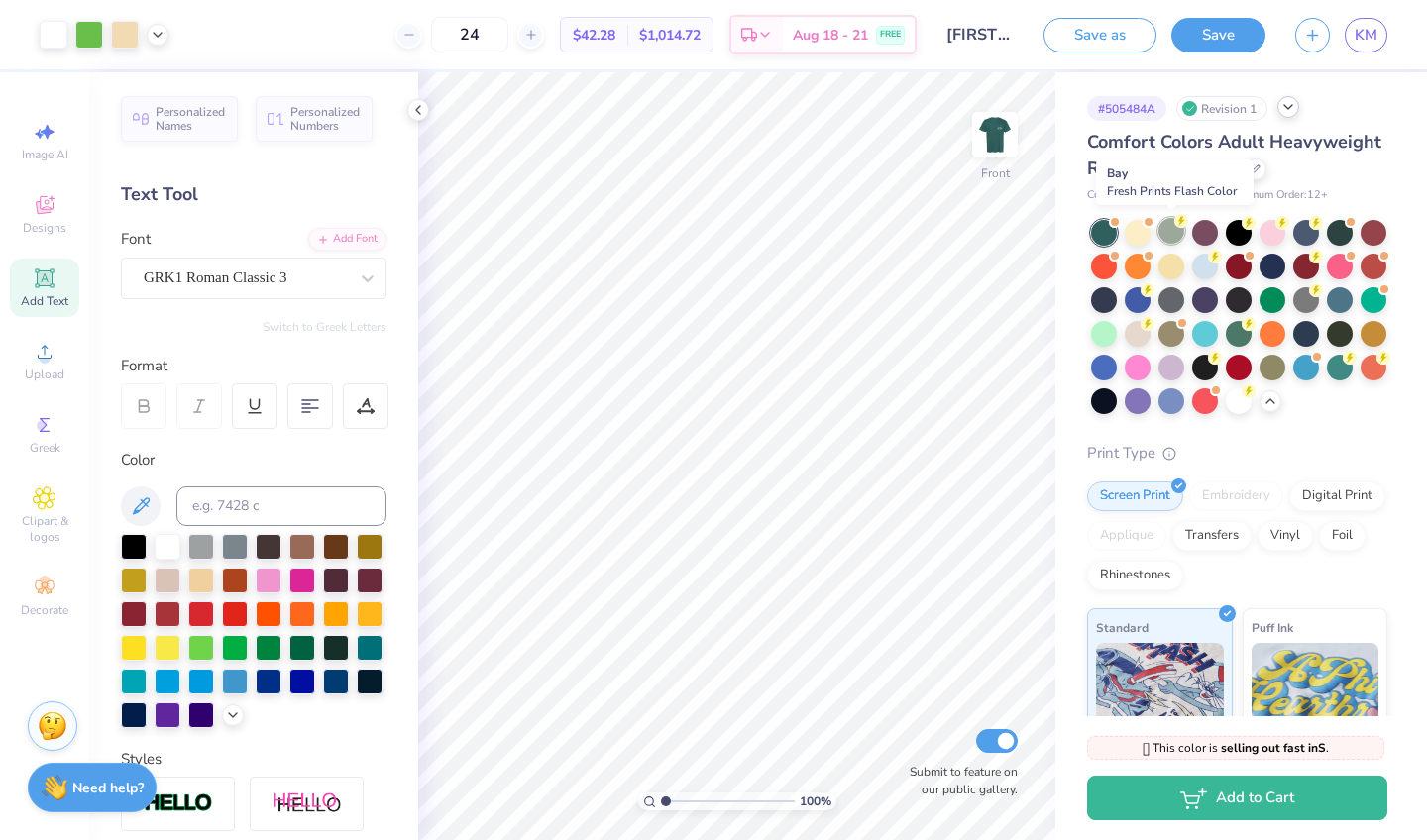 click at bounding box center [1171, 231] 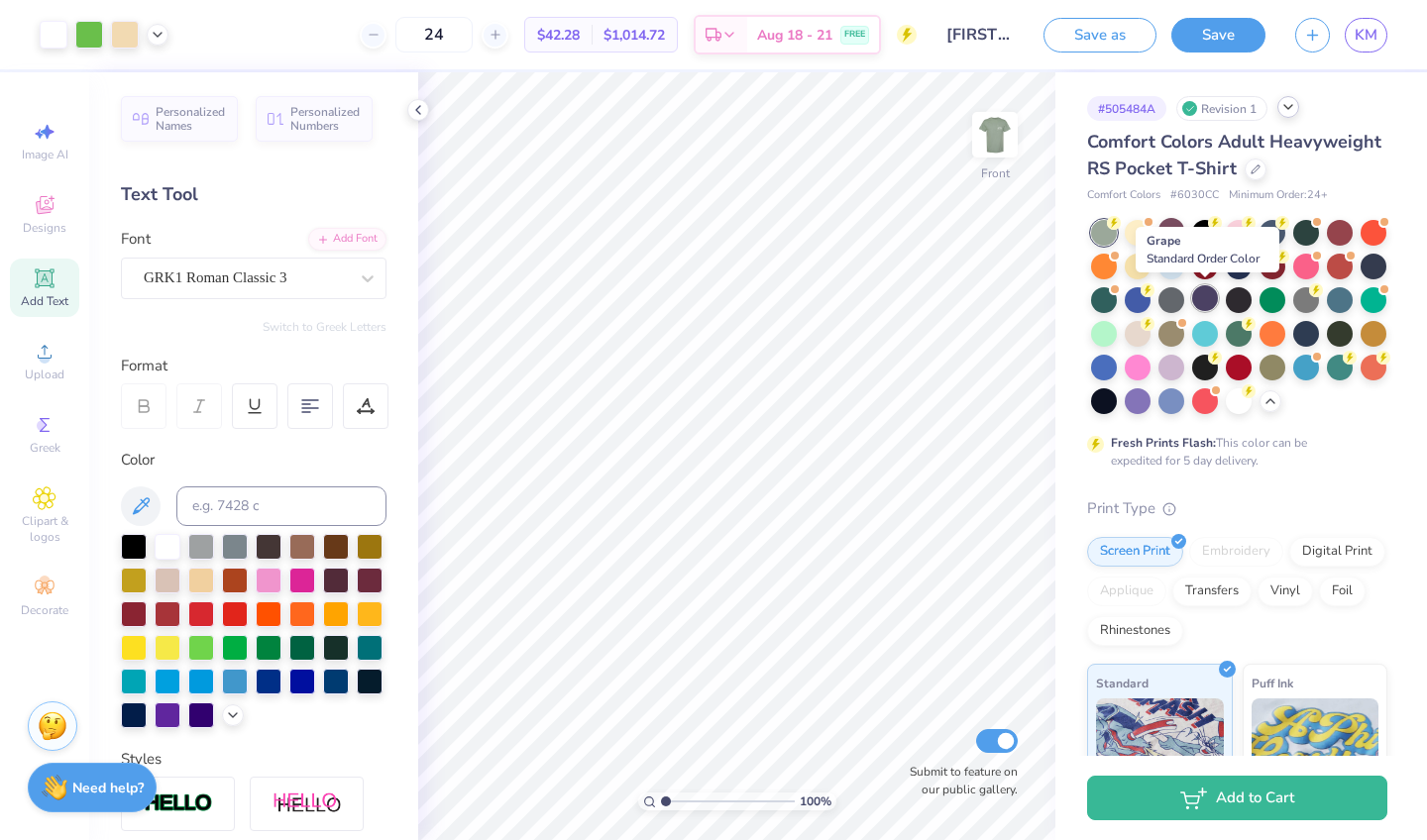 click at bounding box center (1205, 298) 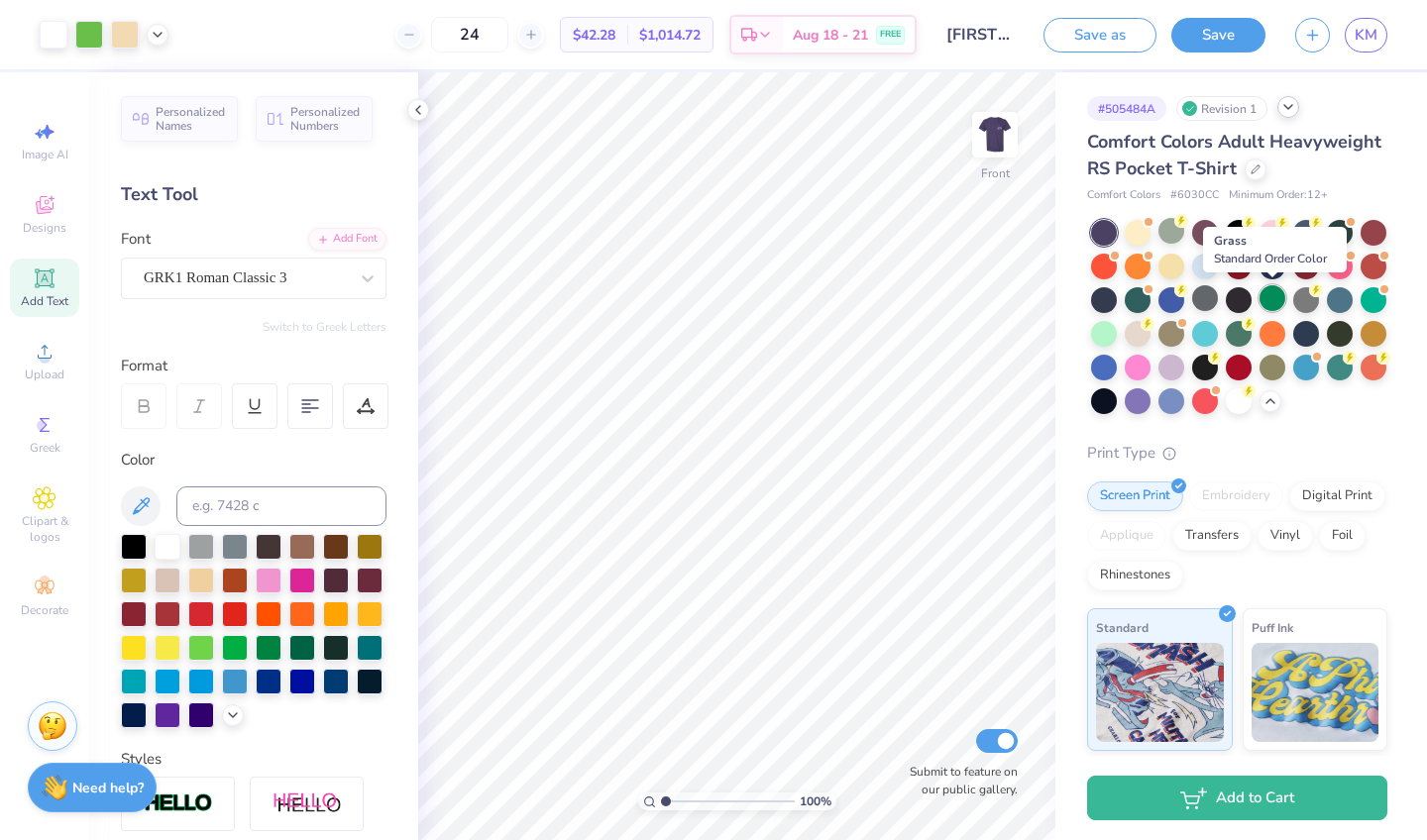 click at bounding box center [1272, 298] 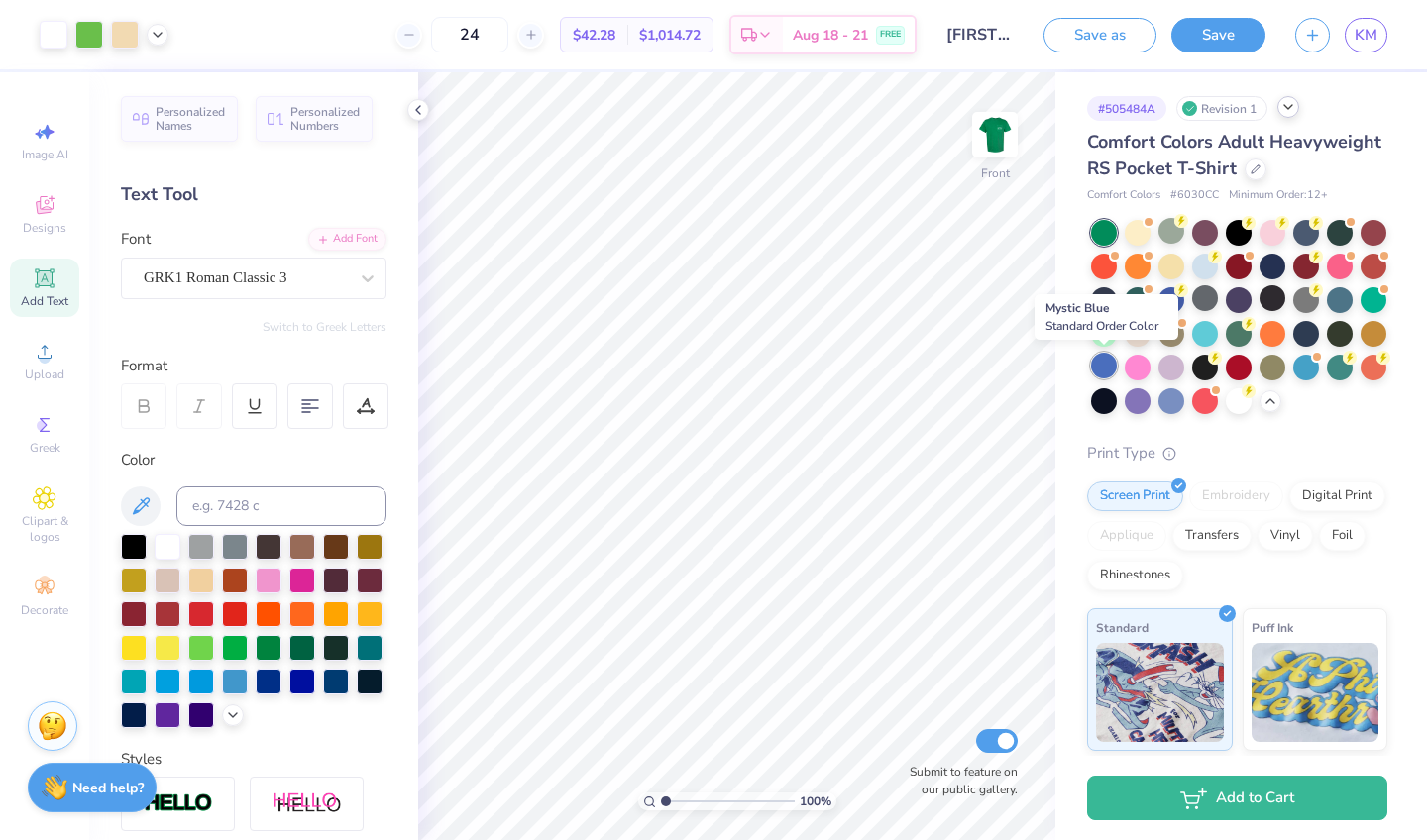 click at bounding box center (1104, 366) 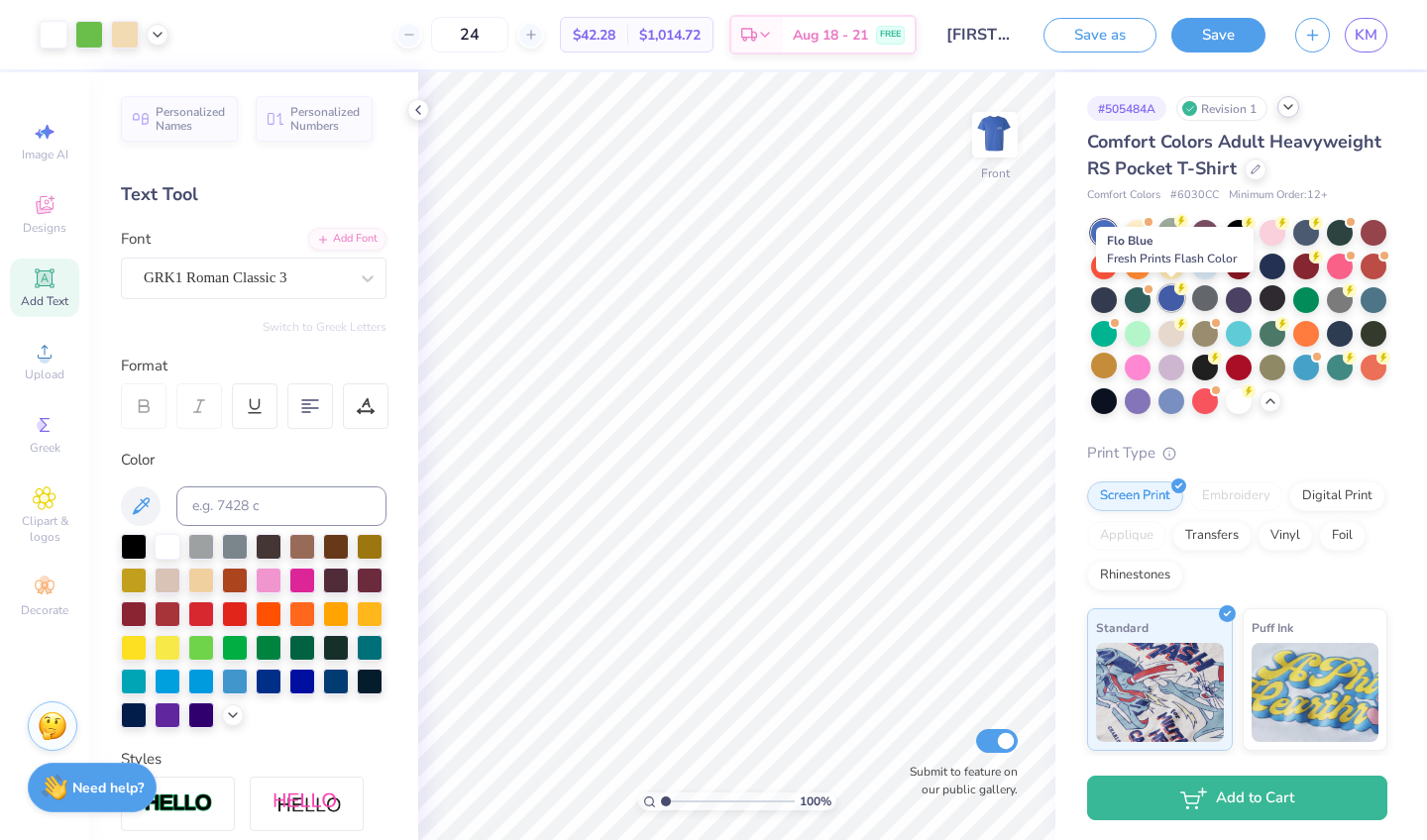 click at bounding box center [1171, 298] 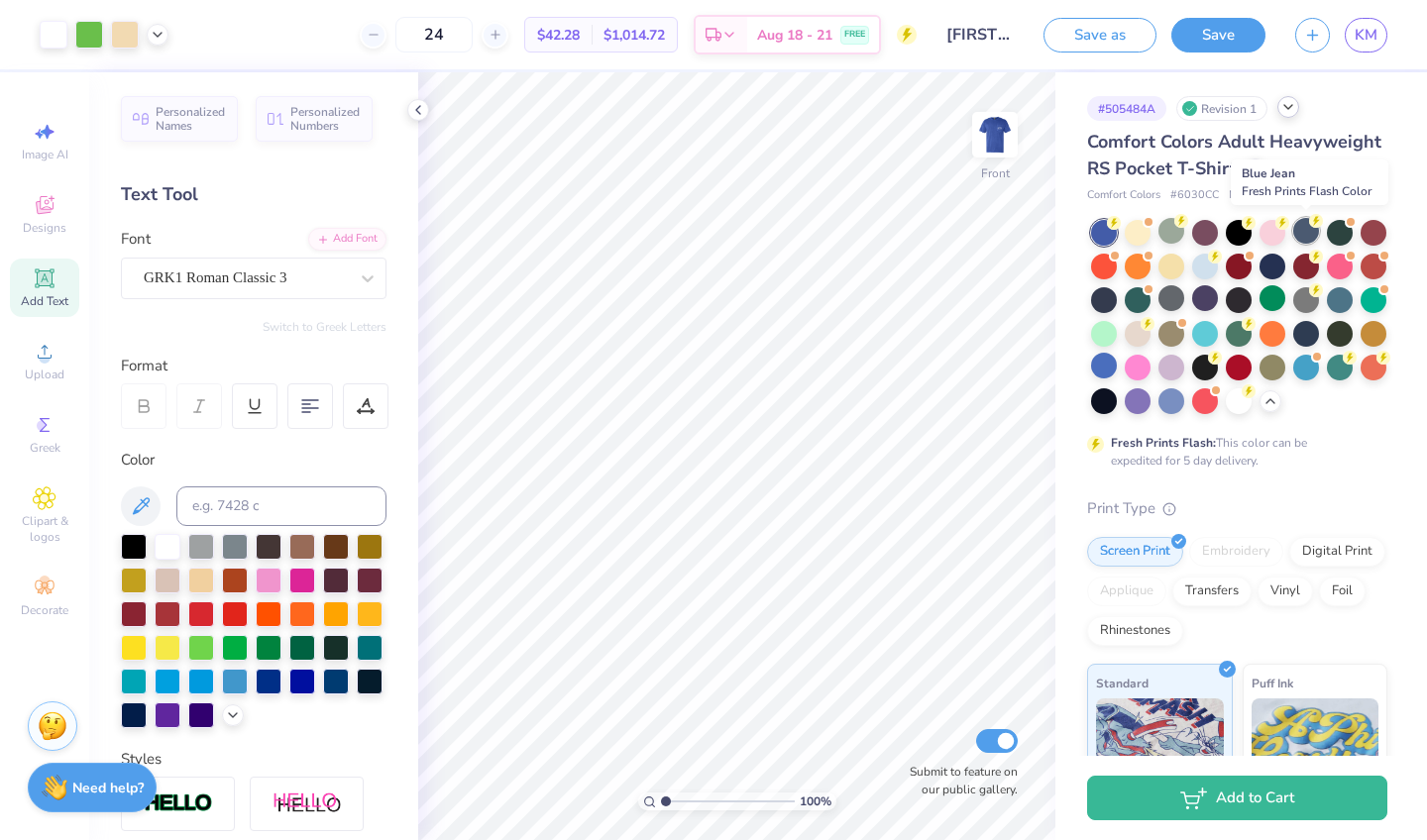 click at bounding box center [1306, 231] 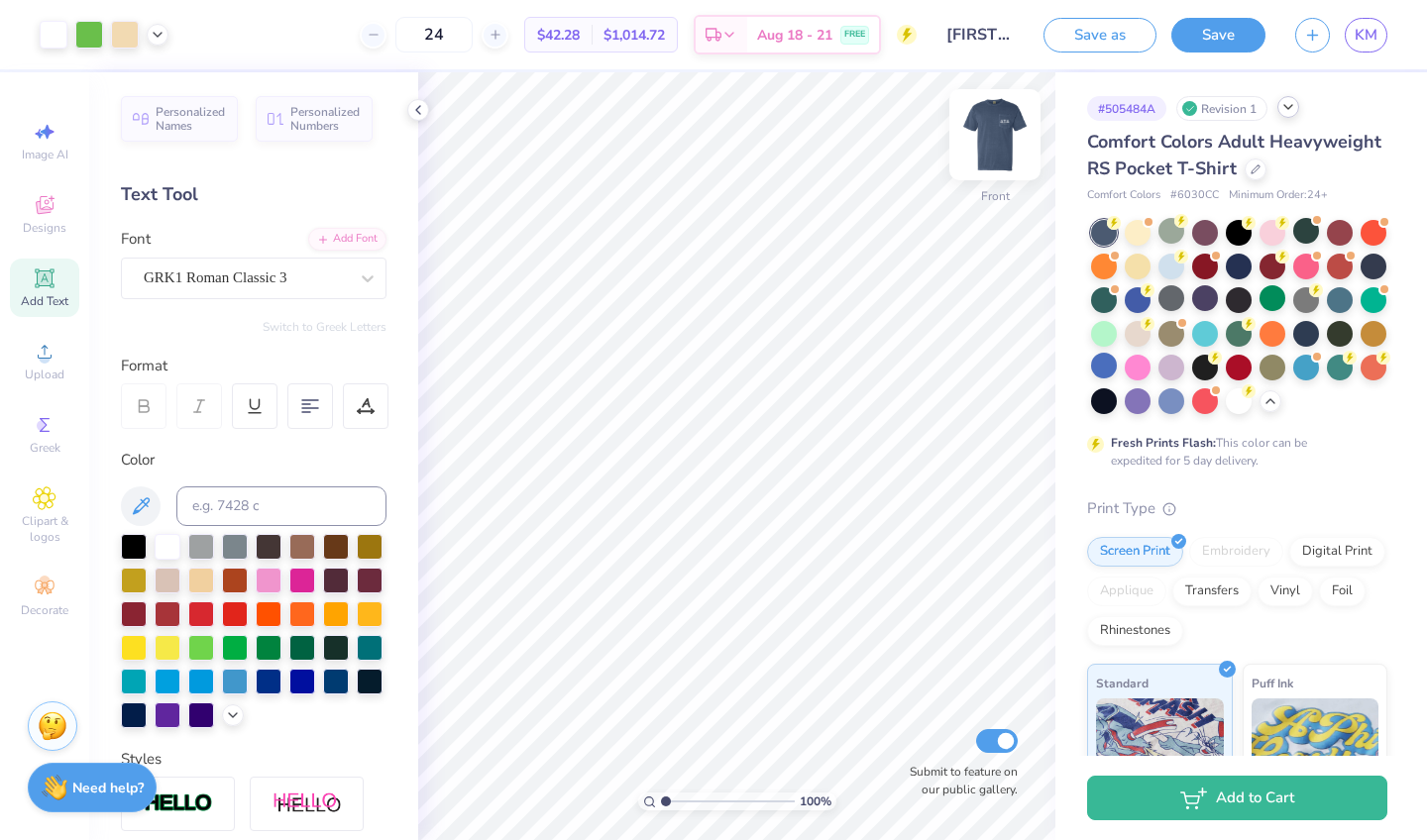click at bounding box center [995, 135] 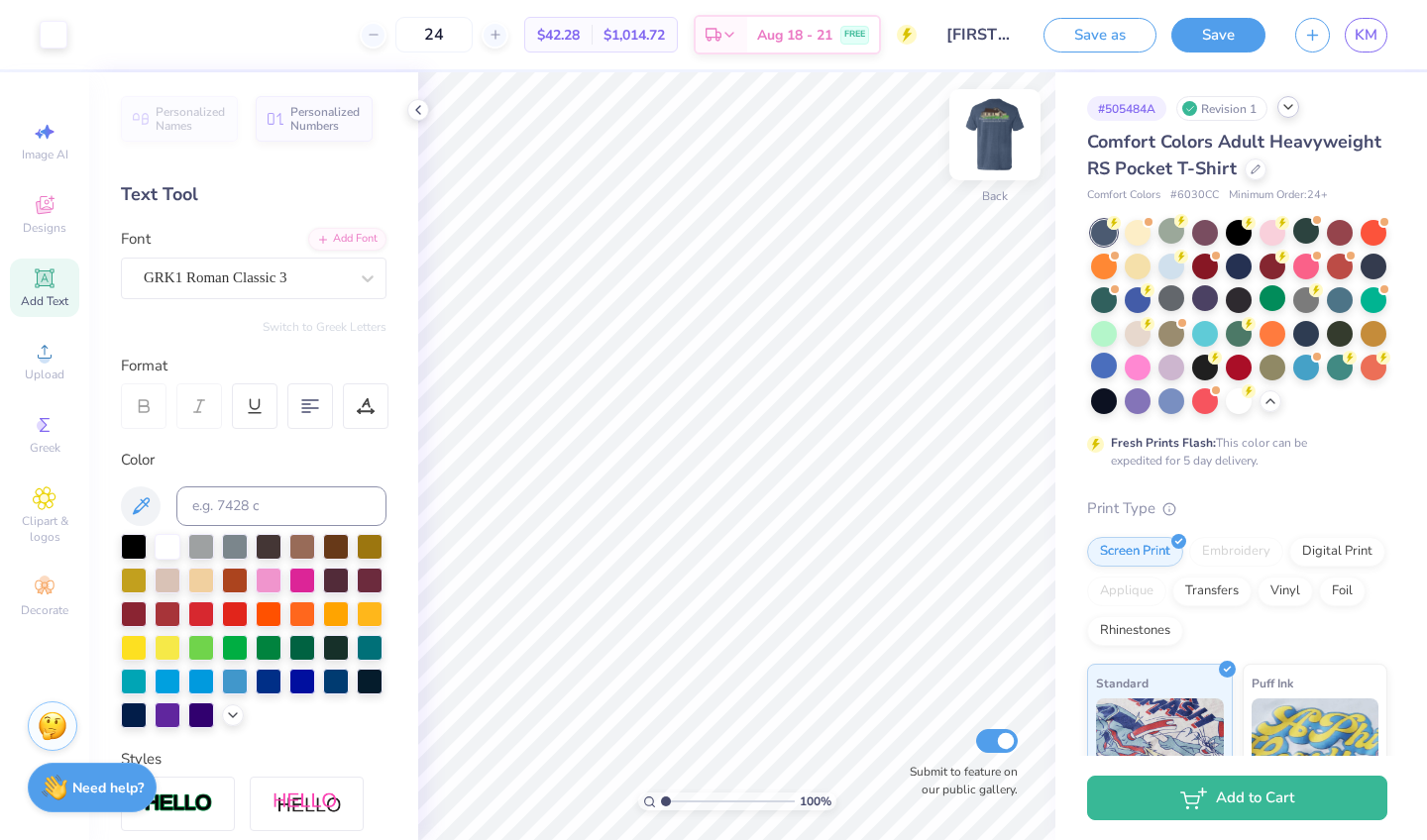 click at bounding box center (995, 135) 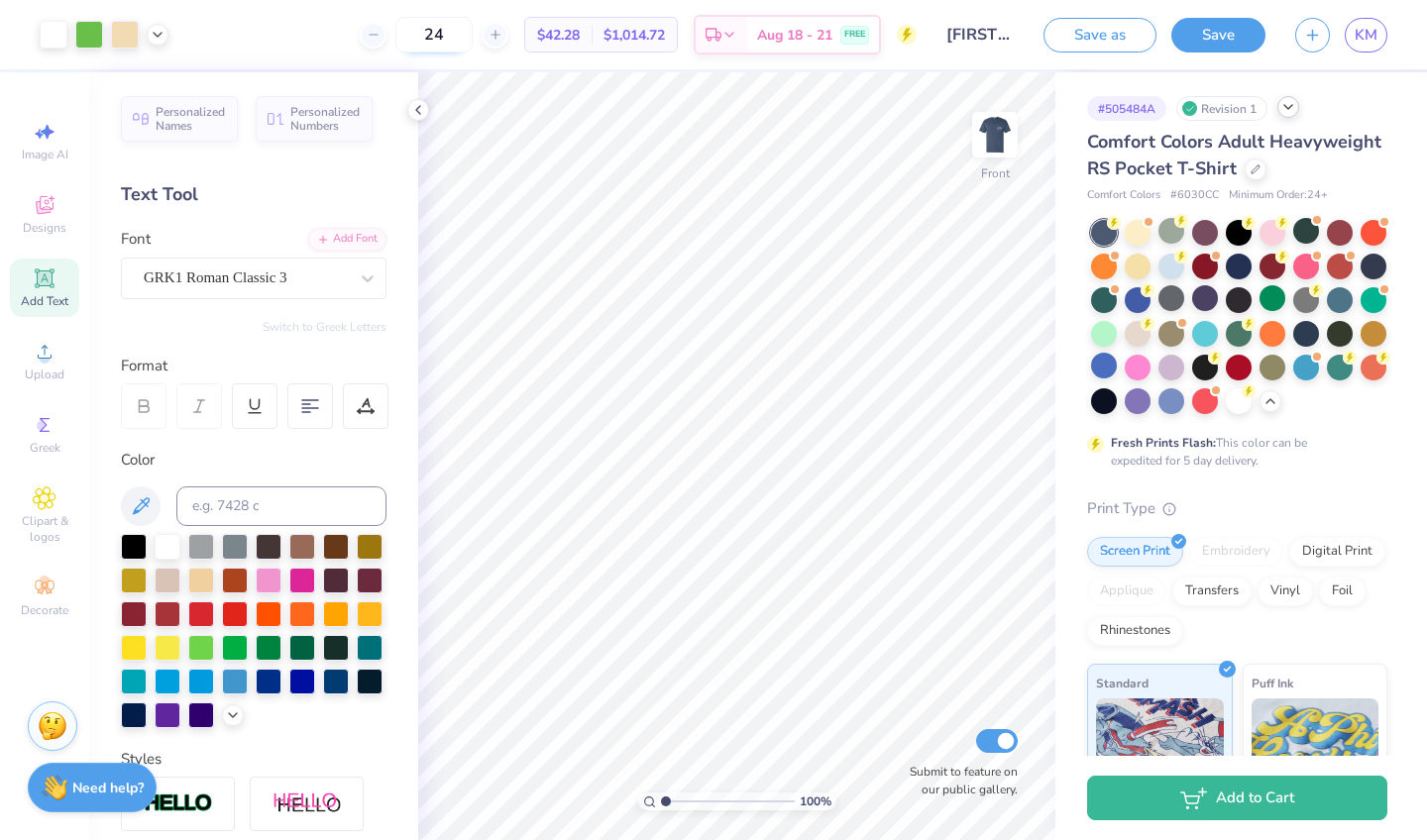 click on "24" at bounding box center (434, 35) 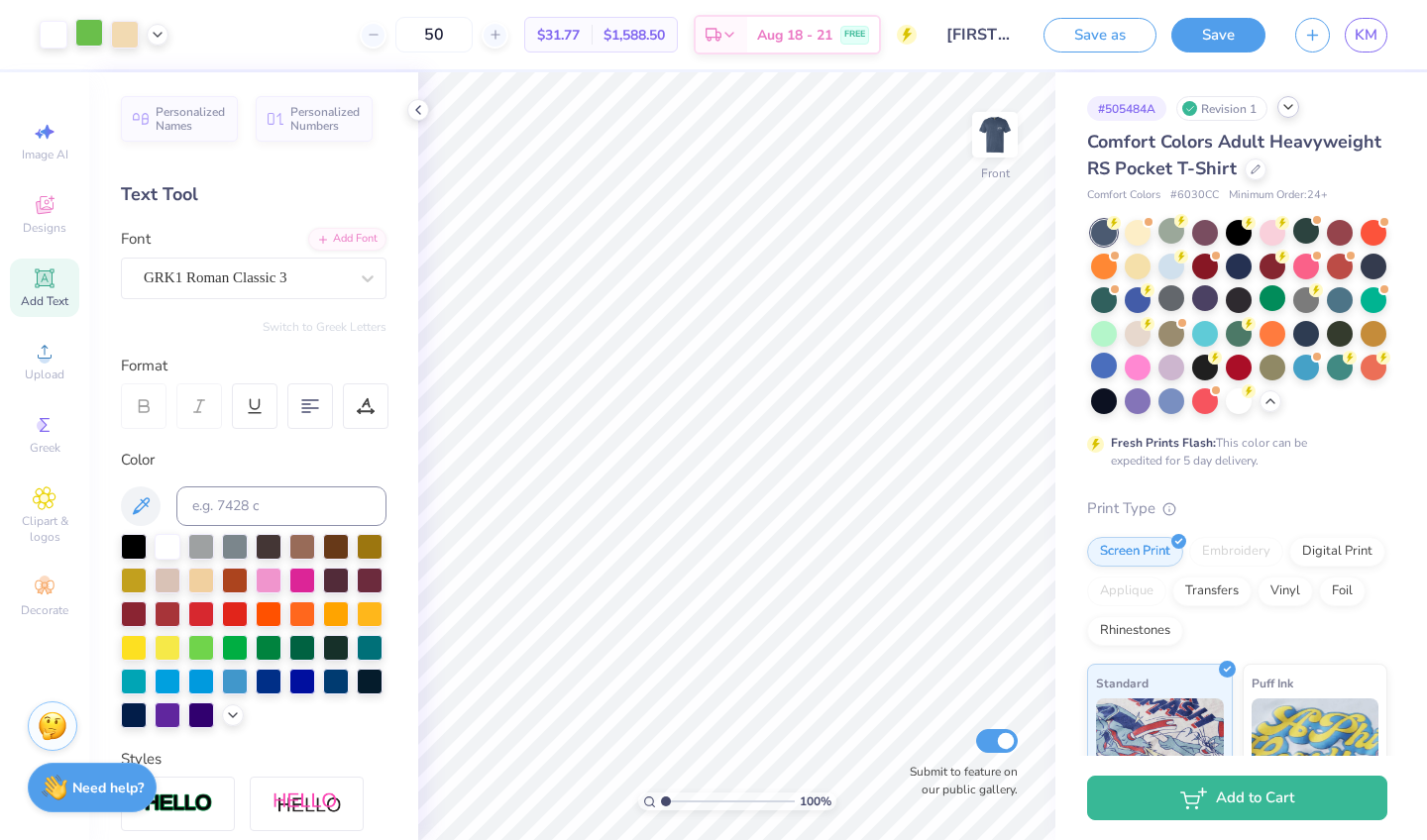 type on "50" 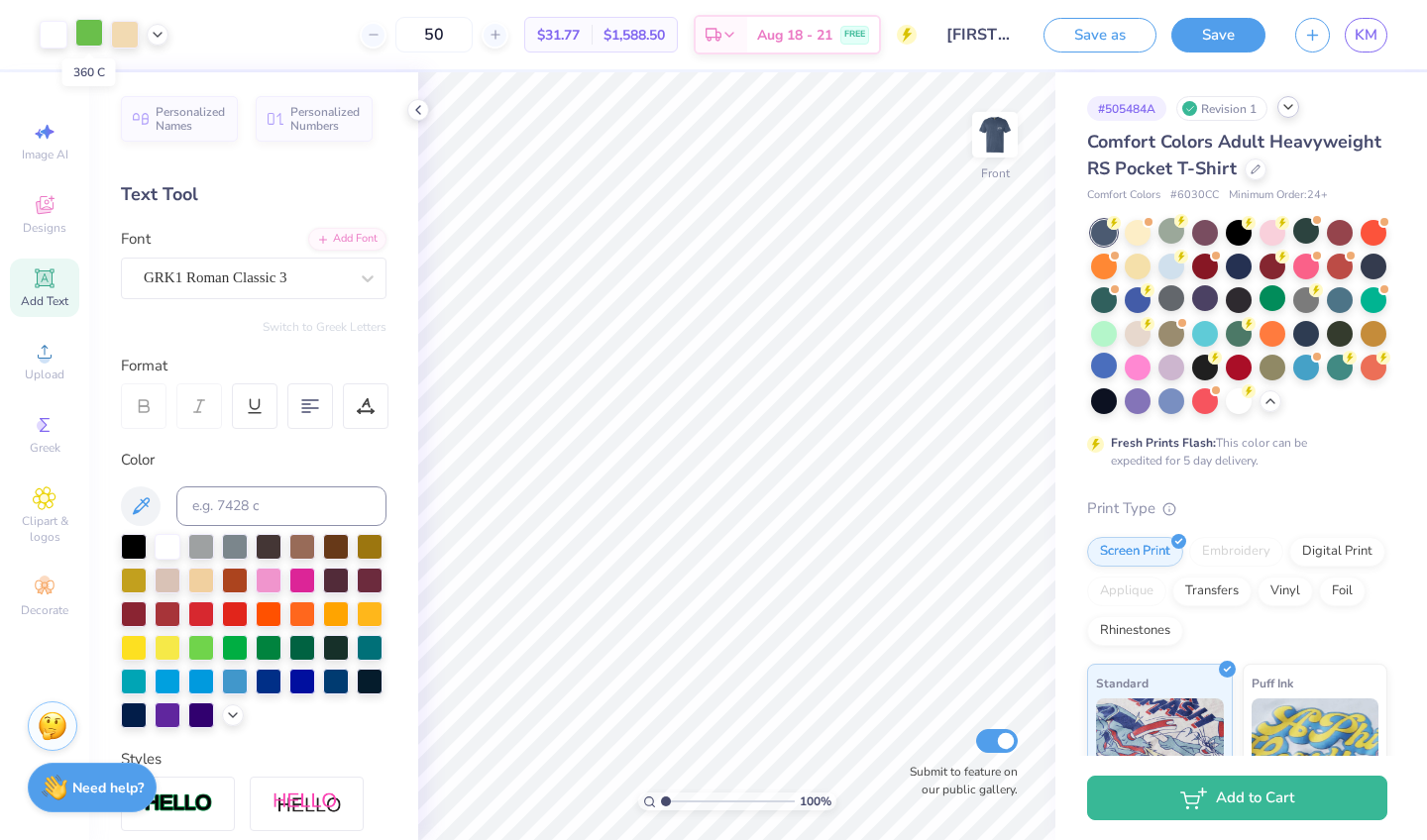 click at bounding box center [89, 33] 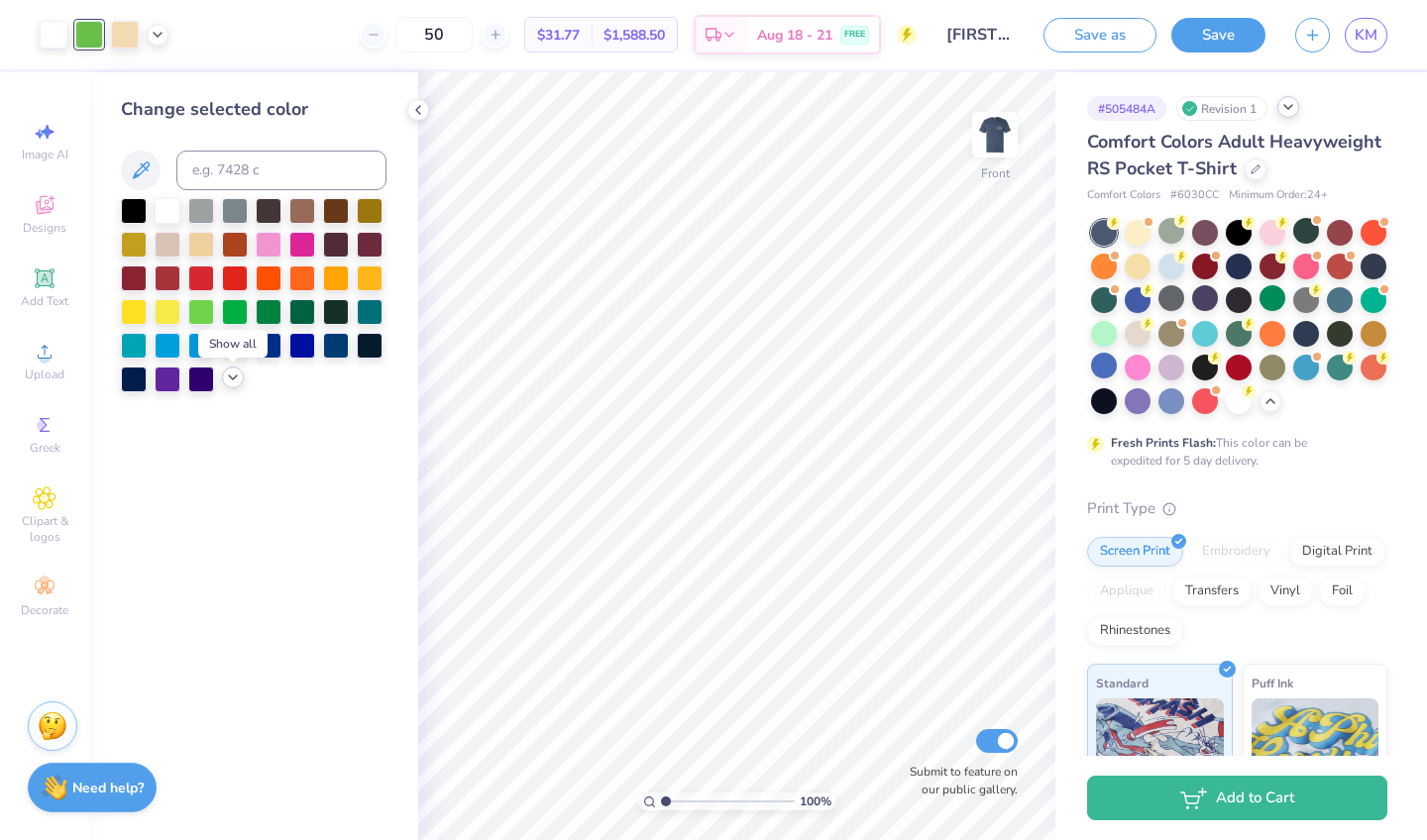 click 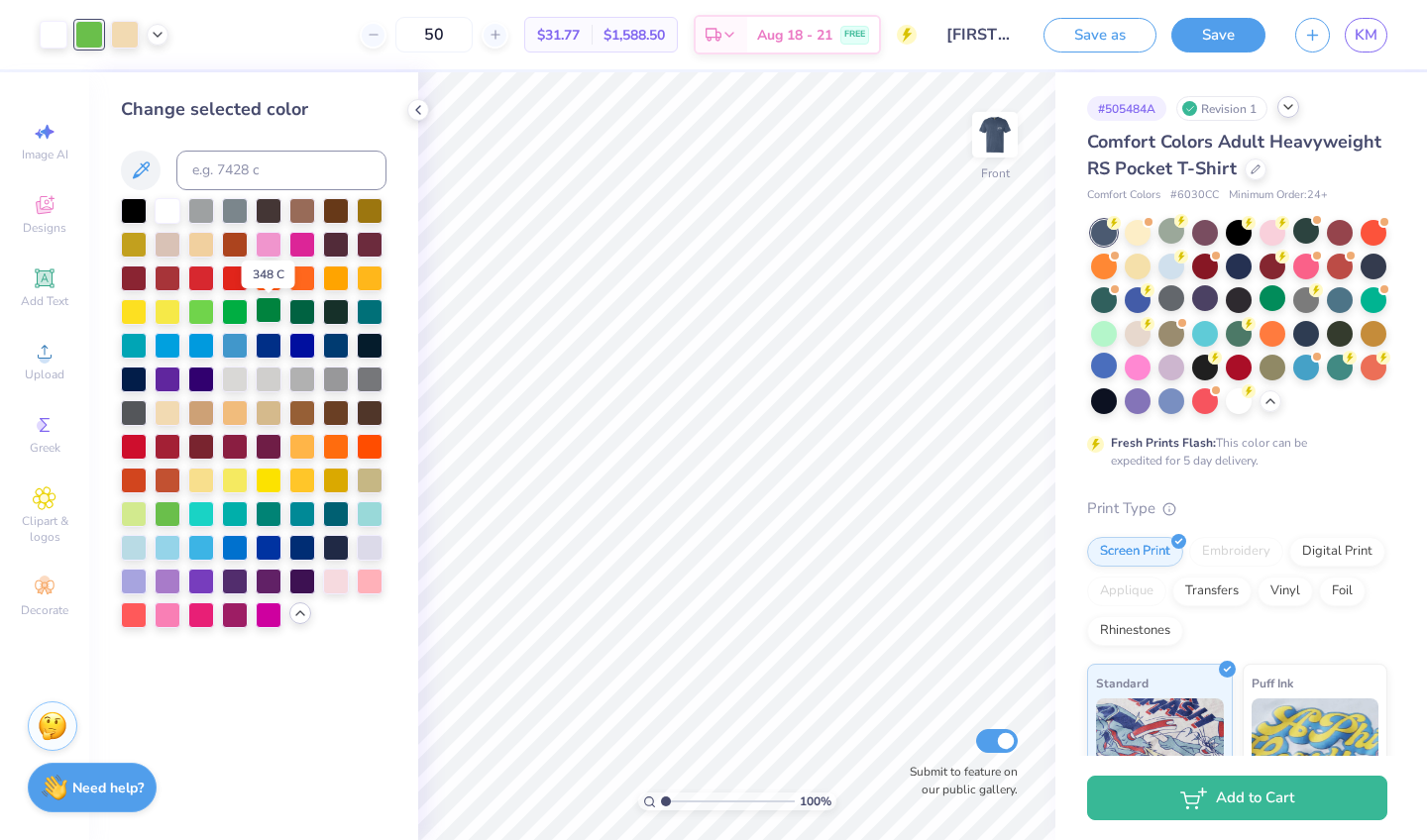 click at bounding box center (269, 310) 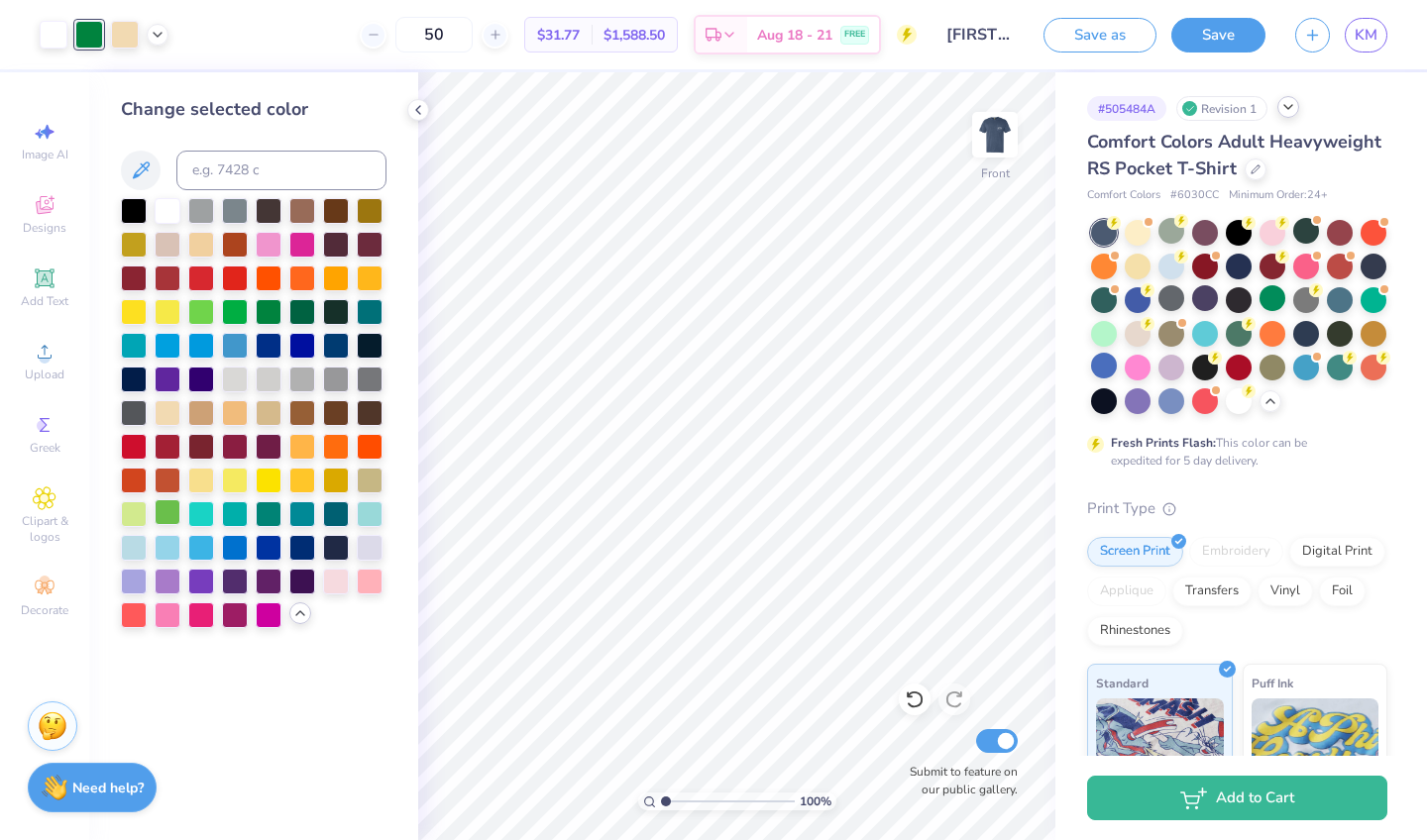 click at bounding box center [167, 512] 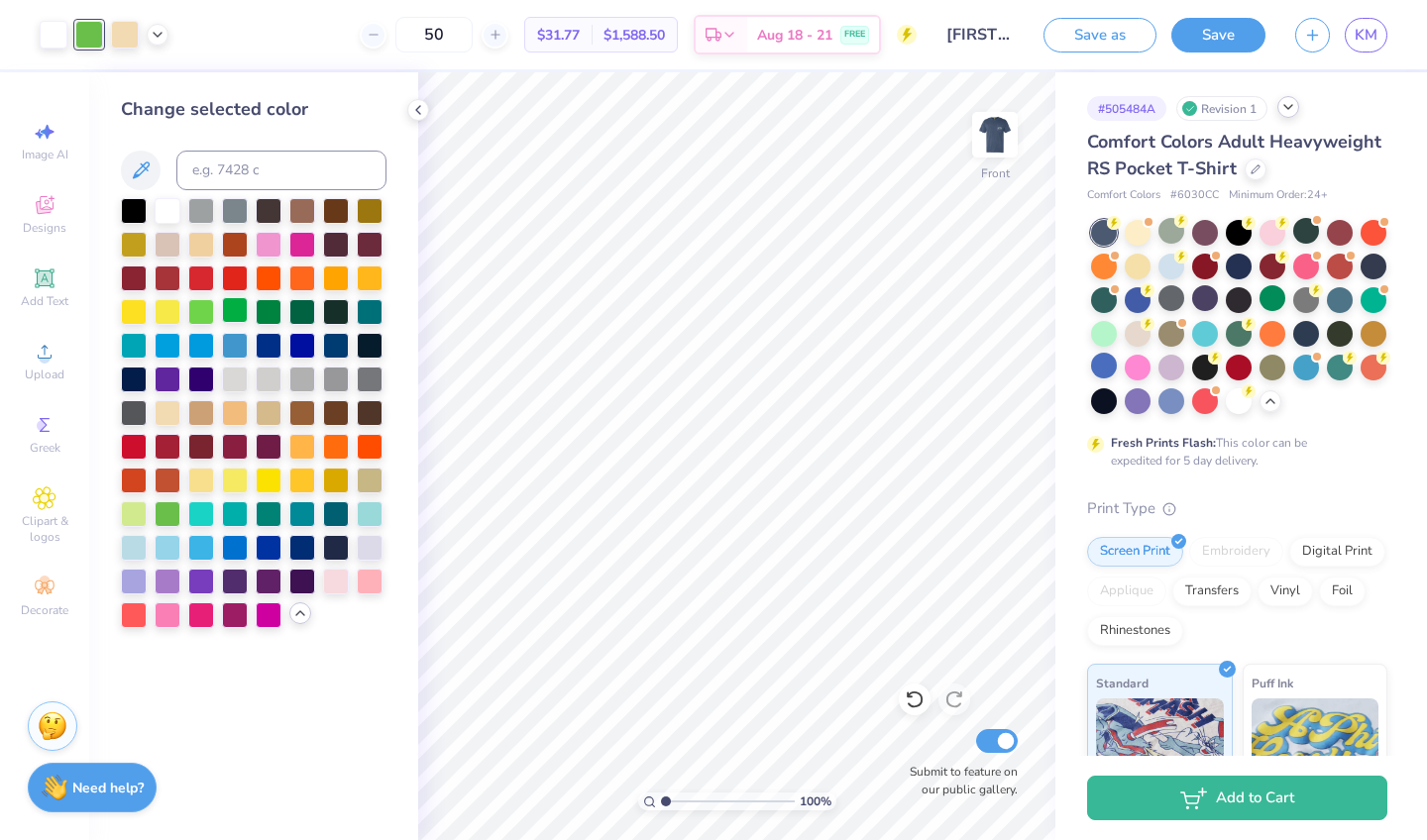click at bounding box center (235, 310) 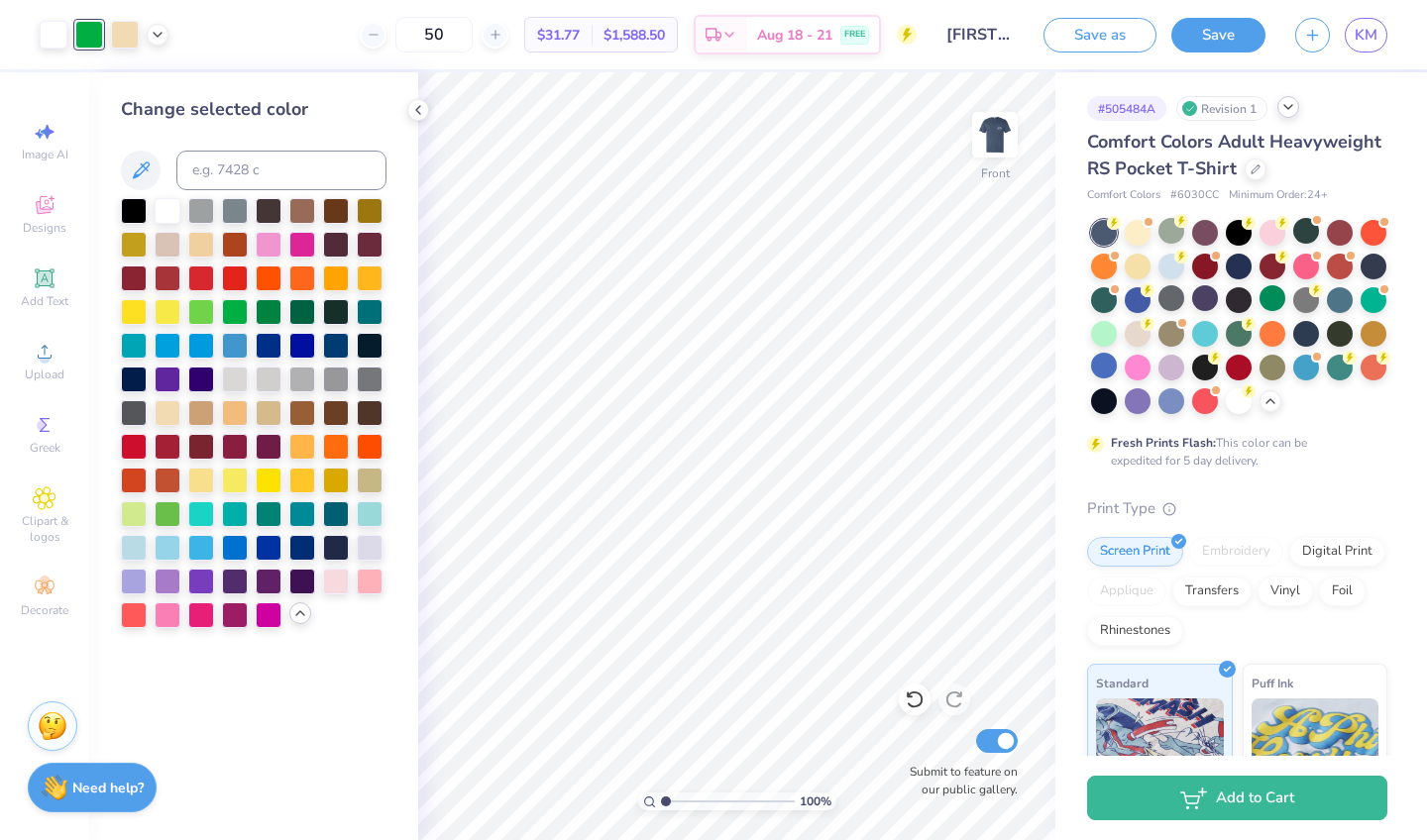 click at bounding box center (89, 35) 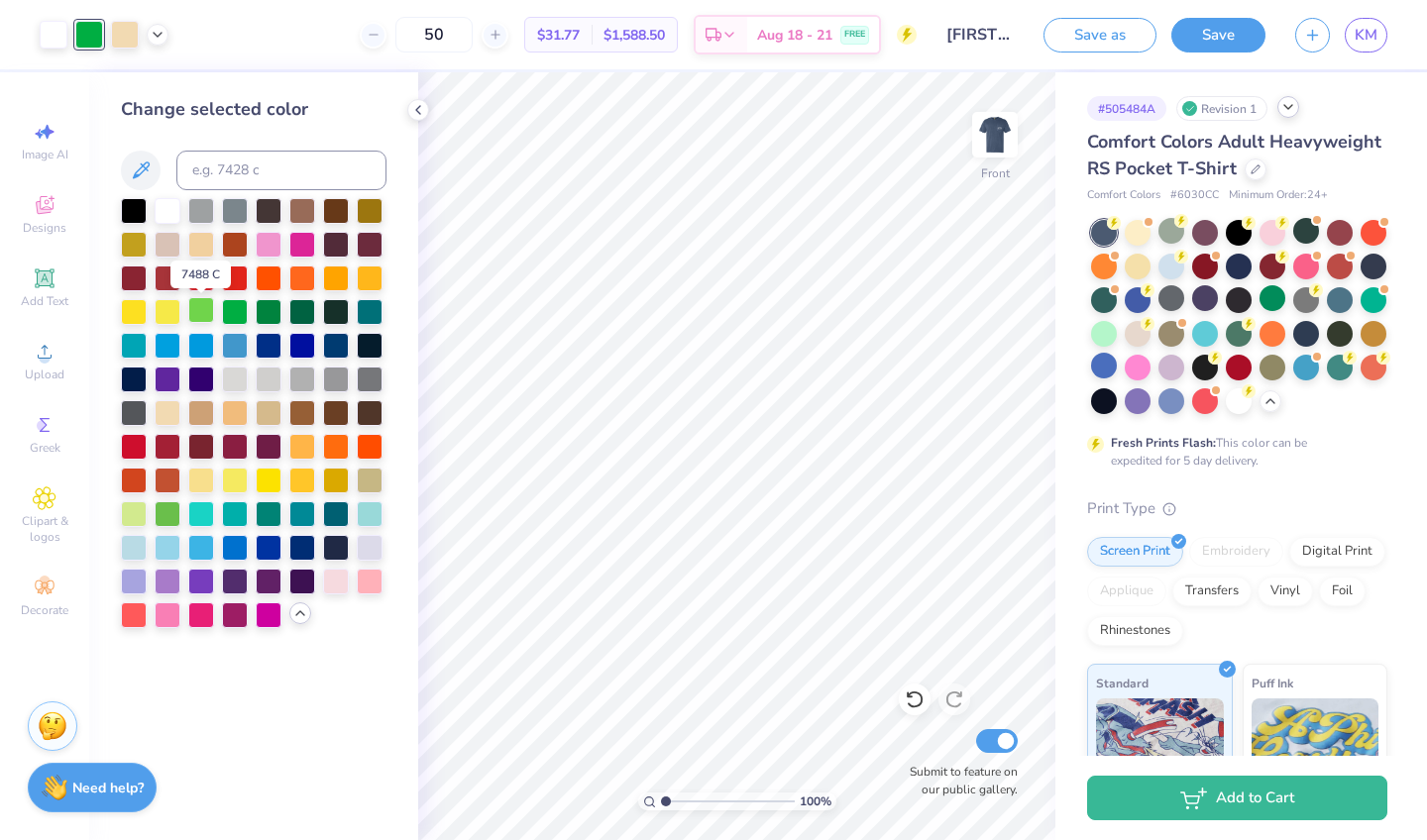 click at bounding box center [201, 310] 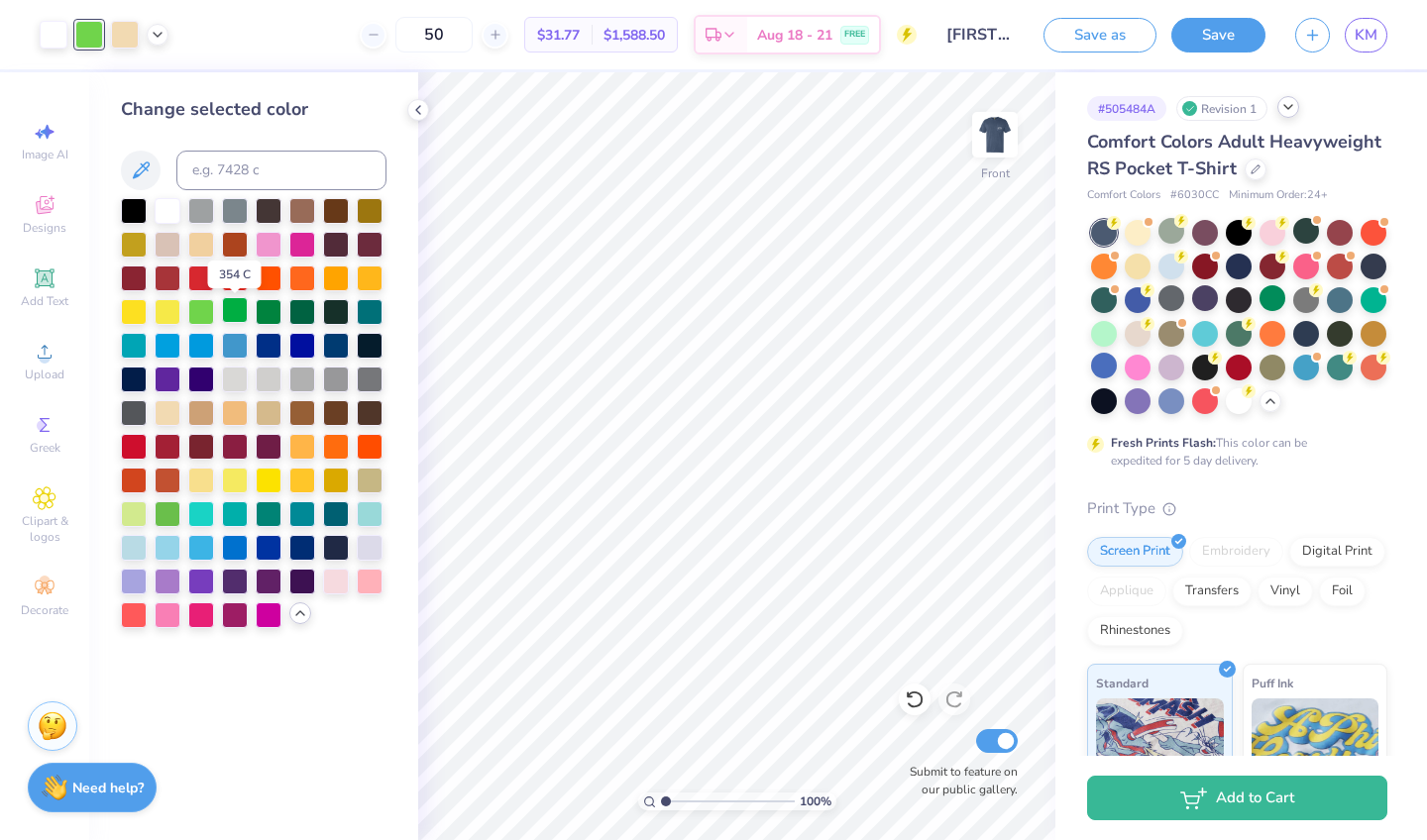 click at bounding box center (235, 310) 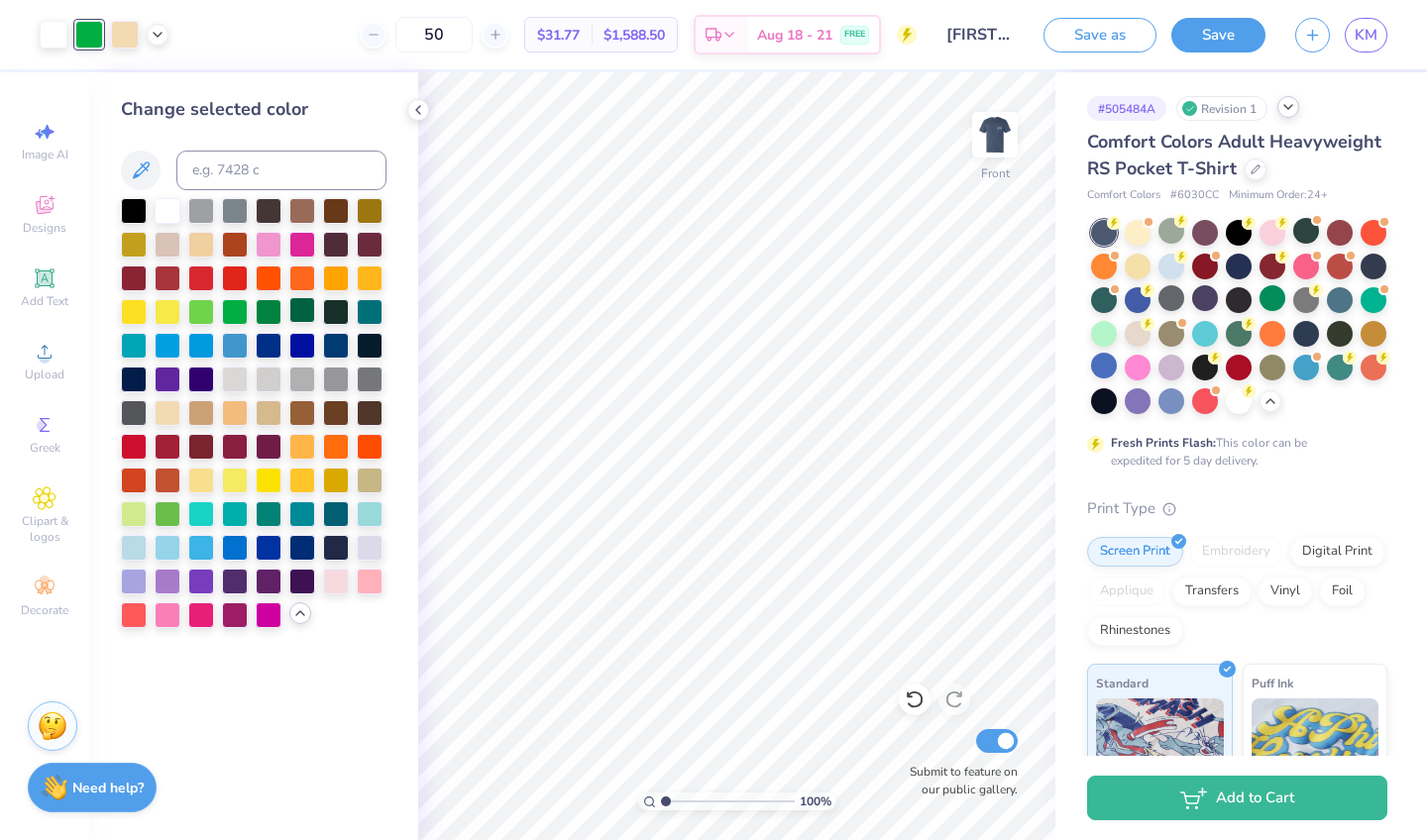 click at bounding box center [302, 310] 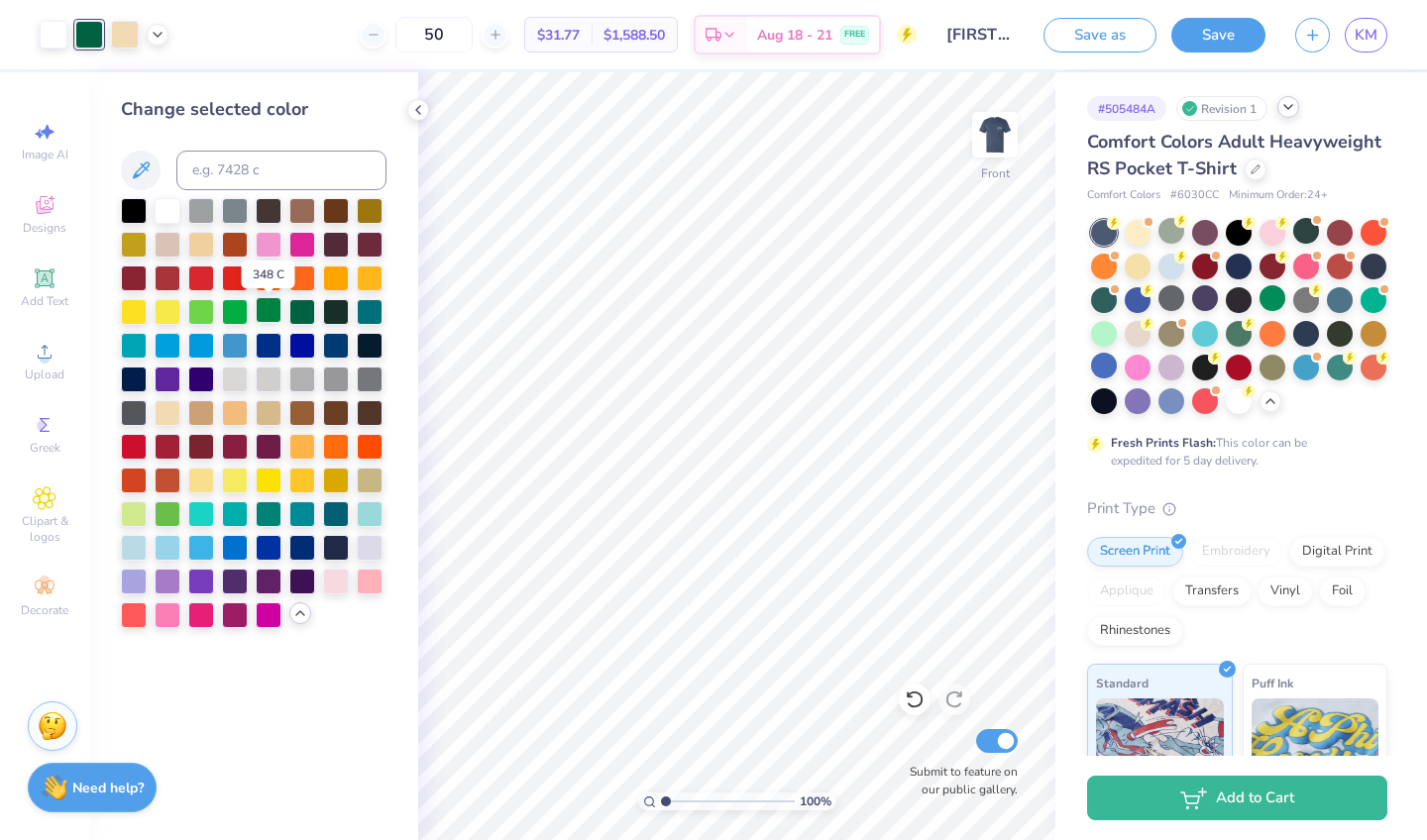 click at bounding box center [269, 310] 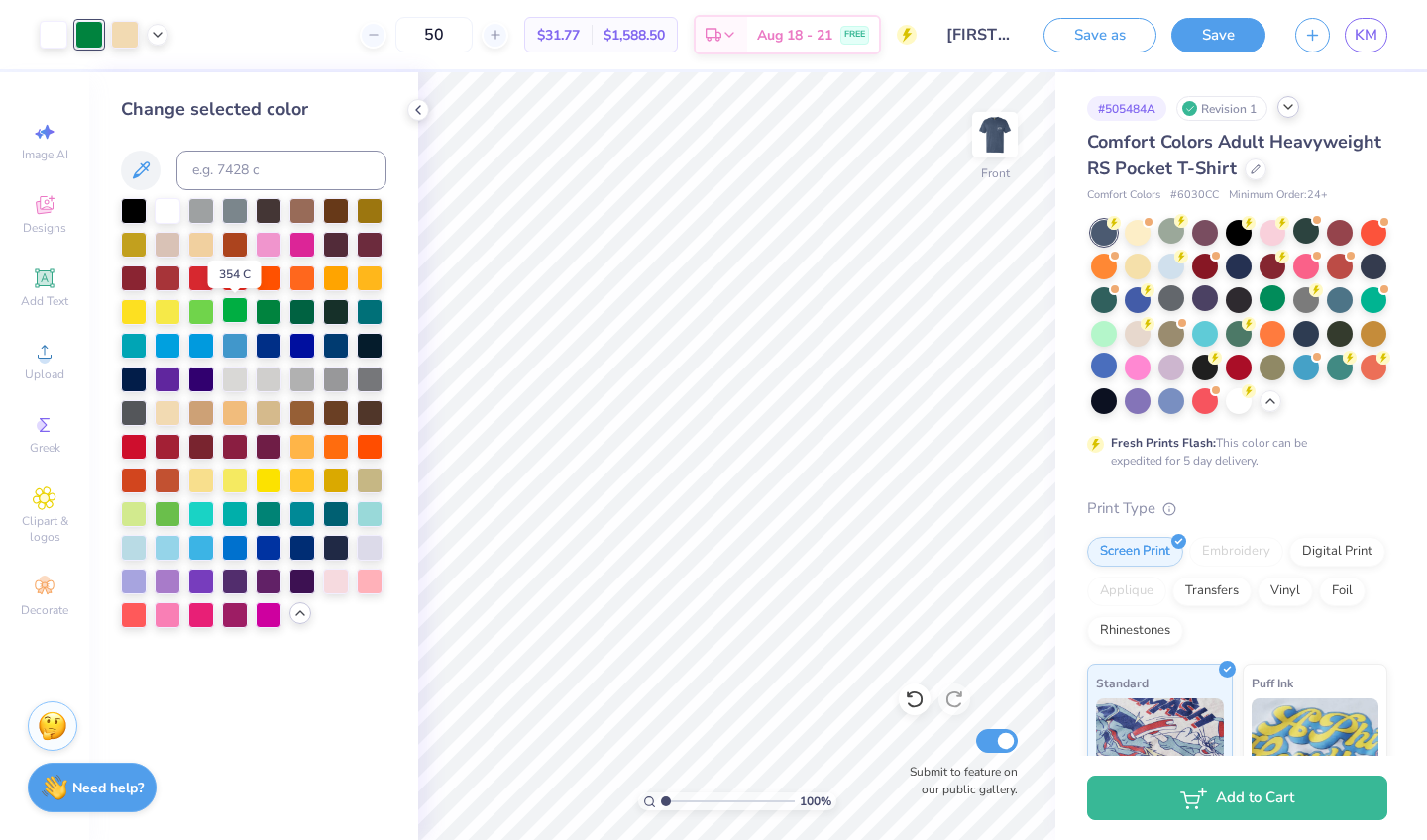 click at bounding box center (235, 310) 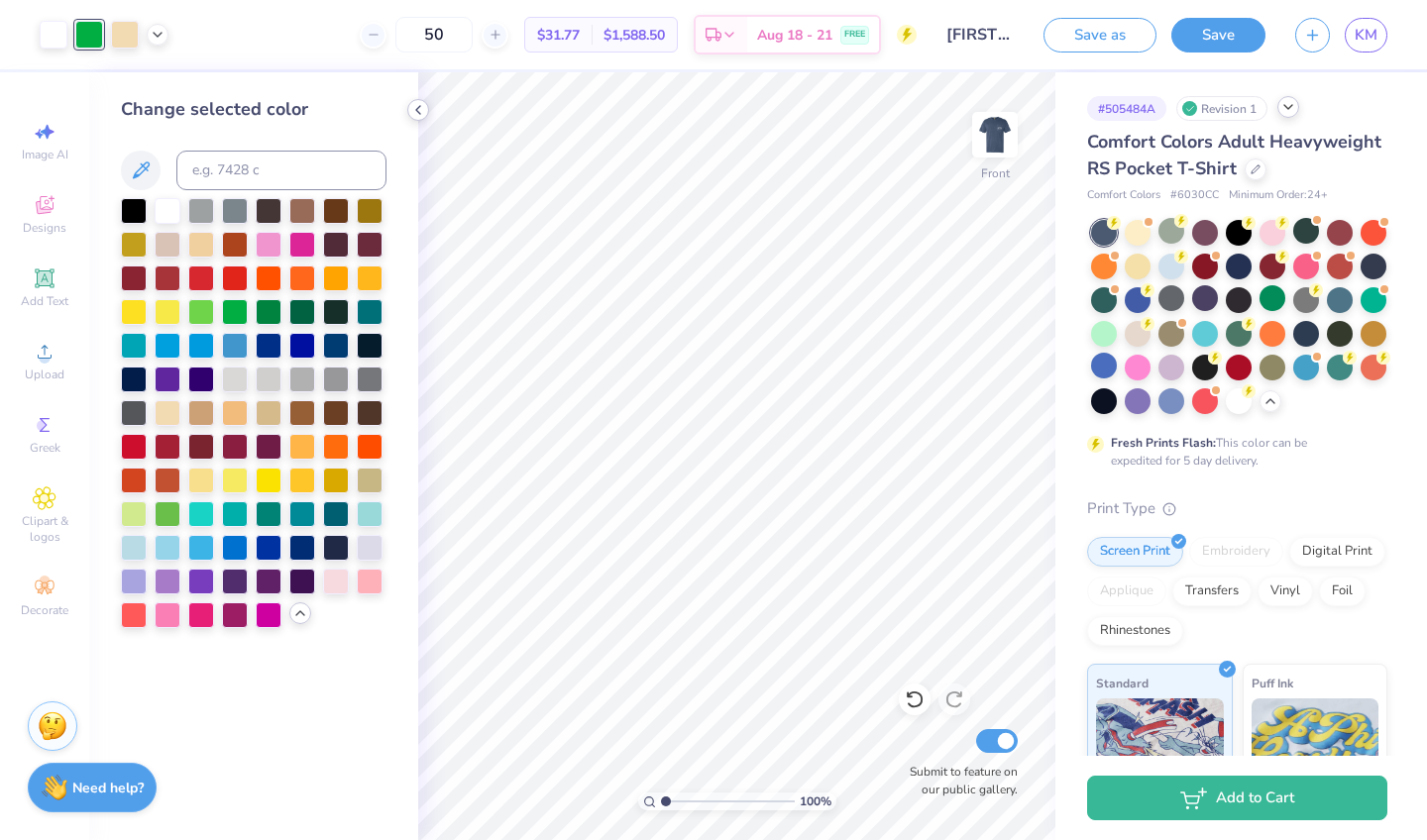 click 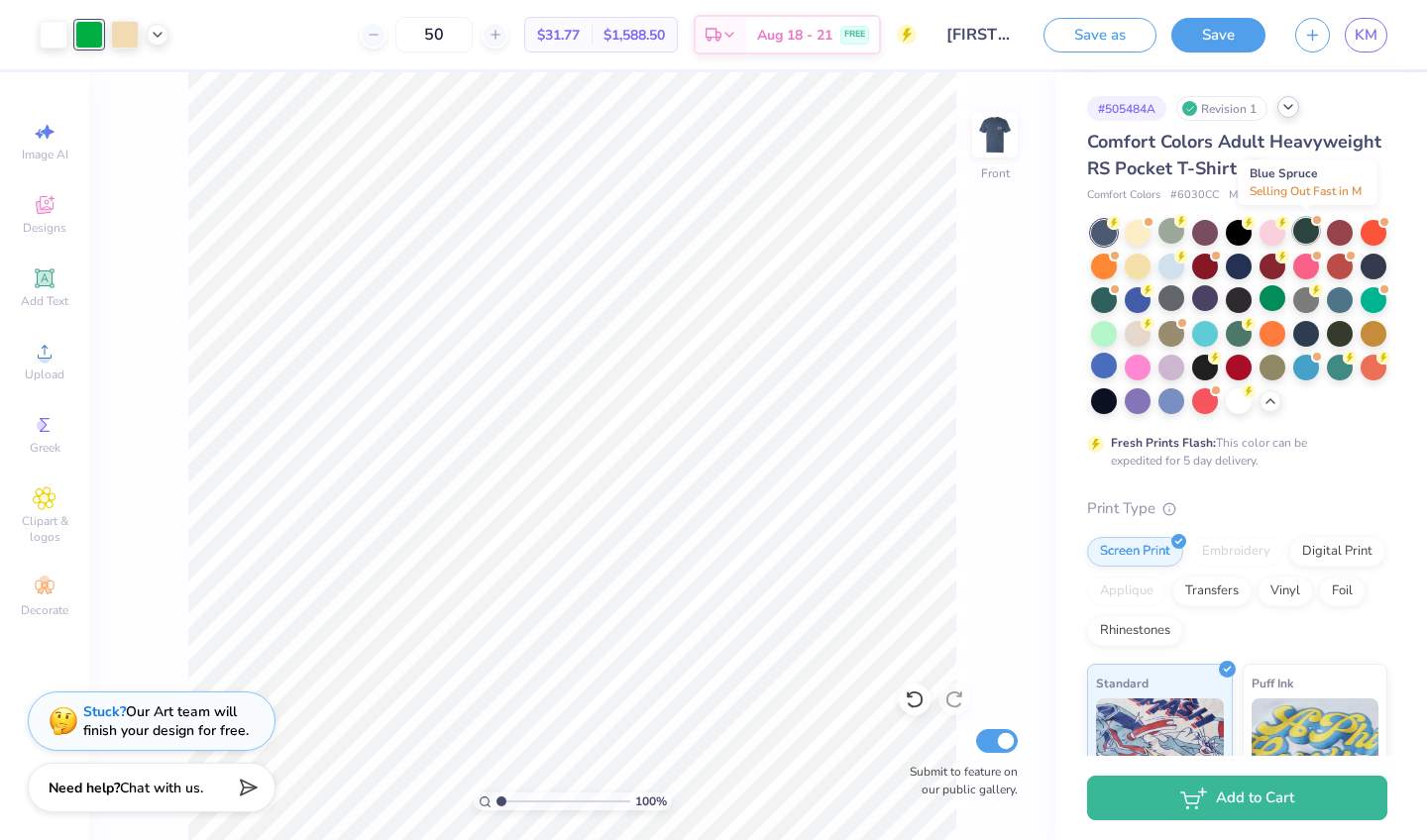 click at bounding box center [1306, 231] 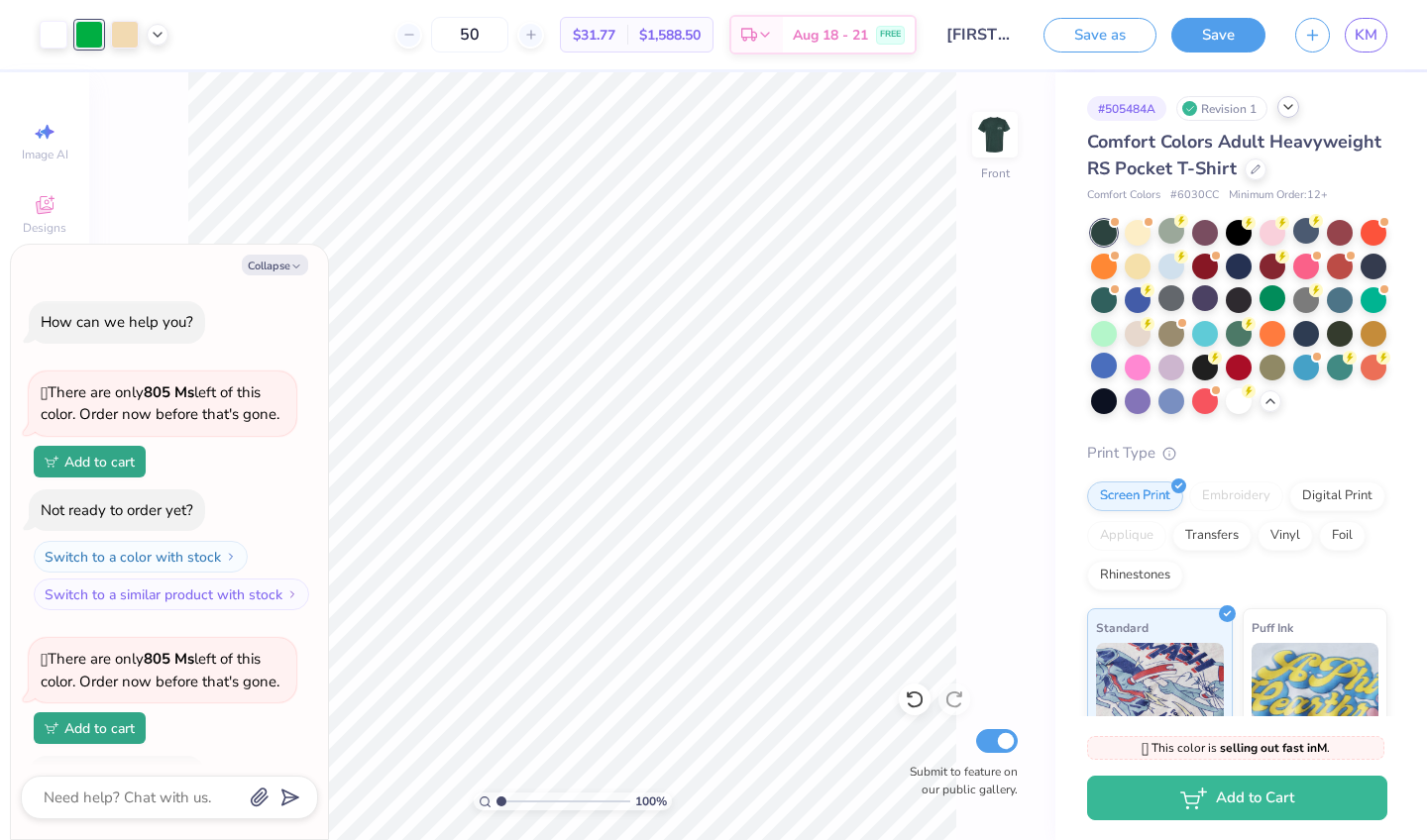 scroll, scrollTop: 883, scrollLeft: 0, axis: vertical 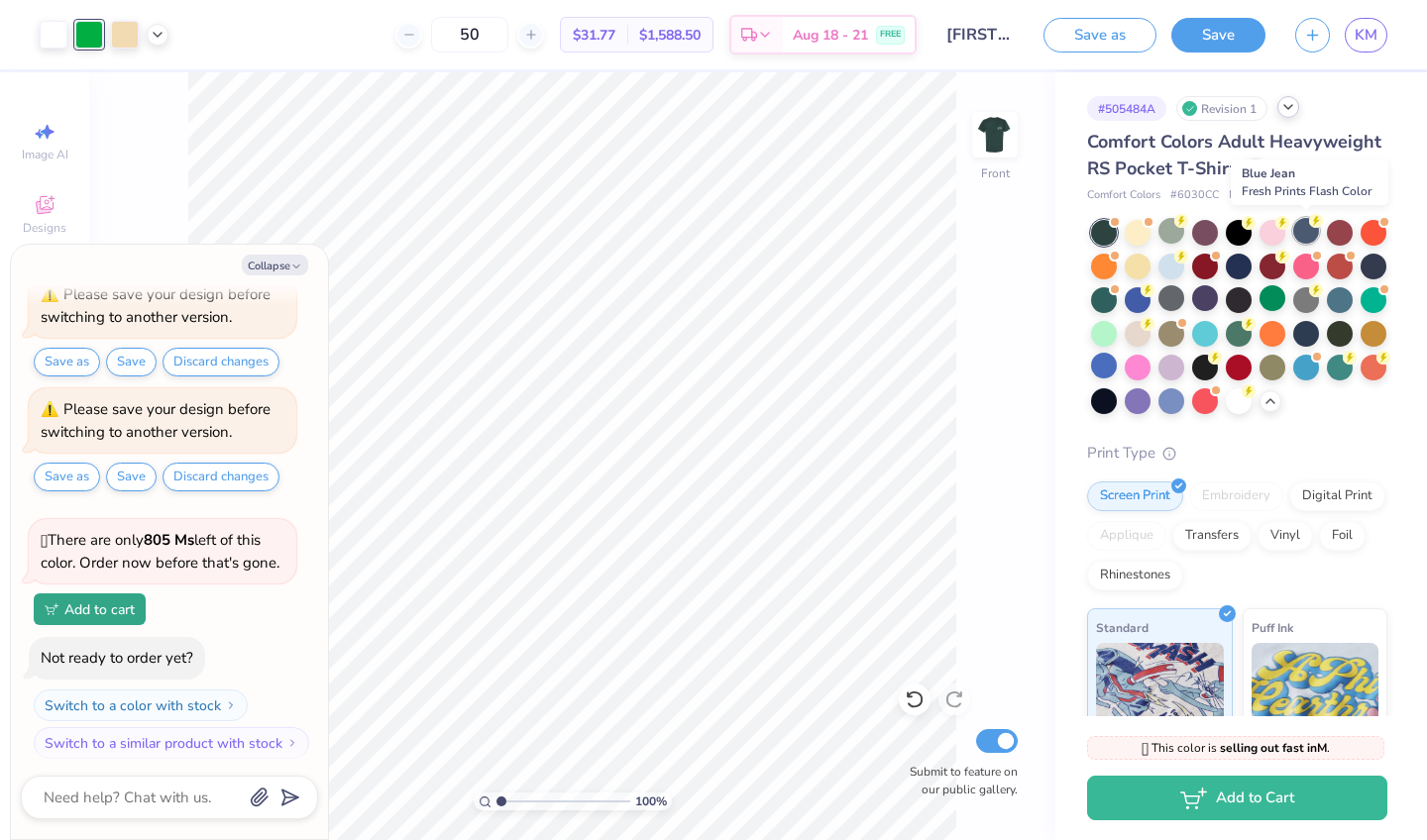 click at bounding box center [1306, 231] 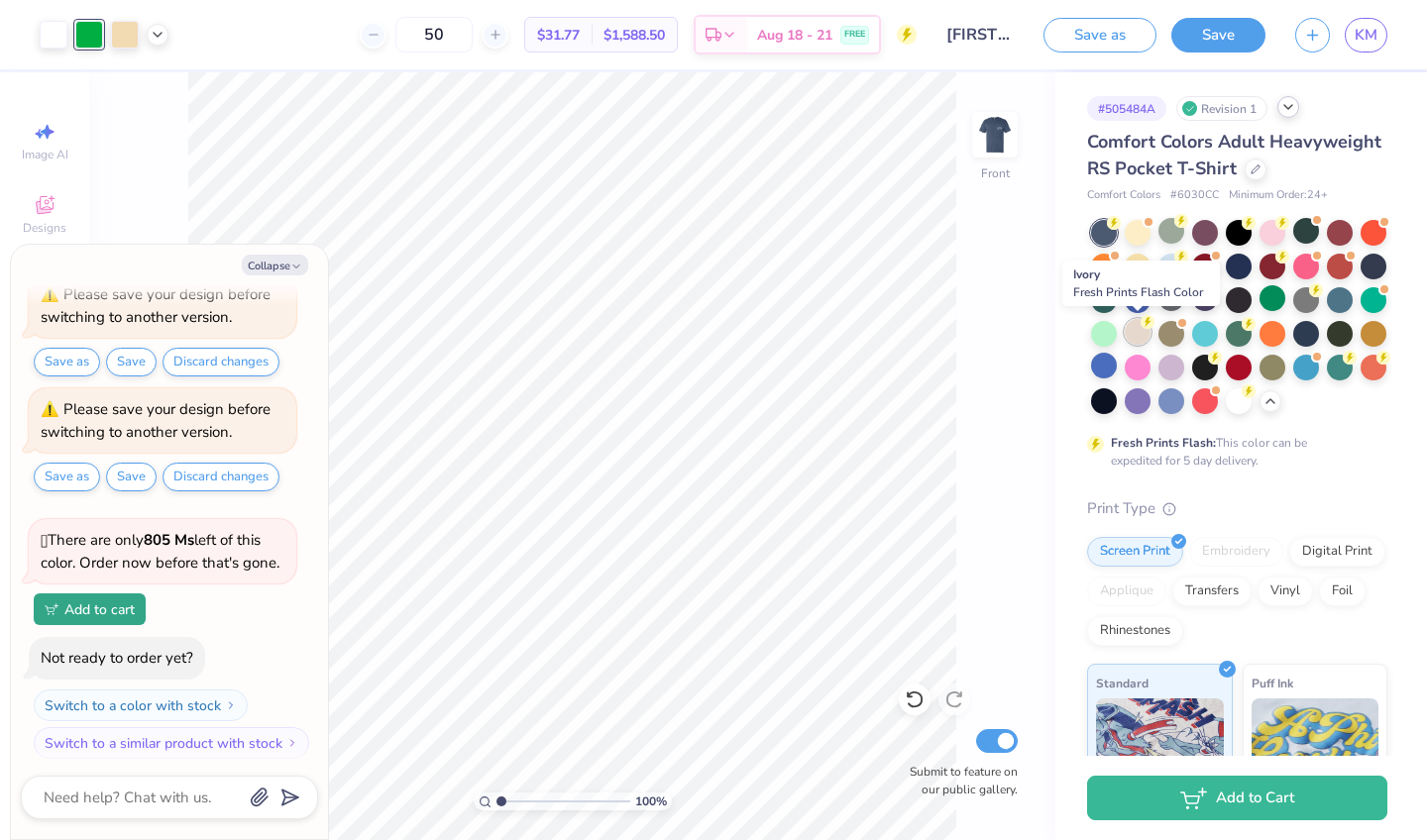 click at bounding box center [1138, 332] 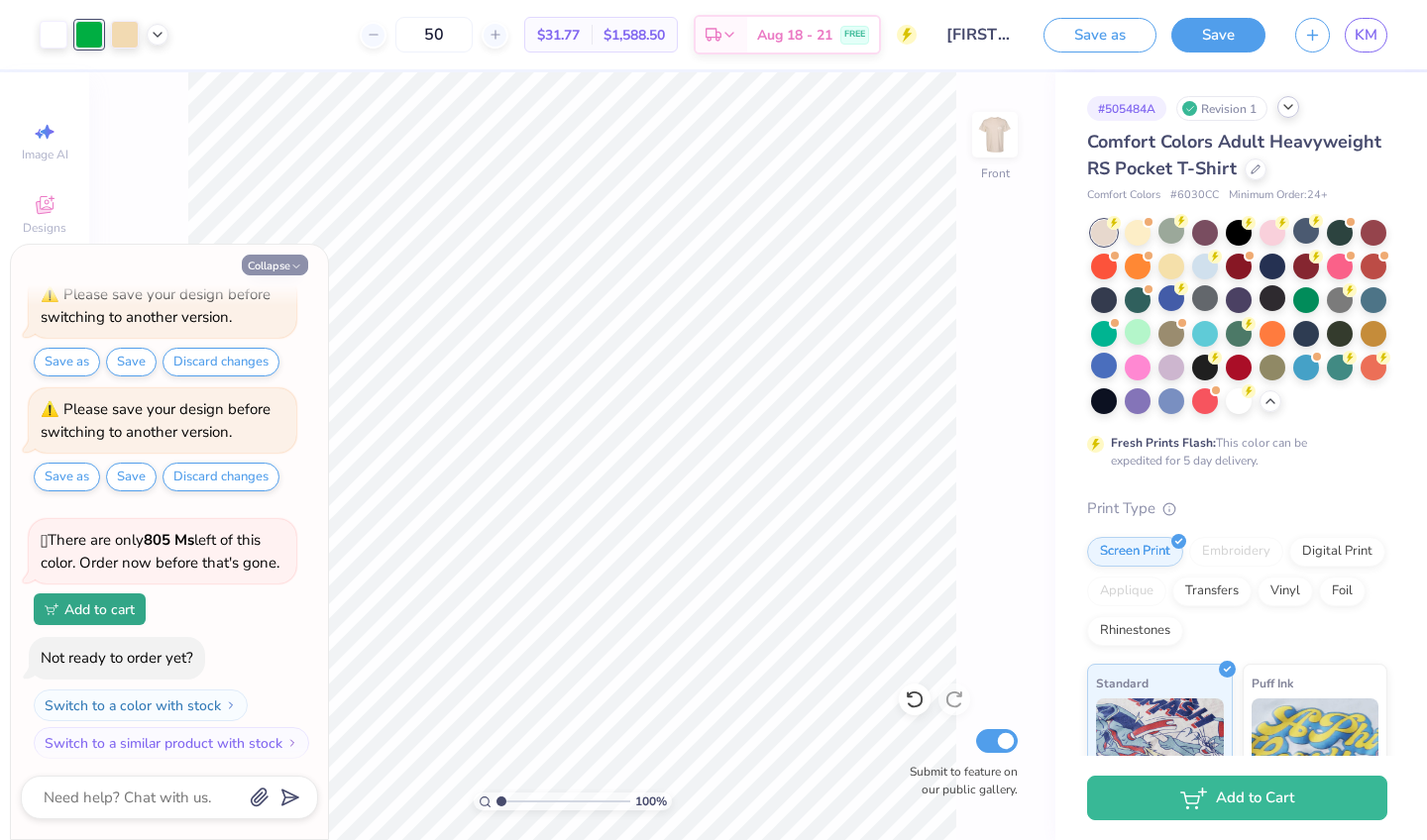 click 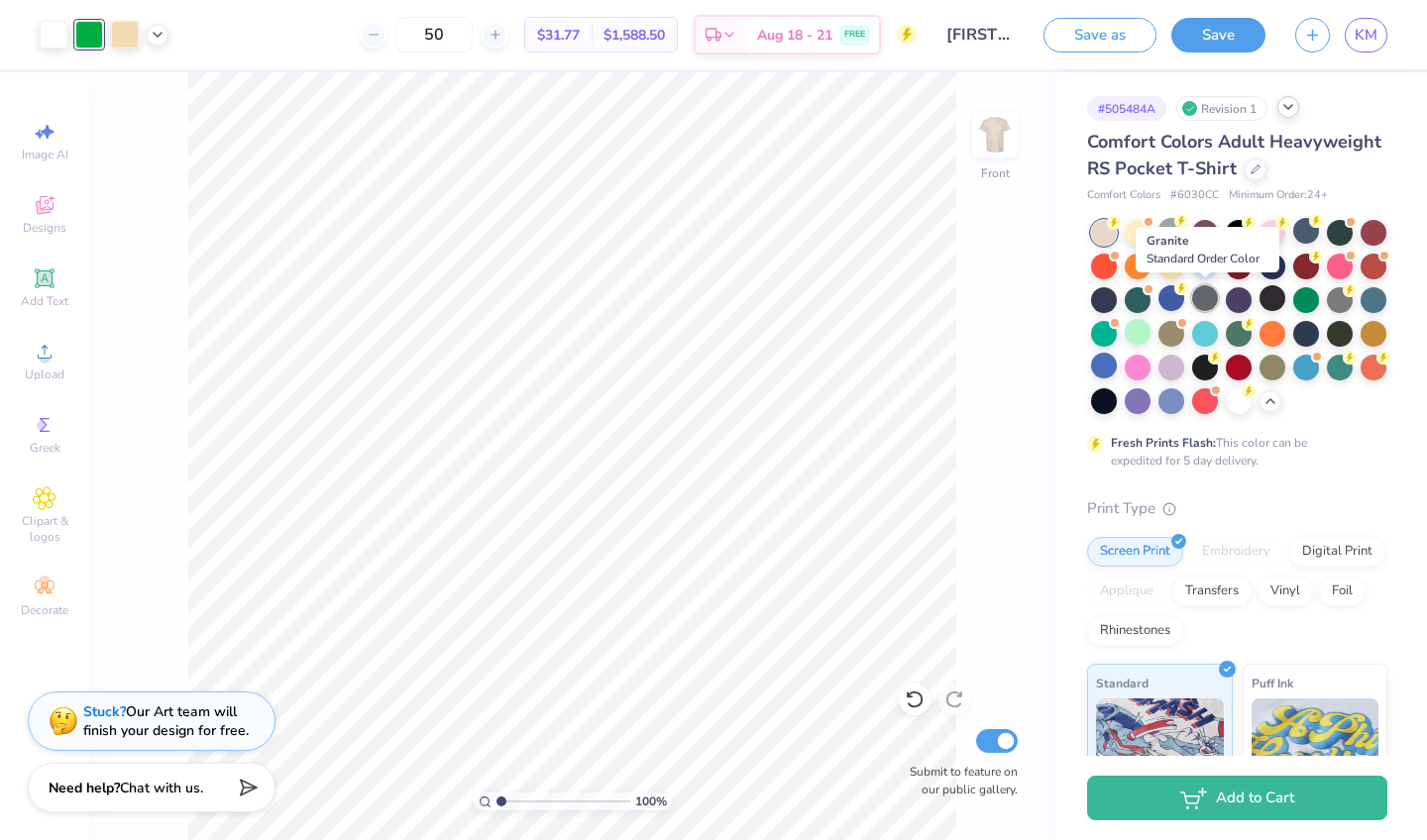 click at bounding box center [1205, 298] 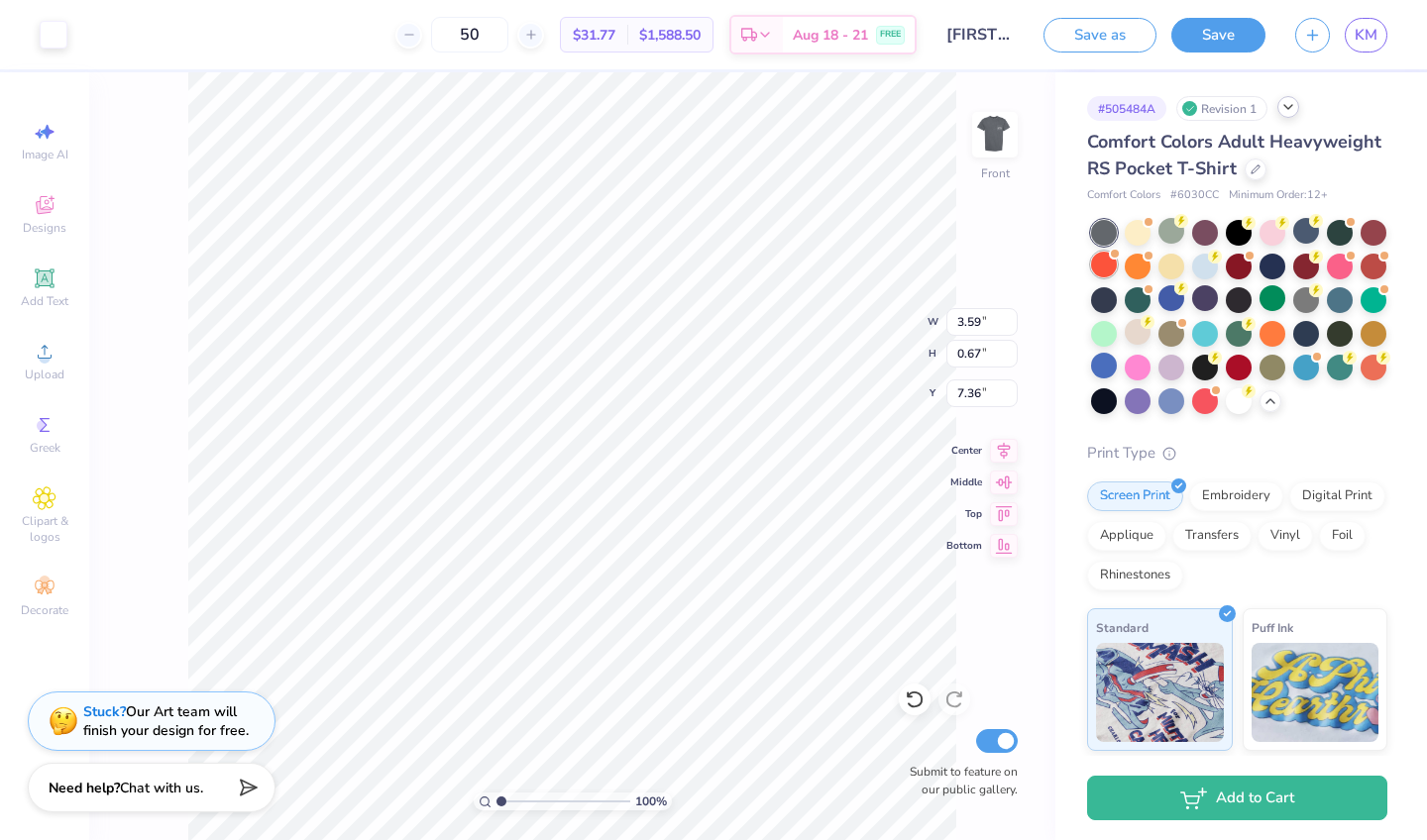 type on "3.59" 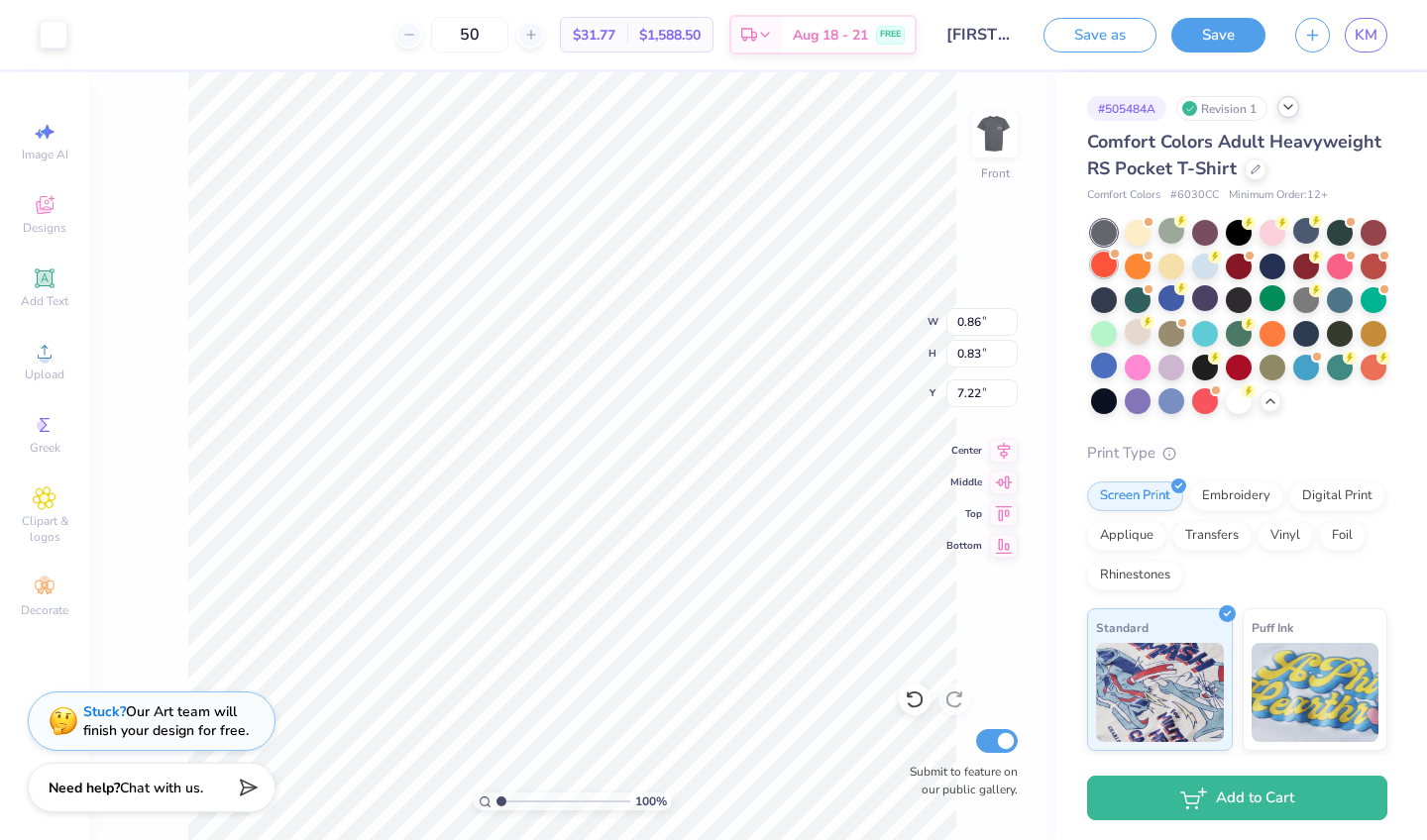 type on "0.73" 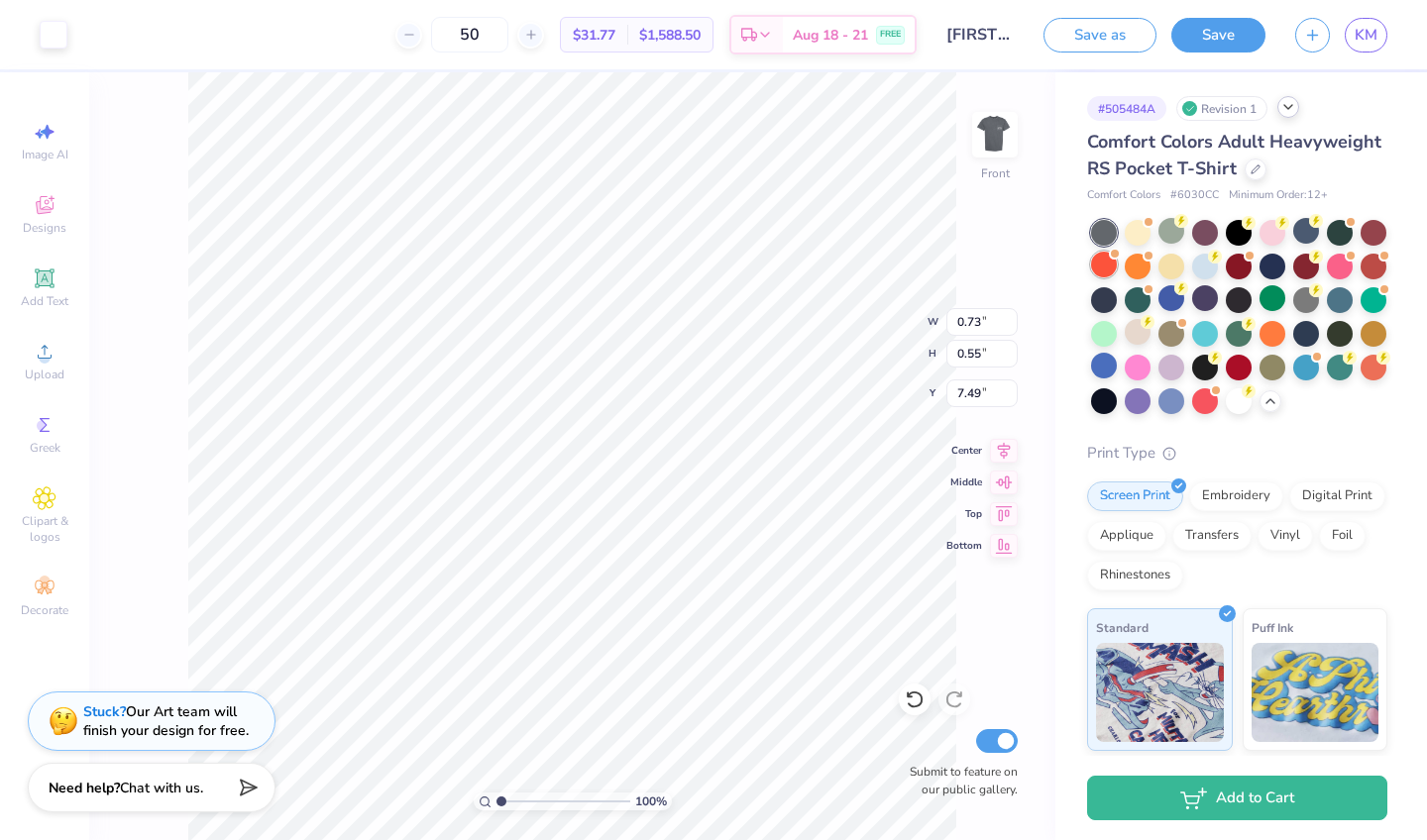 type on "2.26" 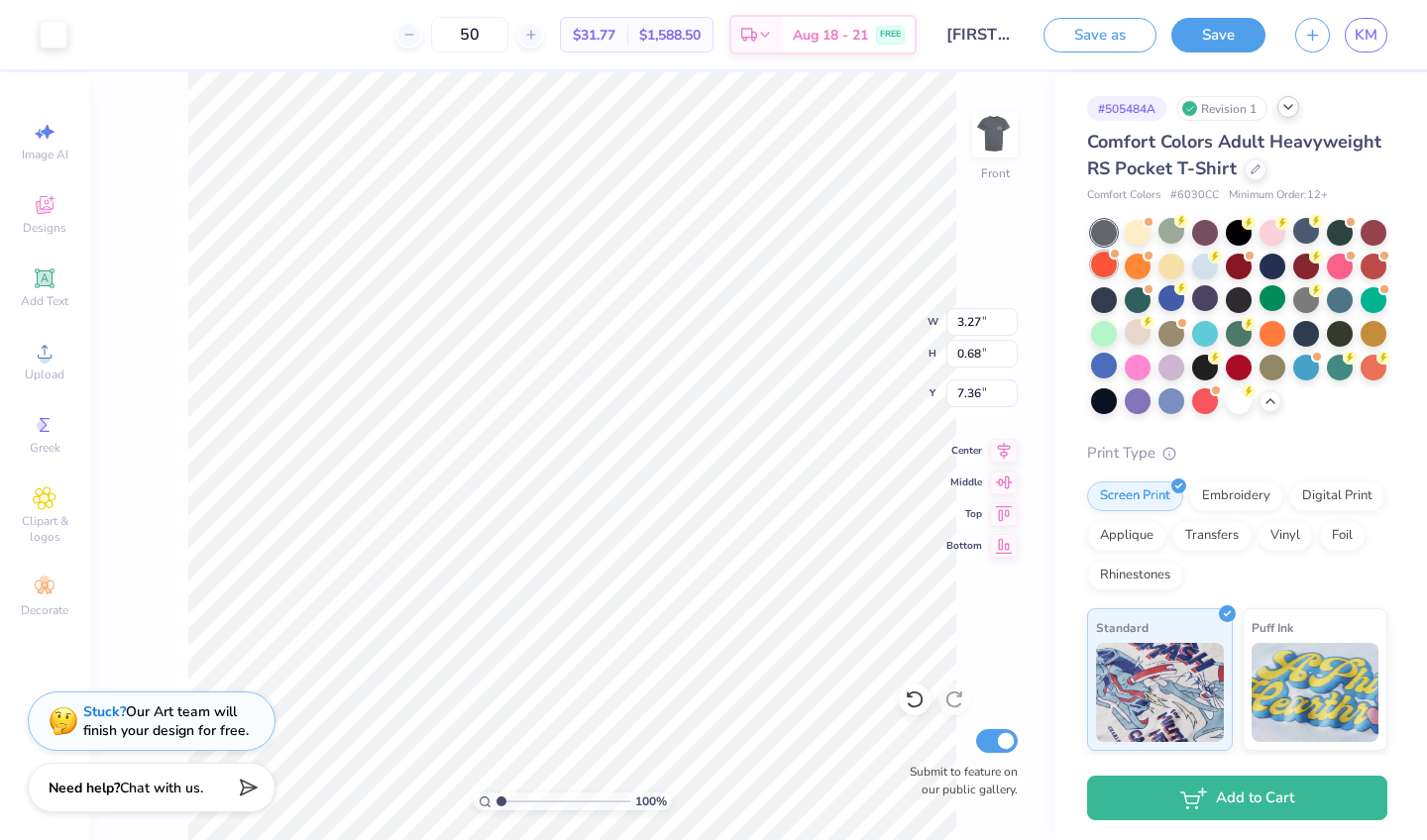 type on "0.83" 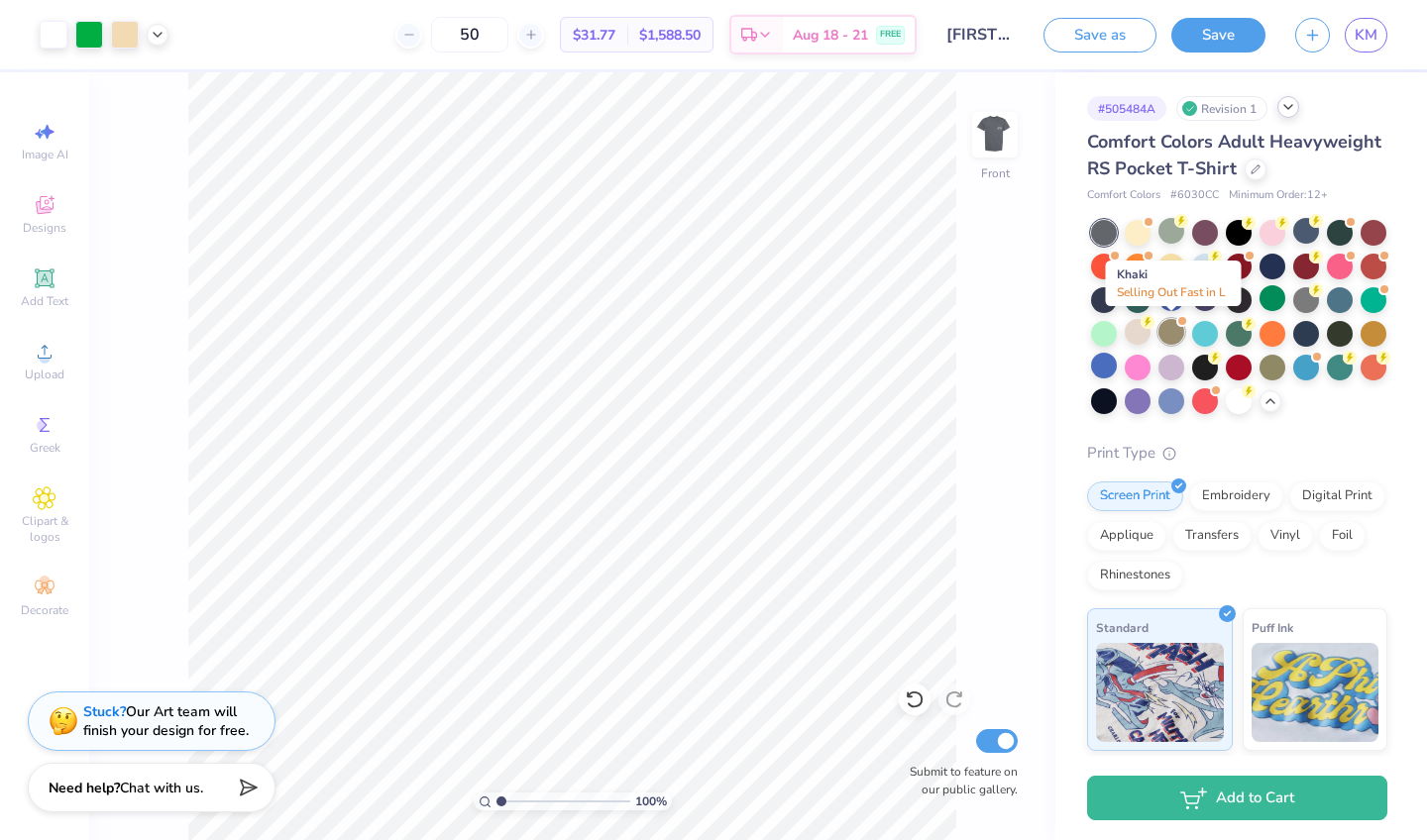 click at bounding box center (1171, 332) 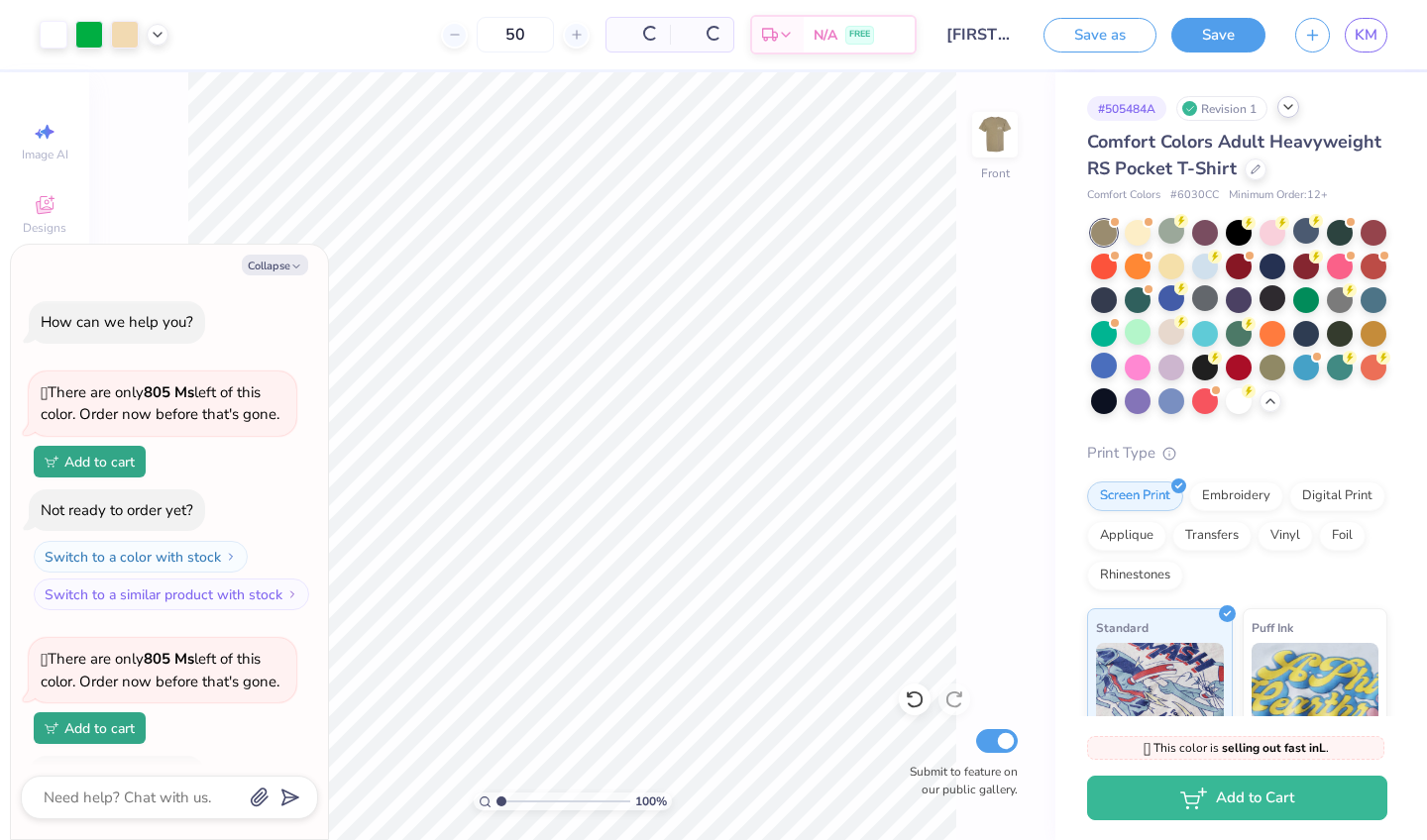 scroll, scrollTop: 1148, scrollLeft: 0, axis: vertical 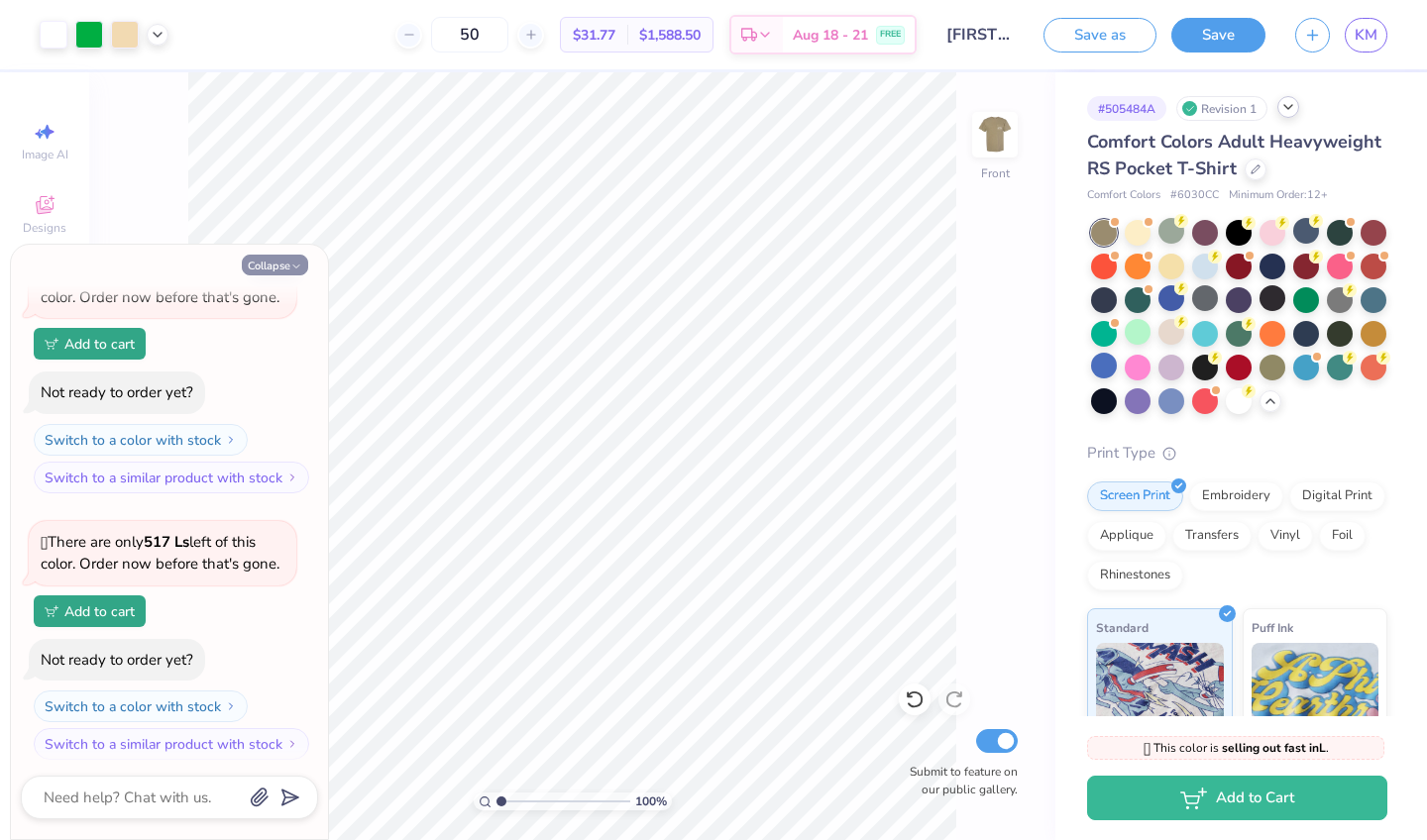 click 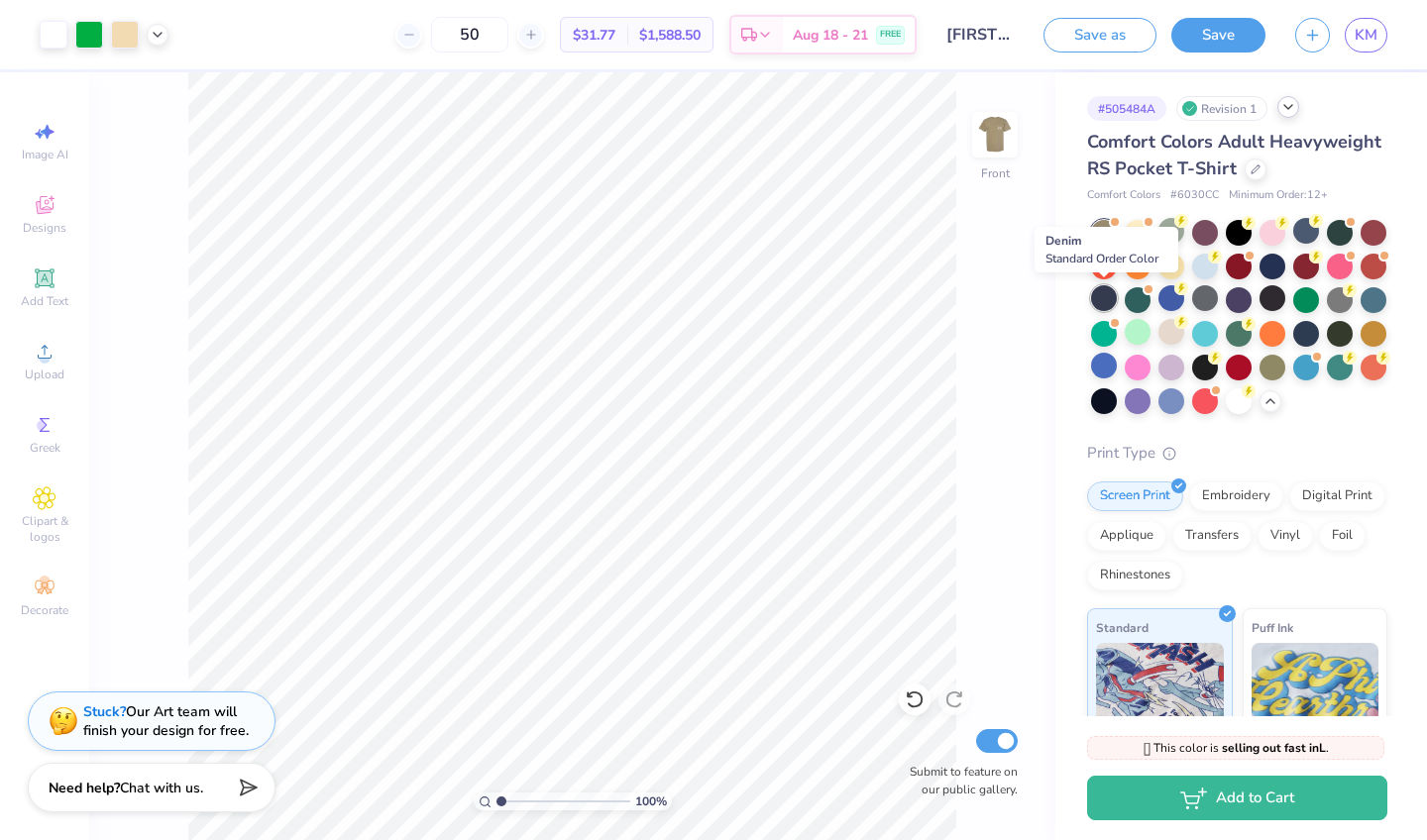 click at bounding box center [1104, 298] 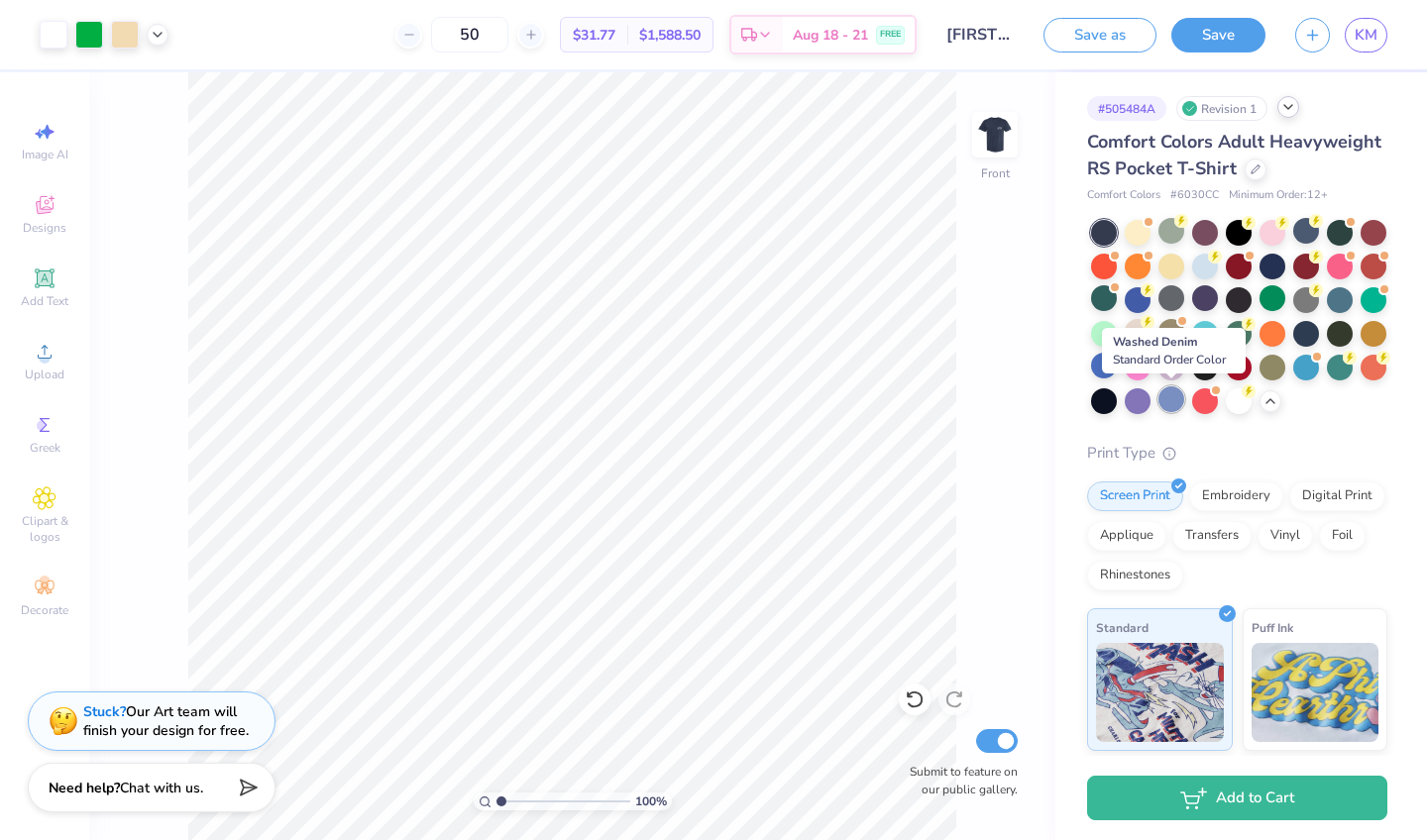click at bounding box center [1171, 399] 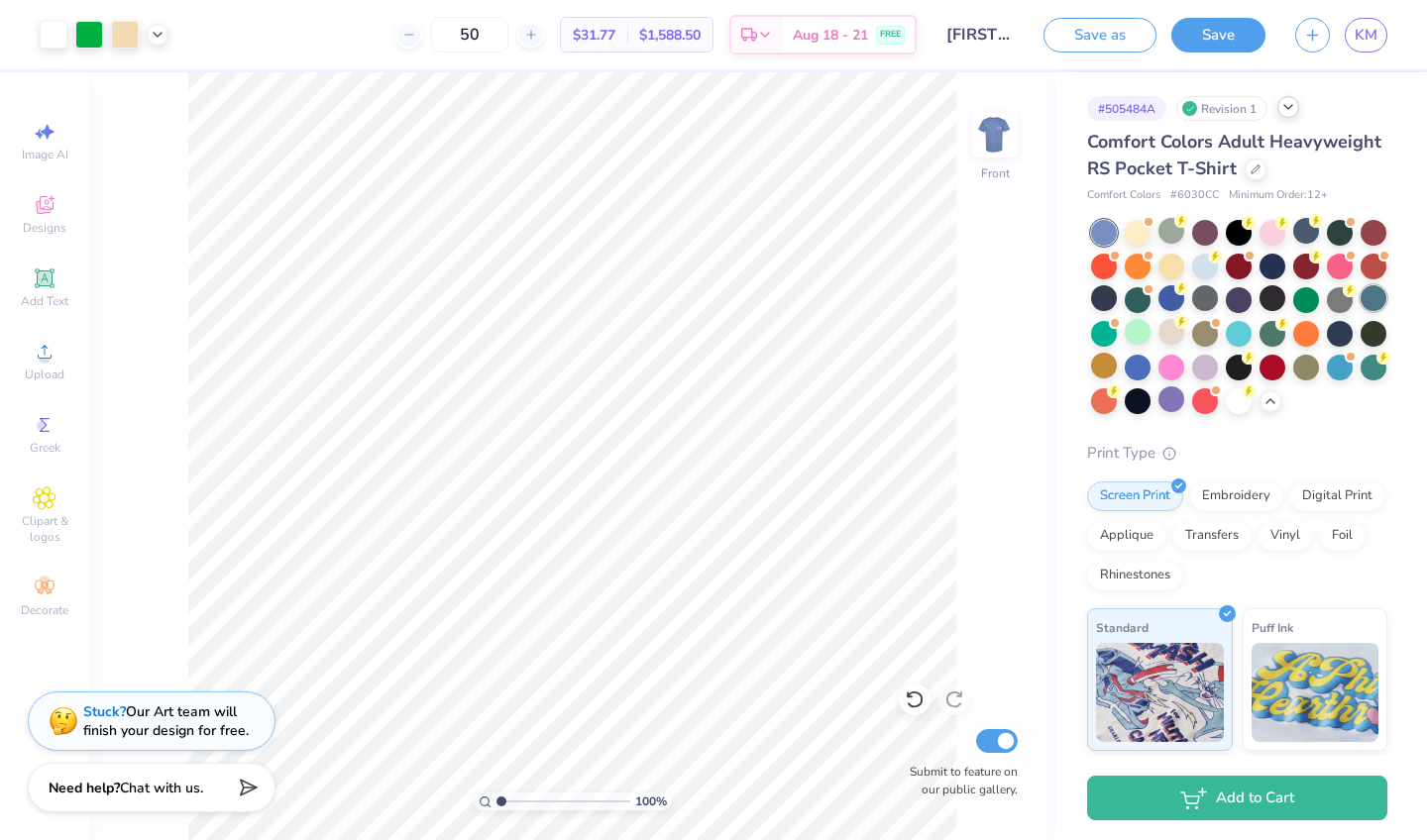 click at bounding box center [1373, 298] 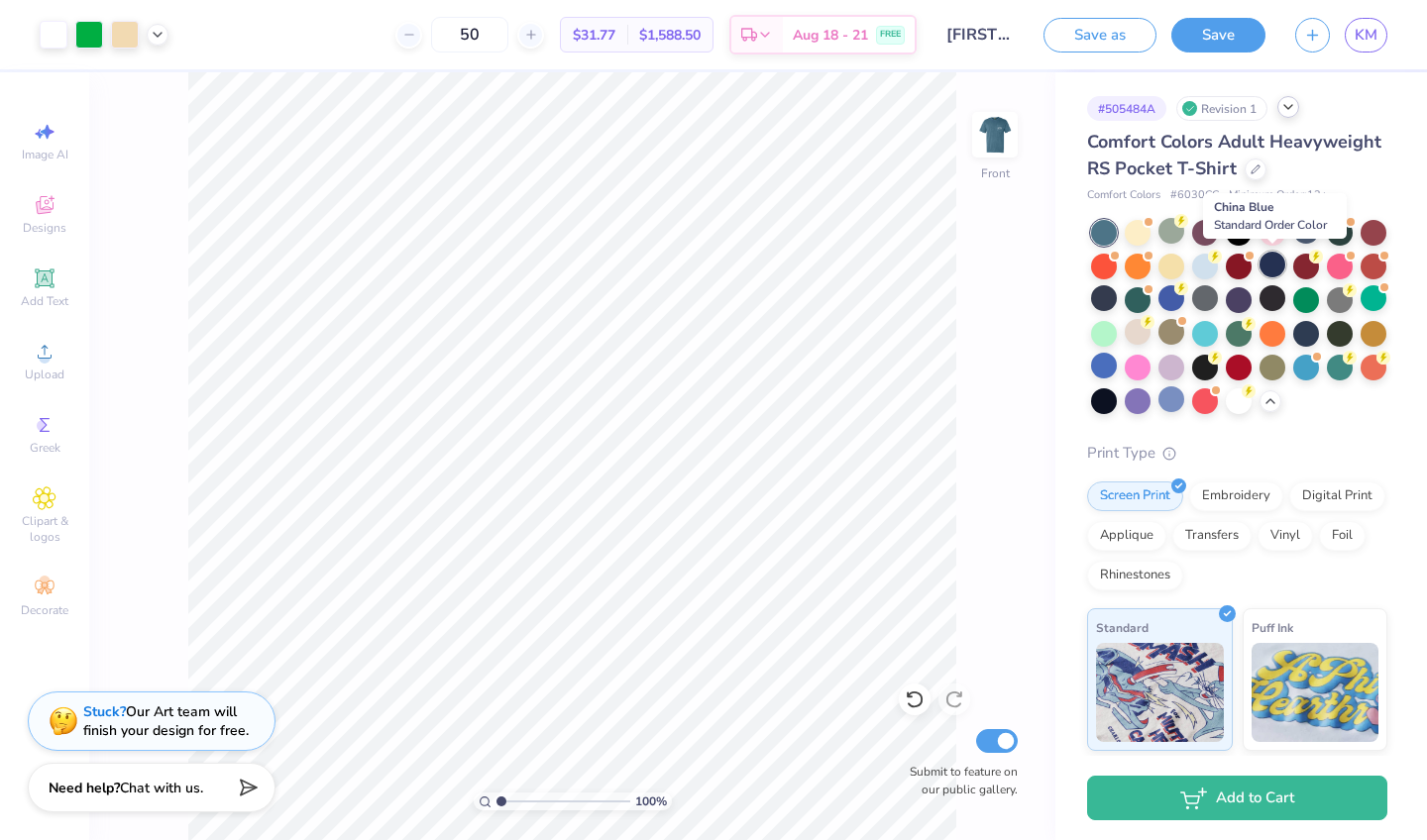 click at bounding box center [1272, 264] 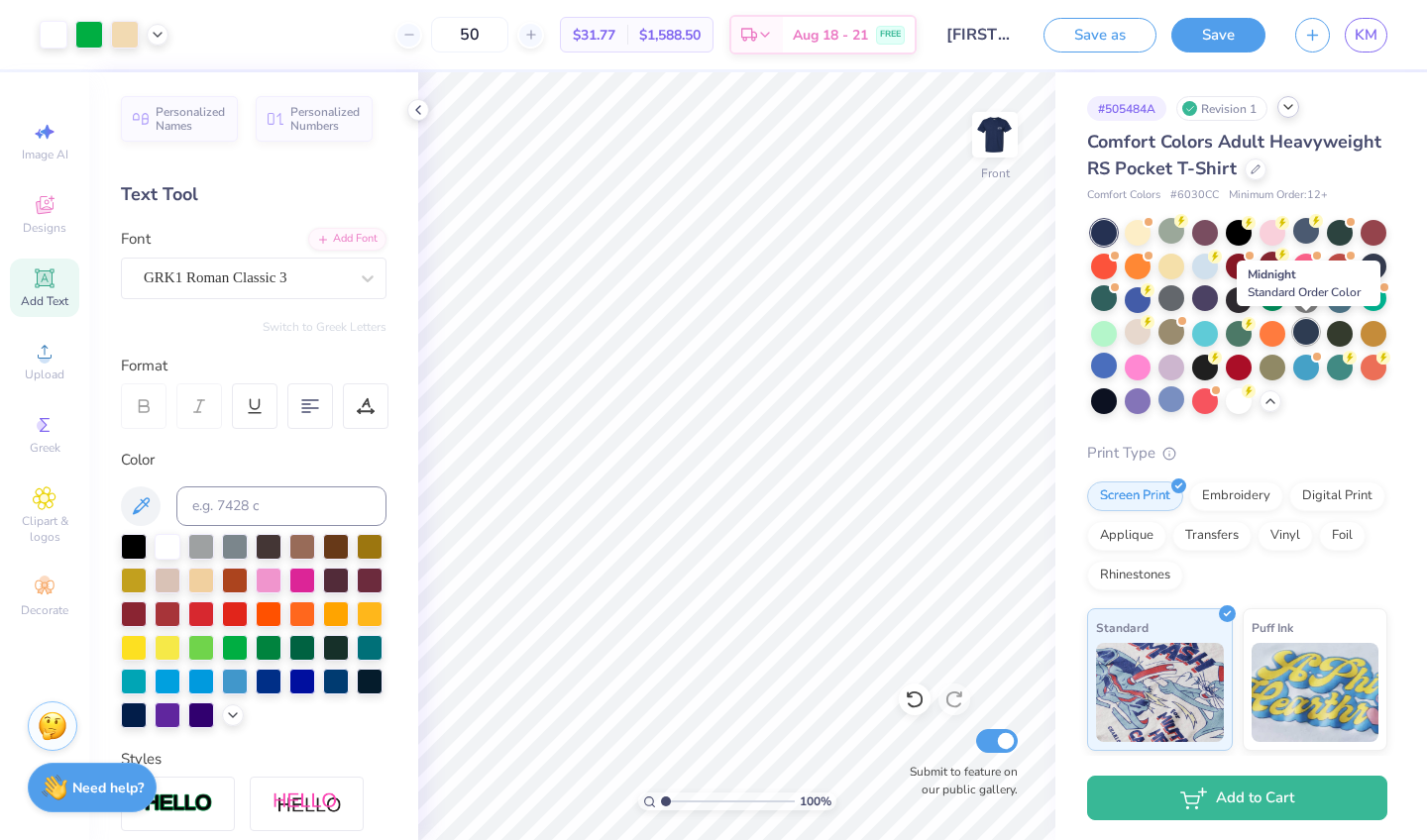 click at bounding box center [1306, 332] 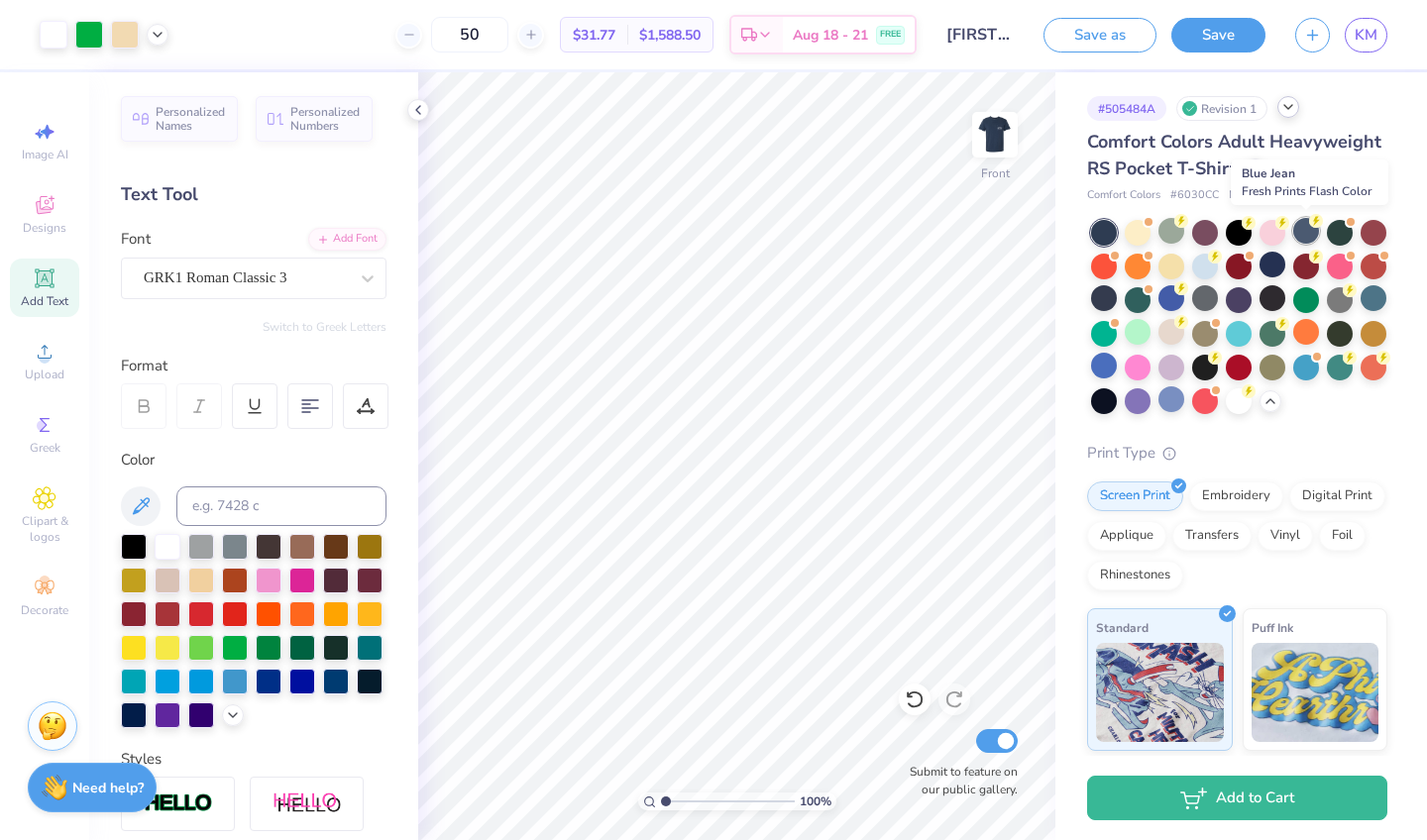 click at bounding box center [1306, 231] 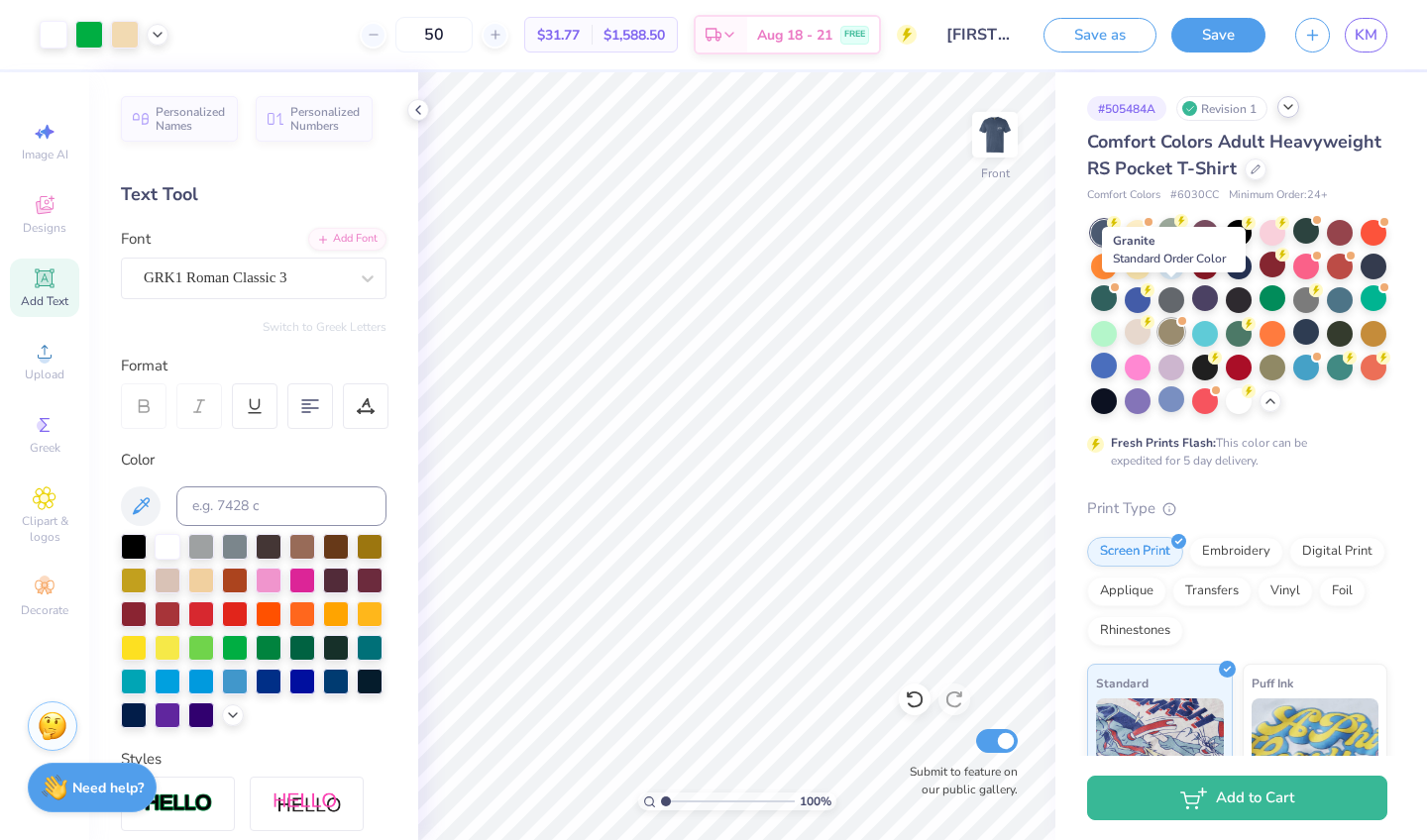 drag, startPoint x: 1161, startPoint y: 295, endPoint x: 1176, endPoint y: 327, distance: 35.341194 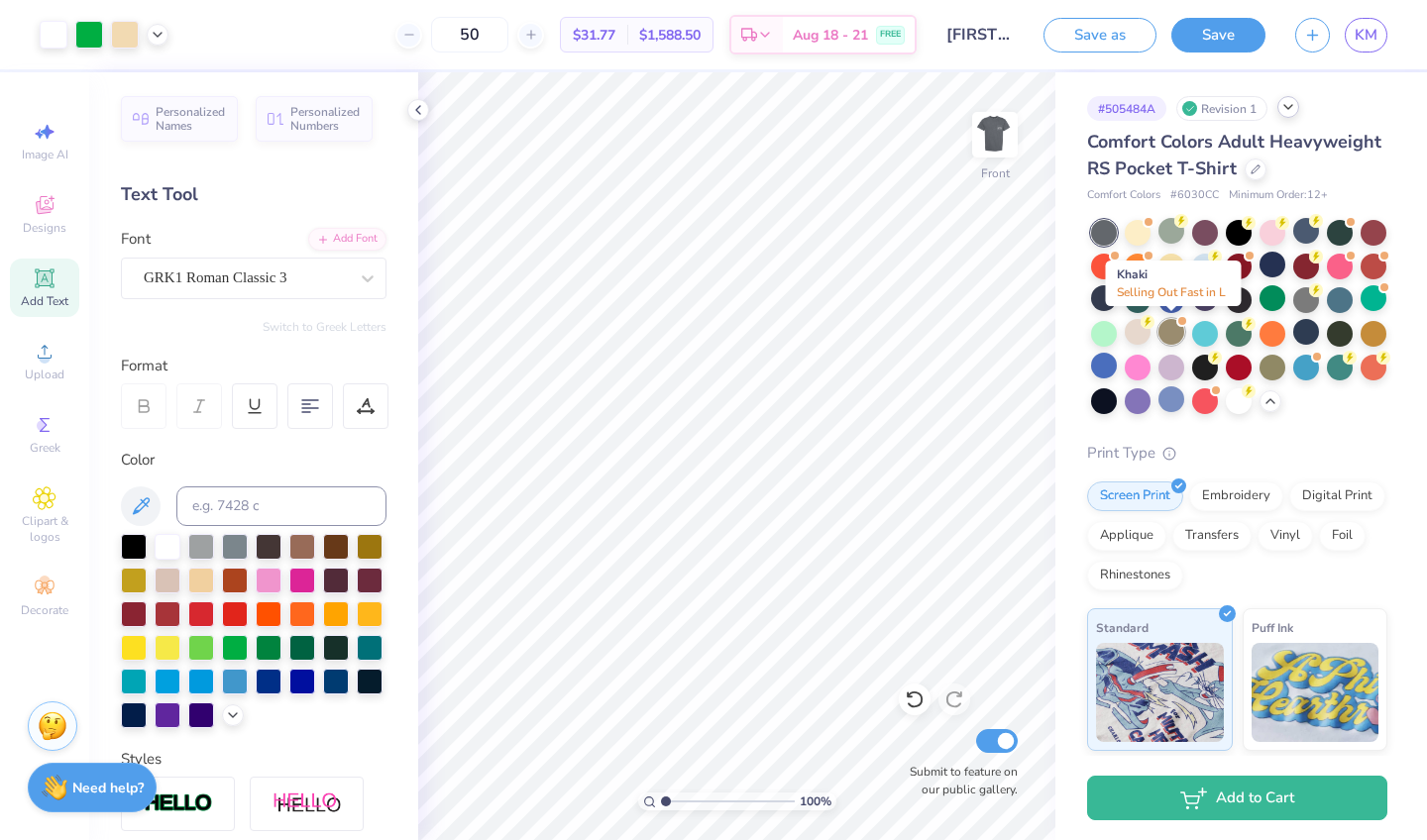 click at bounding box center (1171, 332) 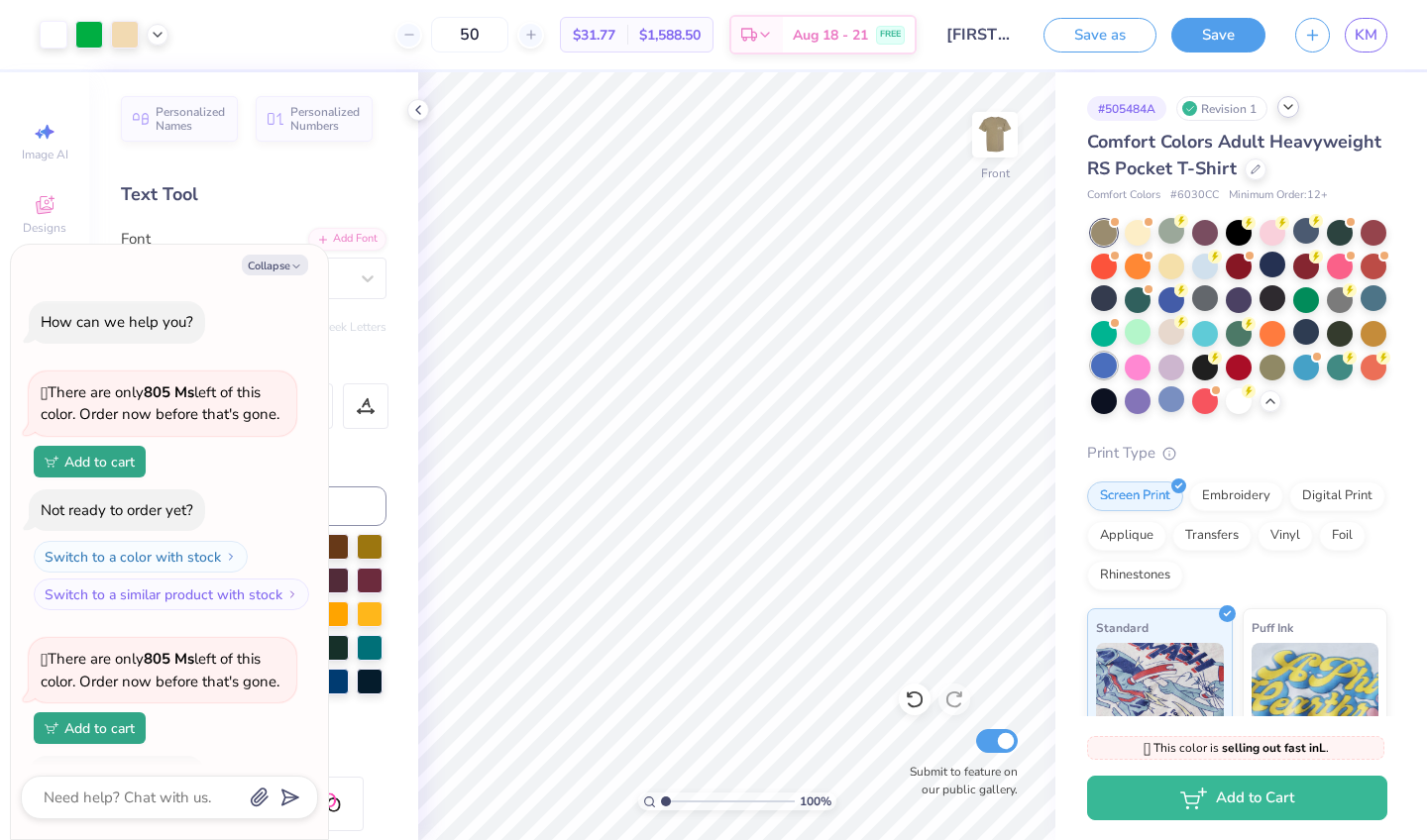 scroll, scrollTop: 1414, scrollLeft: 0, axis: vertical 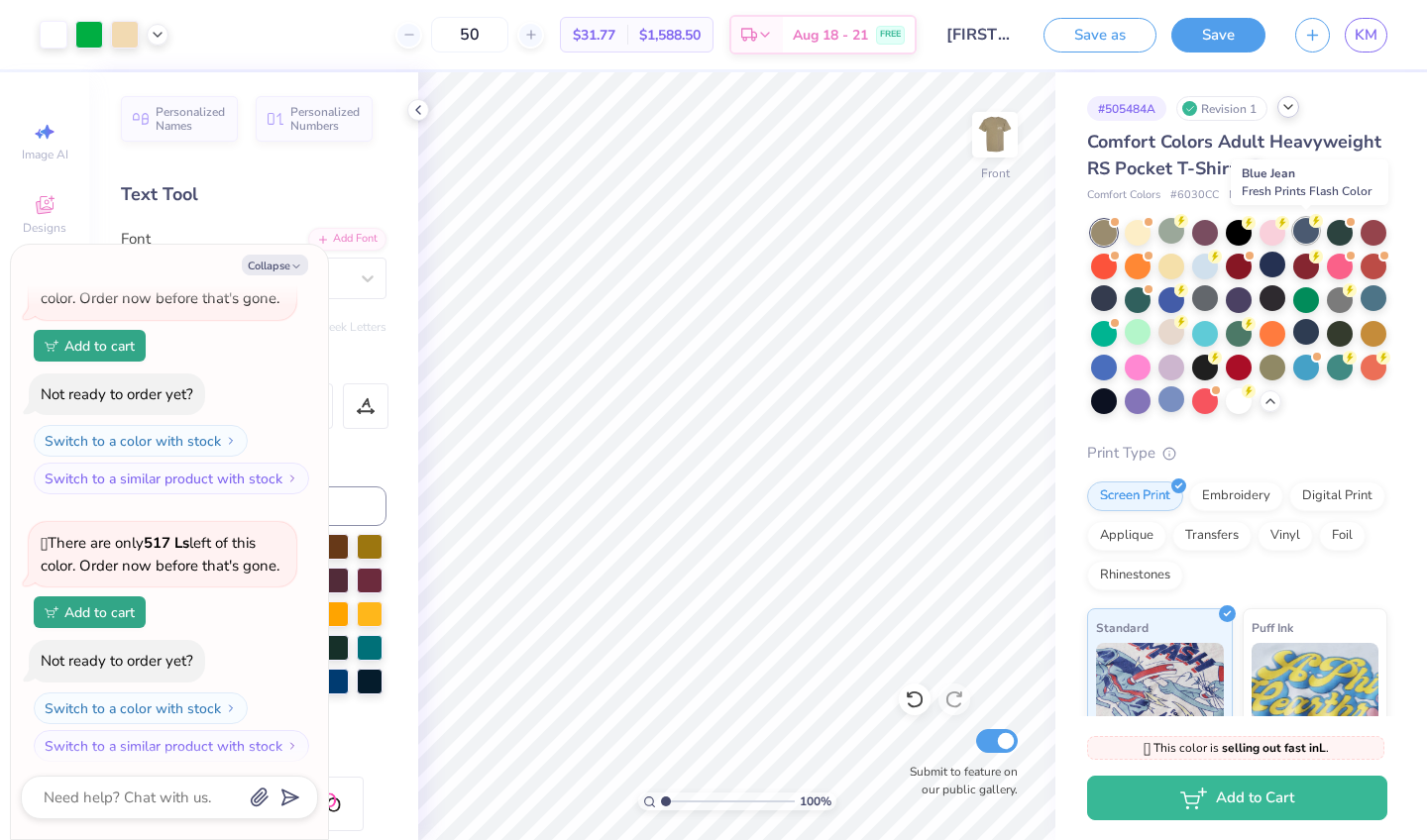 click at bounding box center [1306, 231] 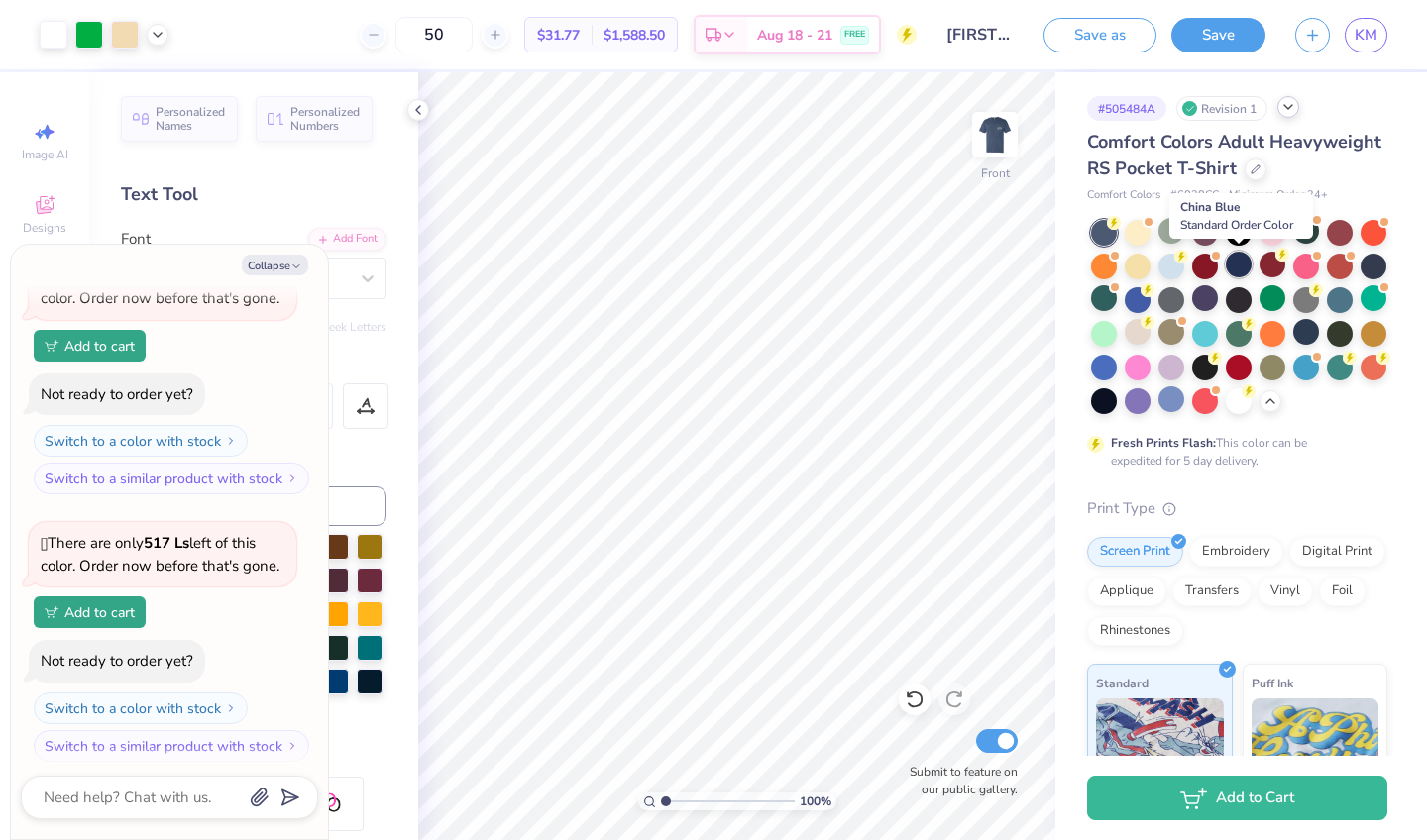 click at bounding box center (1239, 264) 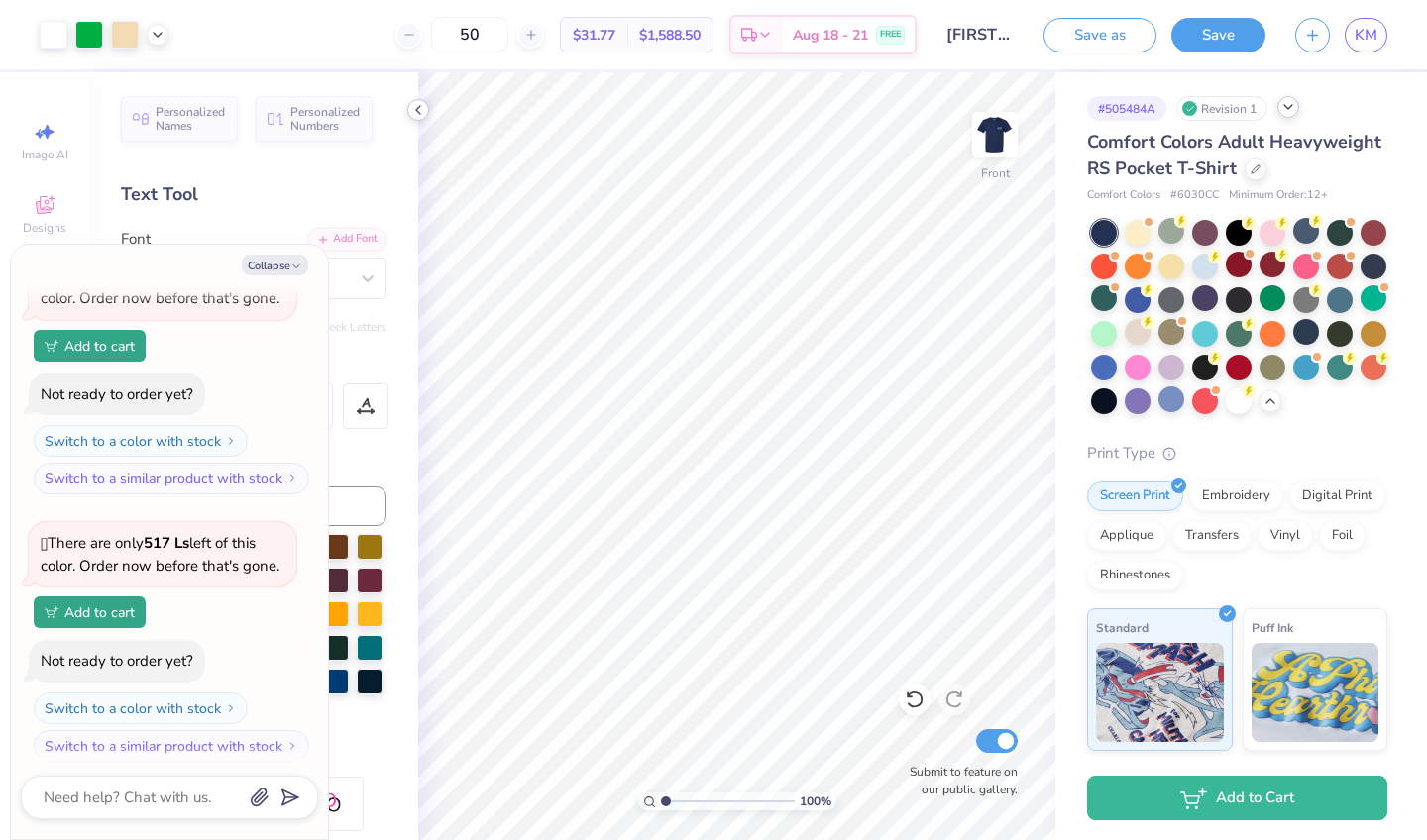 click 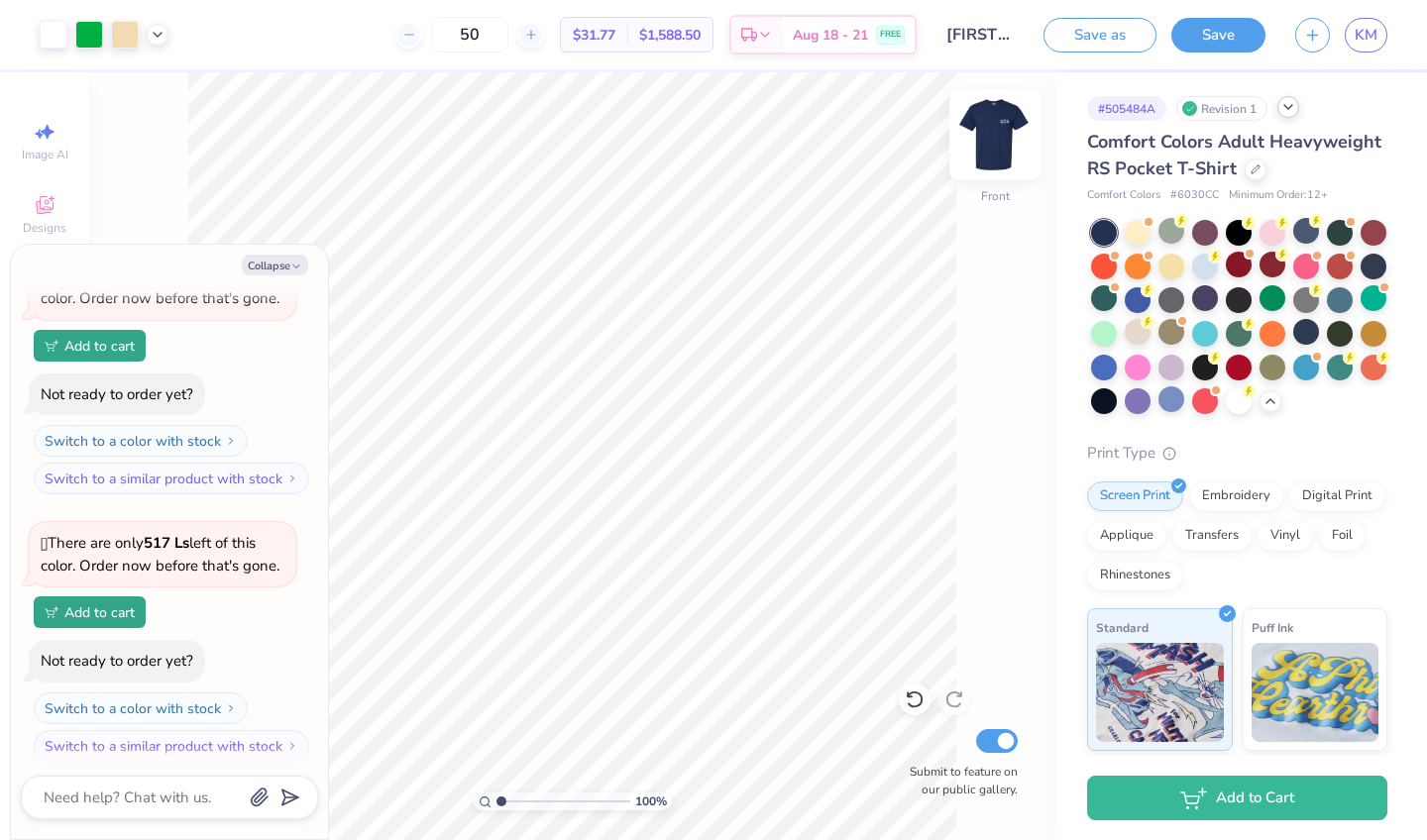 click at bounding box center [995, 135] 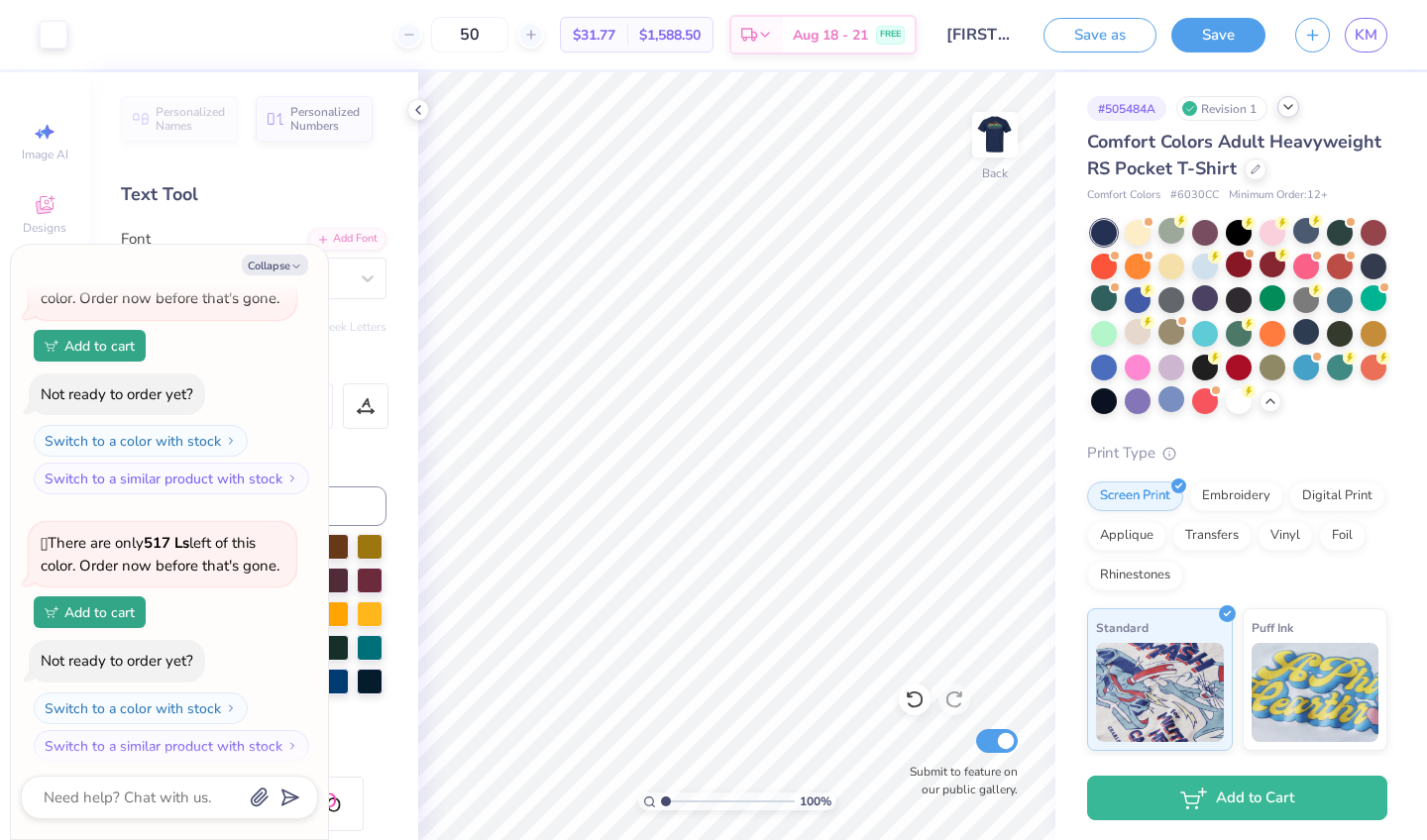 type on "x" 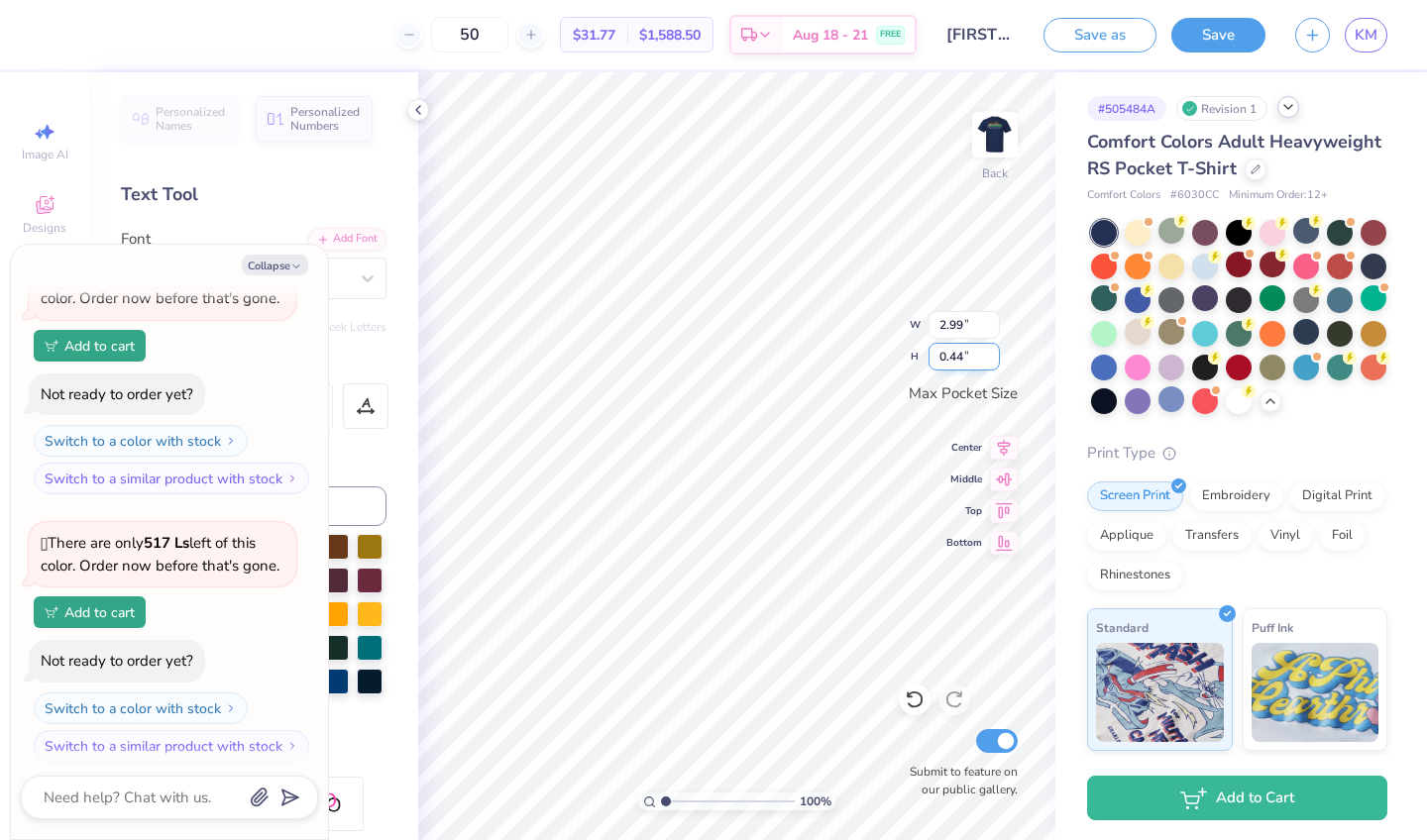 click on "0.44" at bounding box center (964, 357) 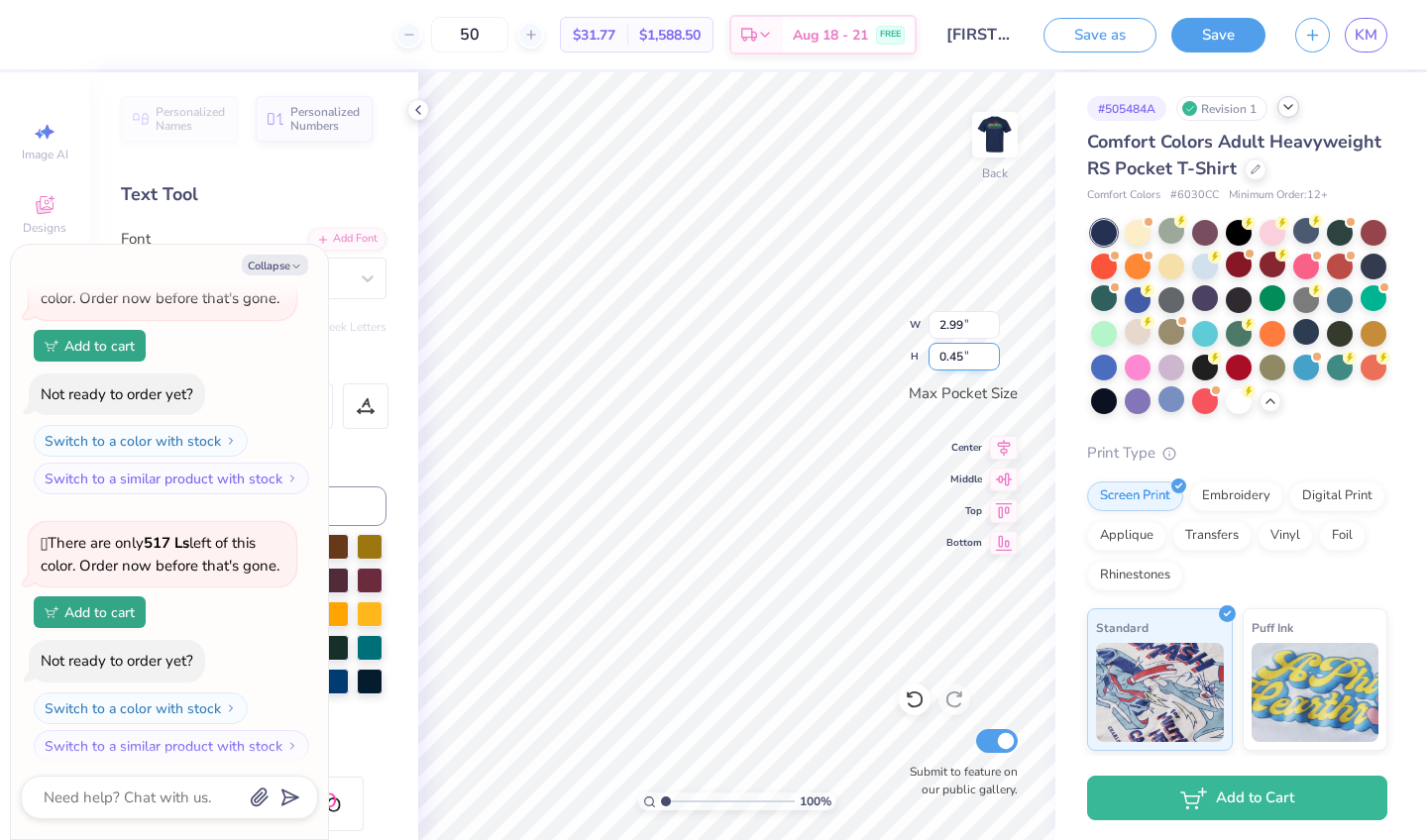 click on "0.45" at bounding box center [964, 357] 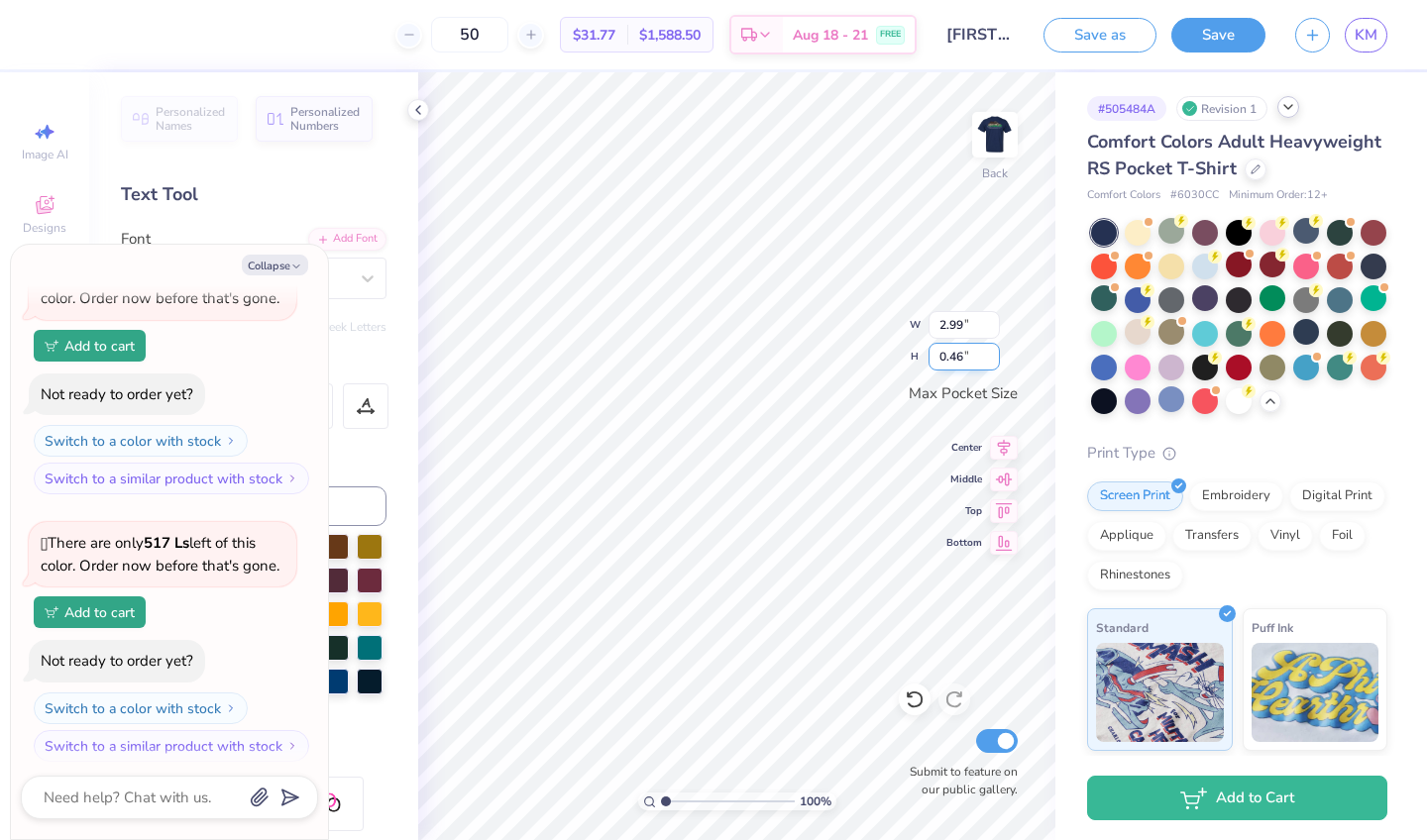 click on "0.46" at bounding box center [964, 357] 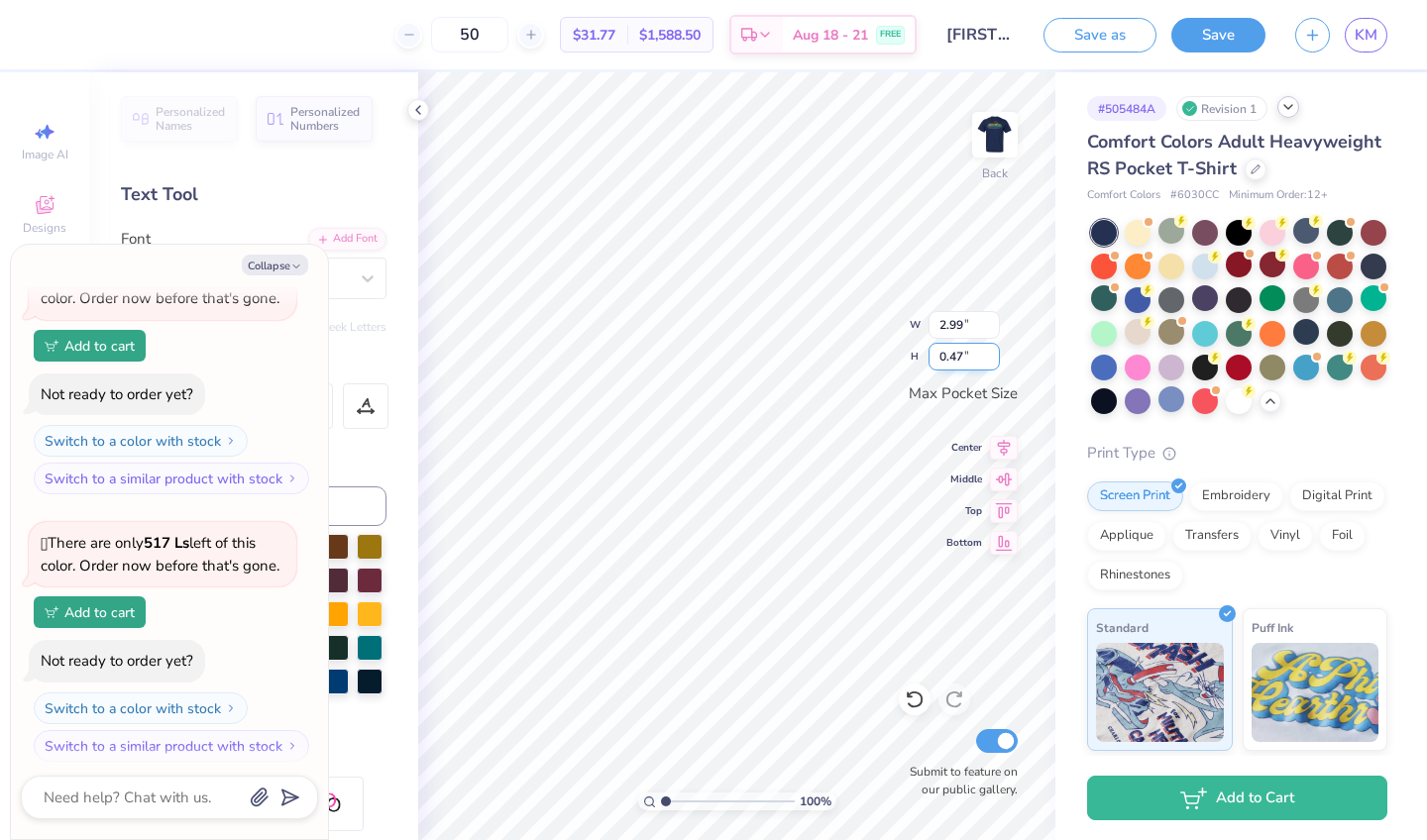 click on "0.47" at bounding box center (964, 357) 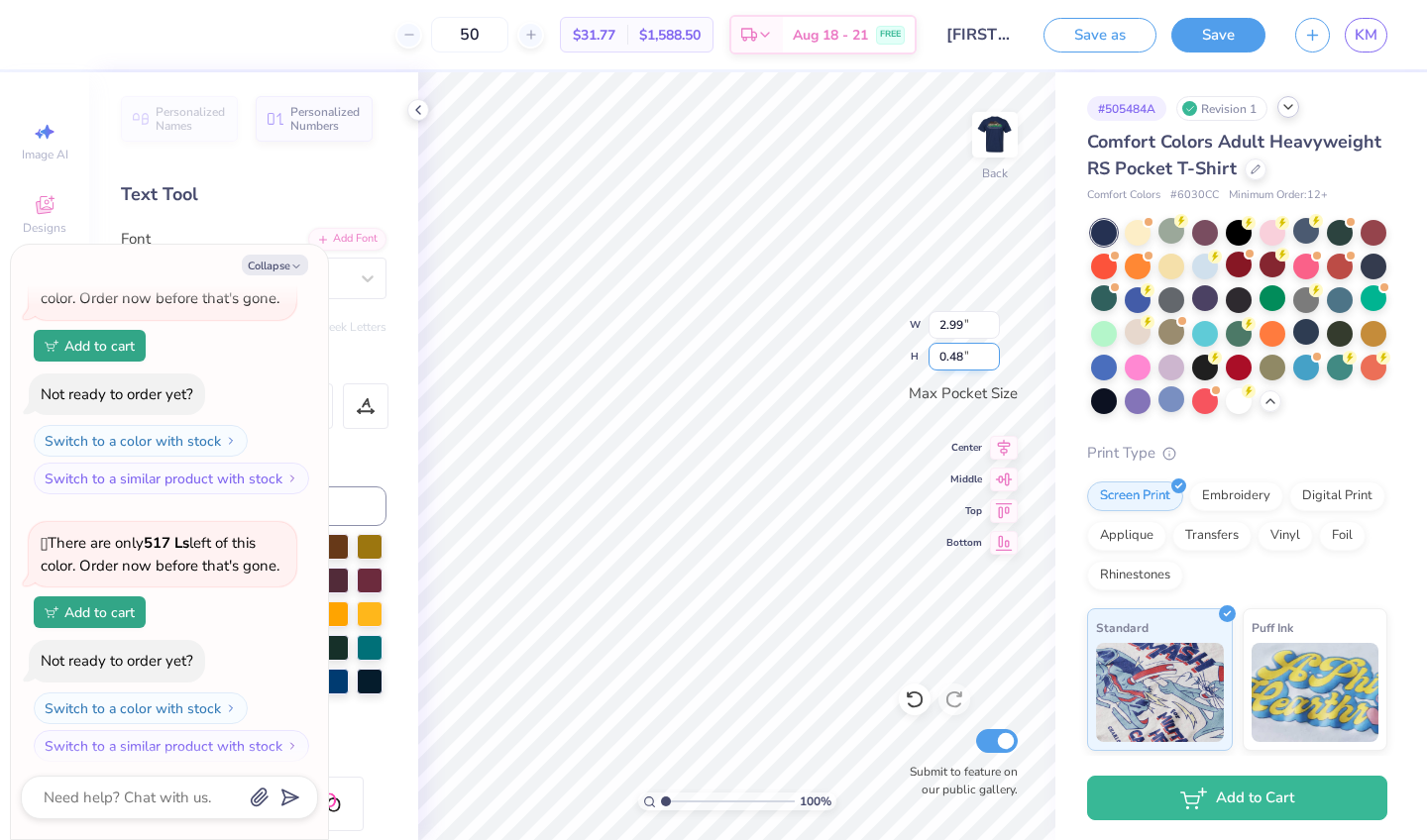 click on "0.48" at bounding box center (964, 357) 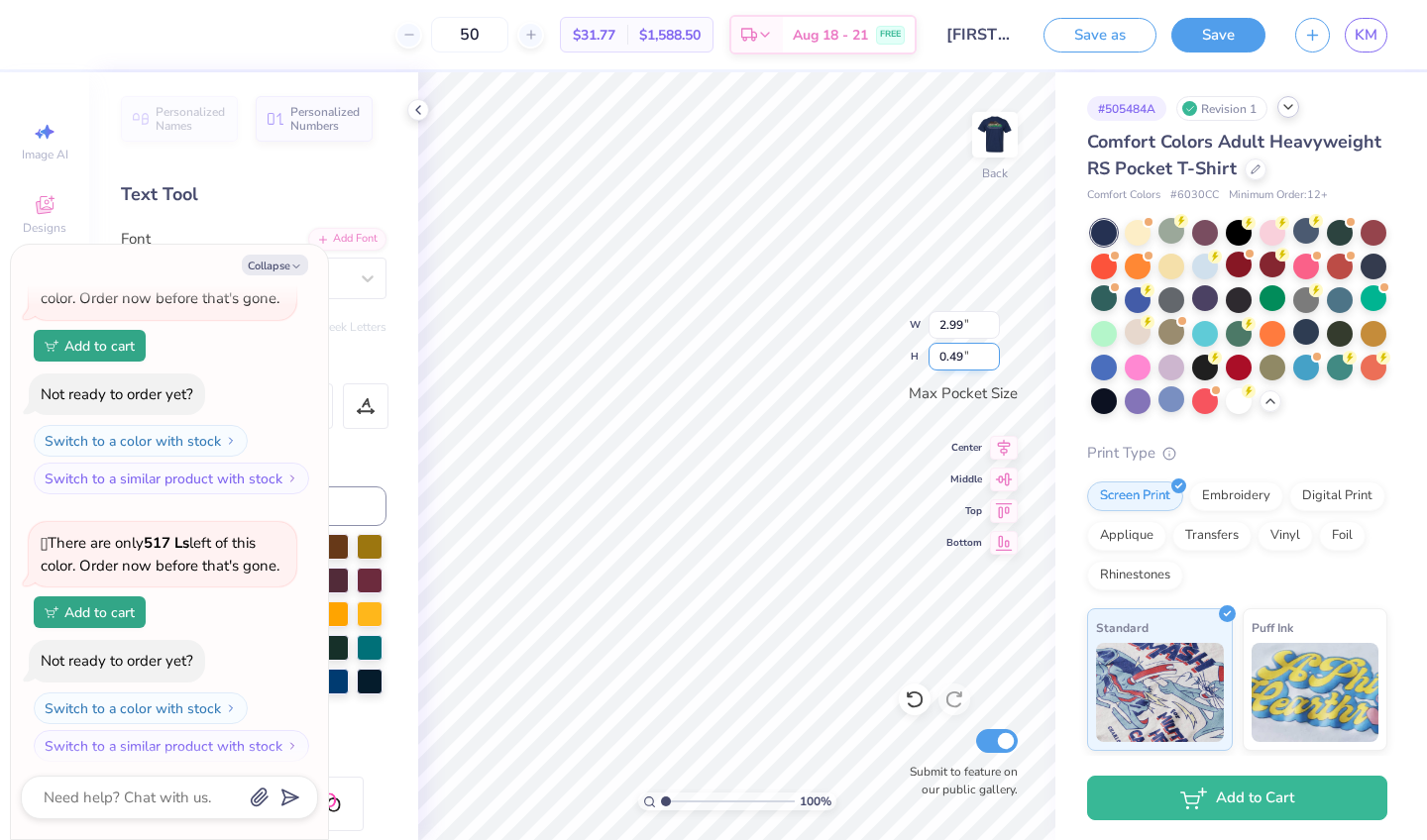 click on "0.49" at bounding box center [964, 357] 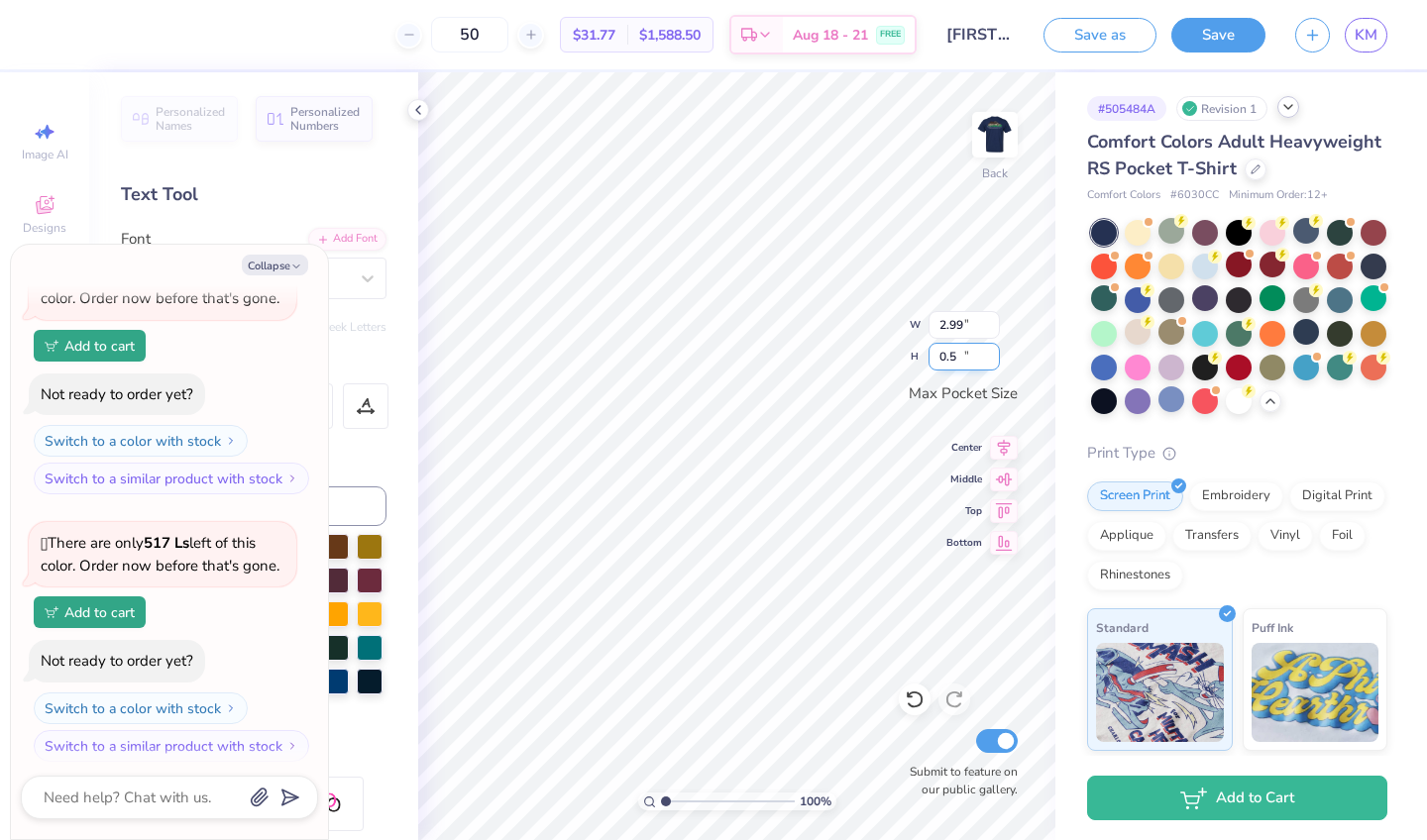 click on "0.5" at bounding box center (964, 357) 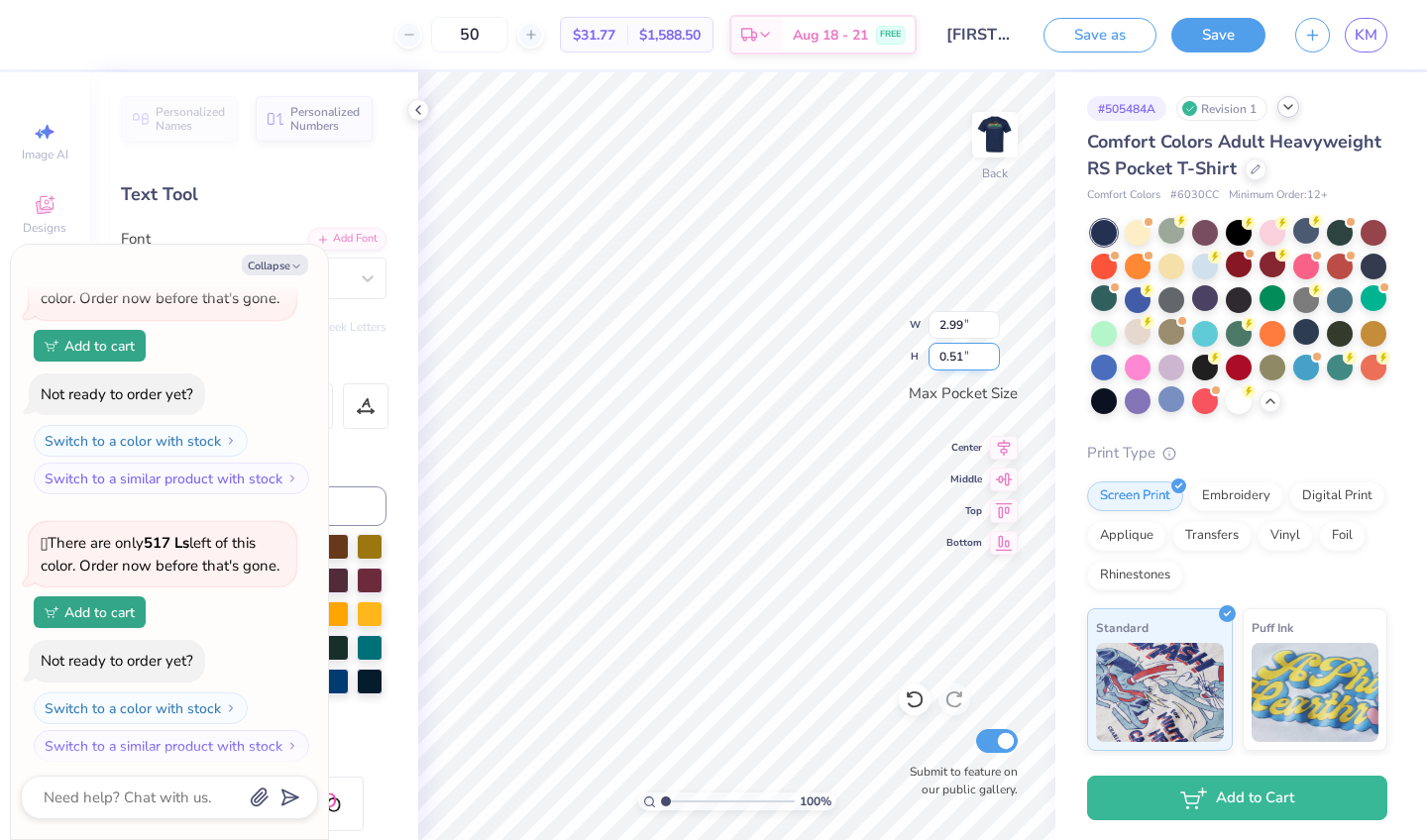 click on "0.51" at bounding box center (964, 357) 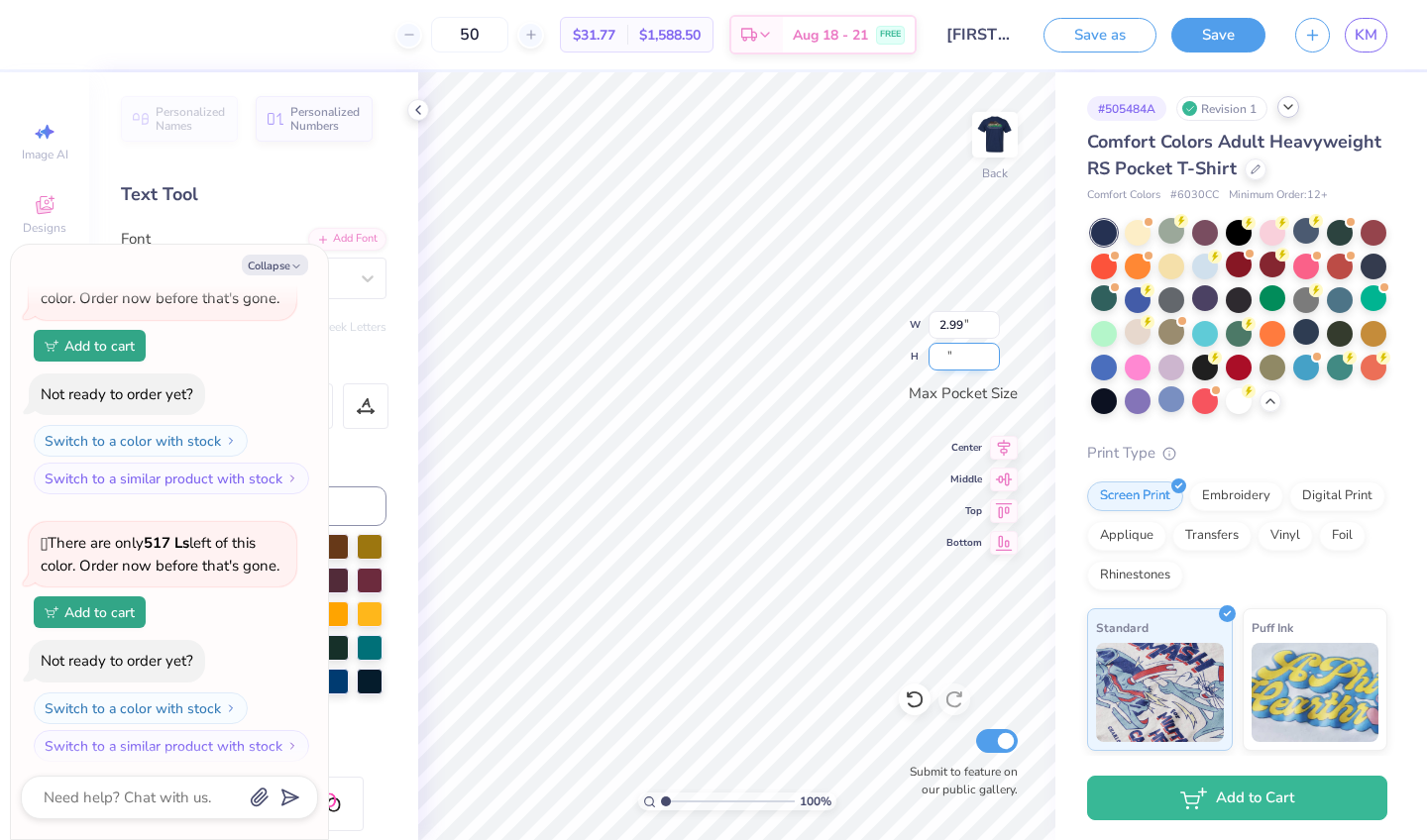 type on "1" 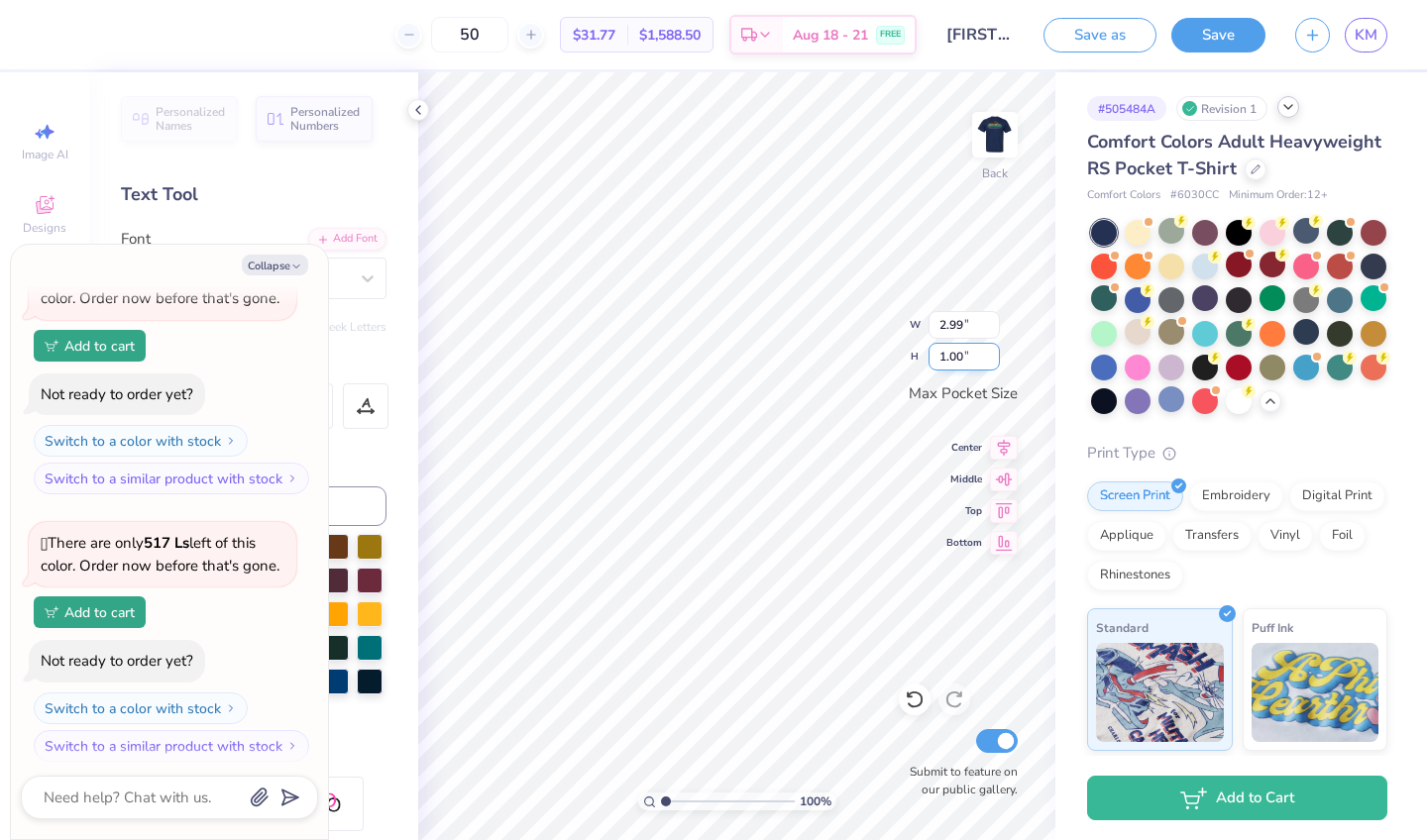 type on "1.00" 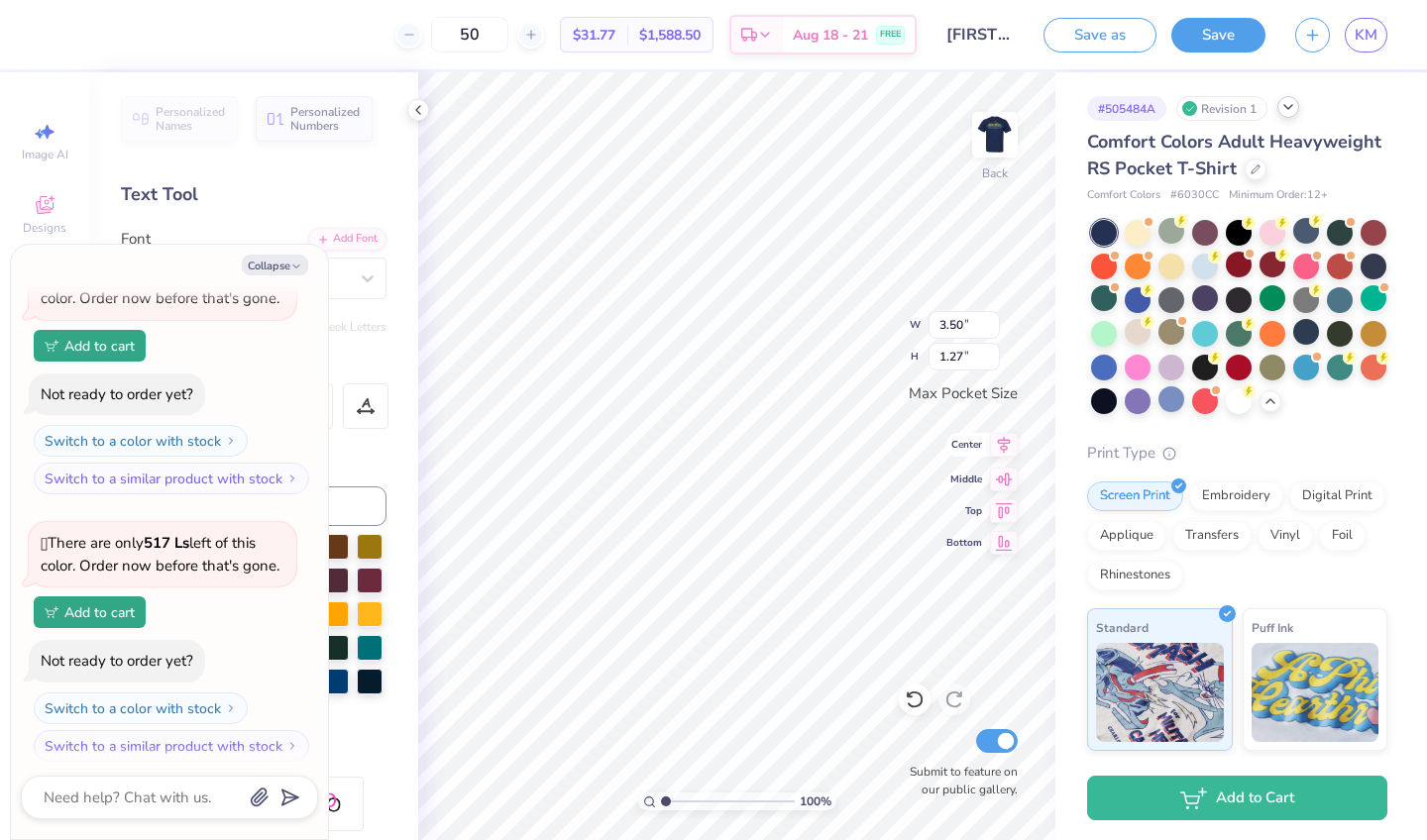 click 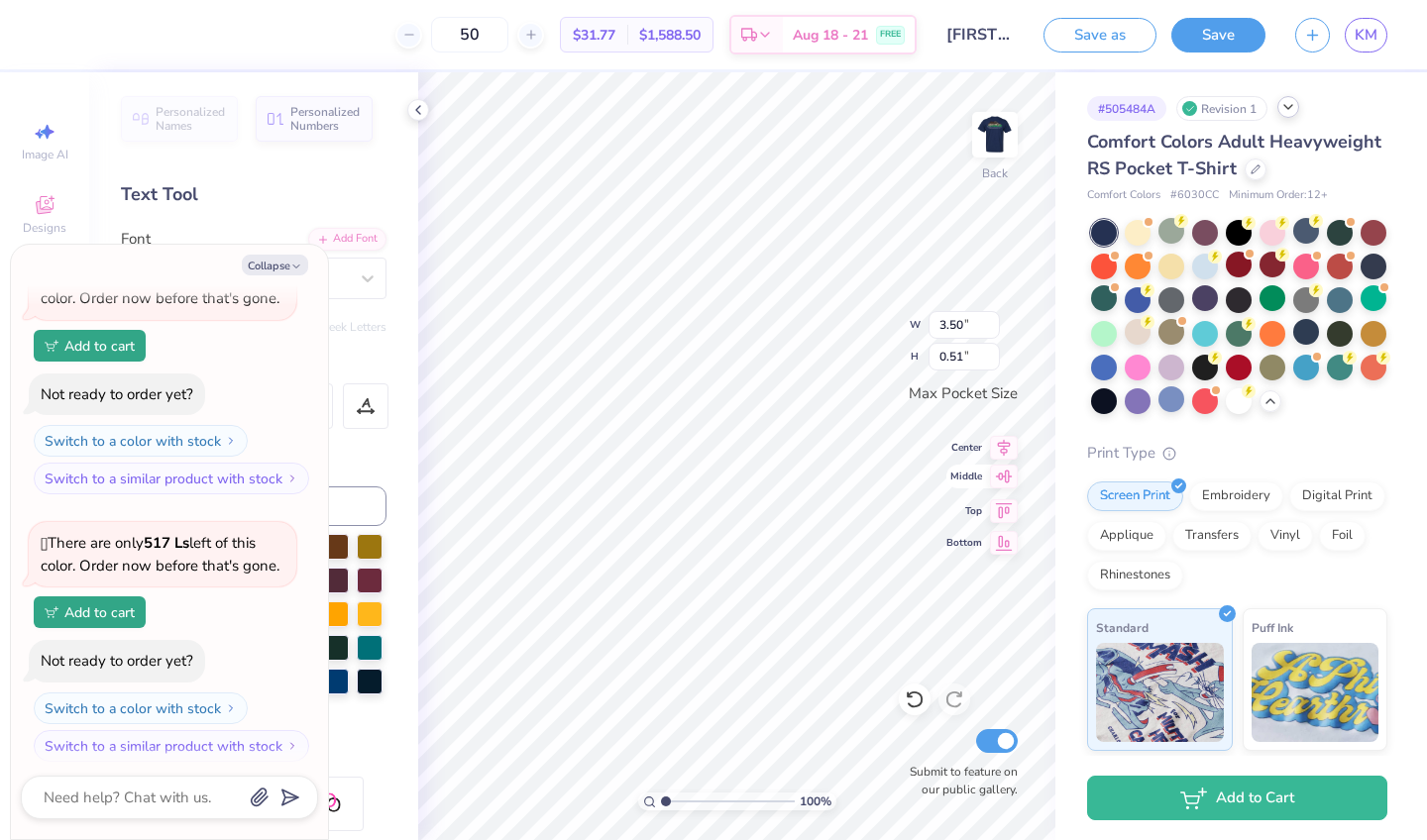click 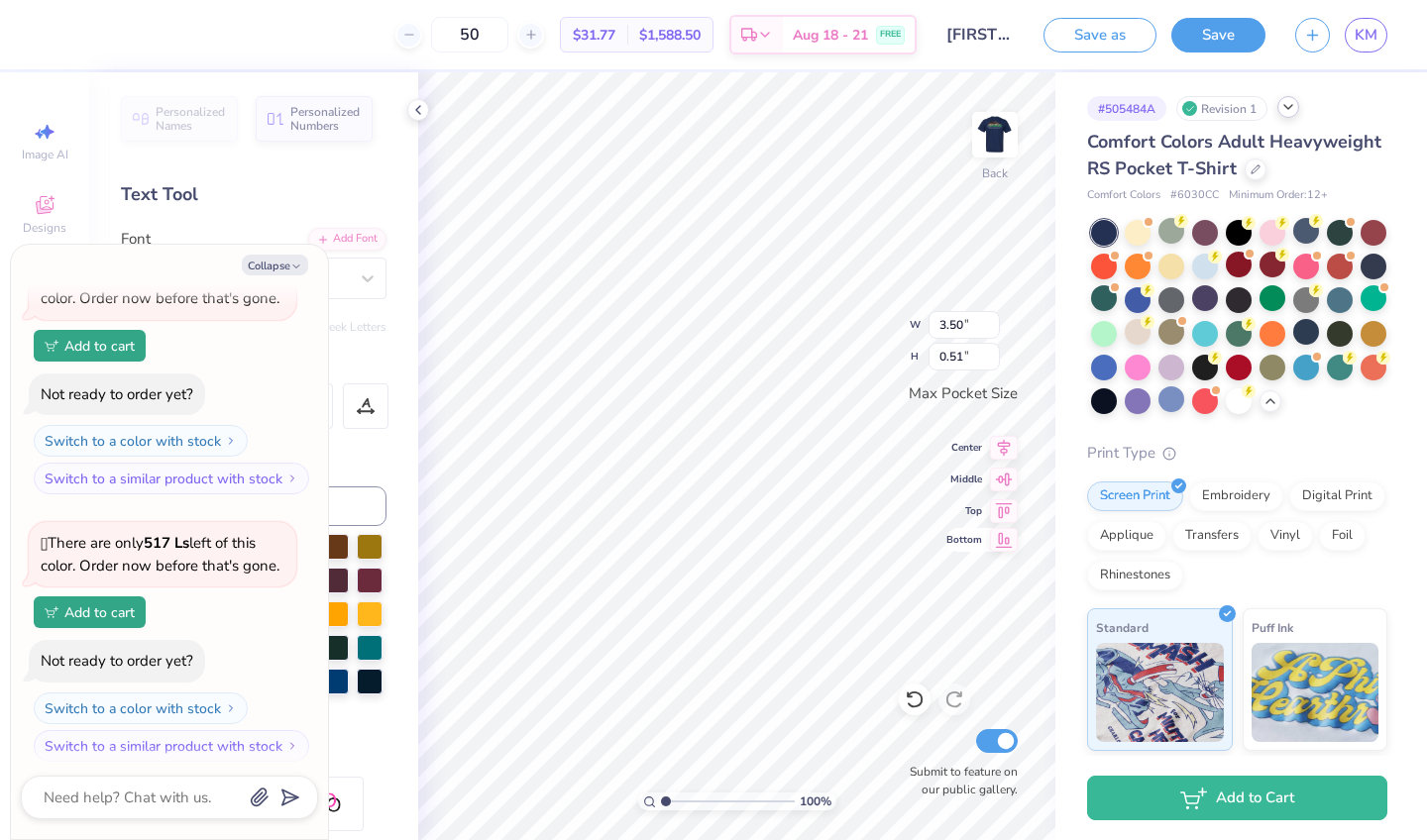 click 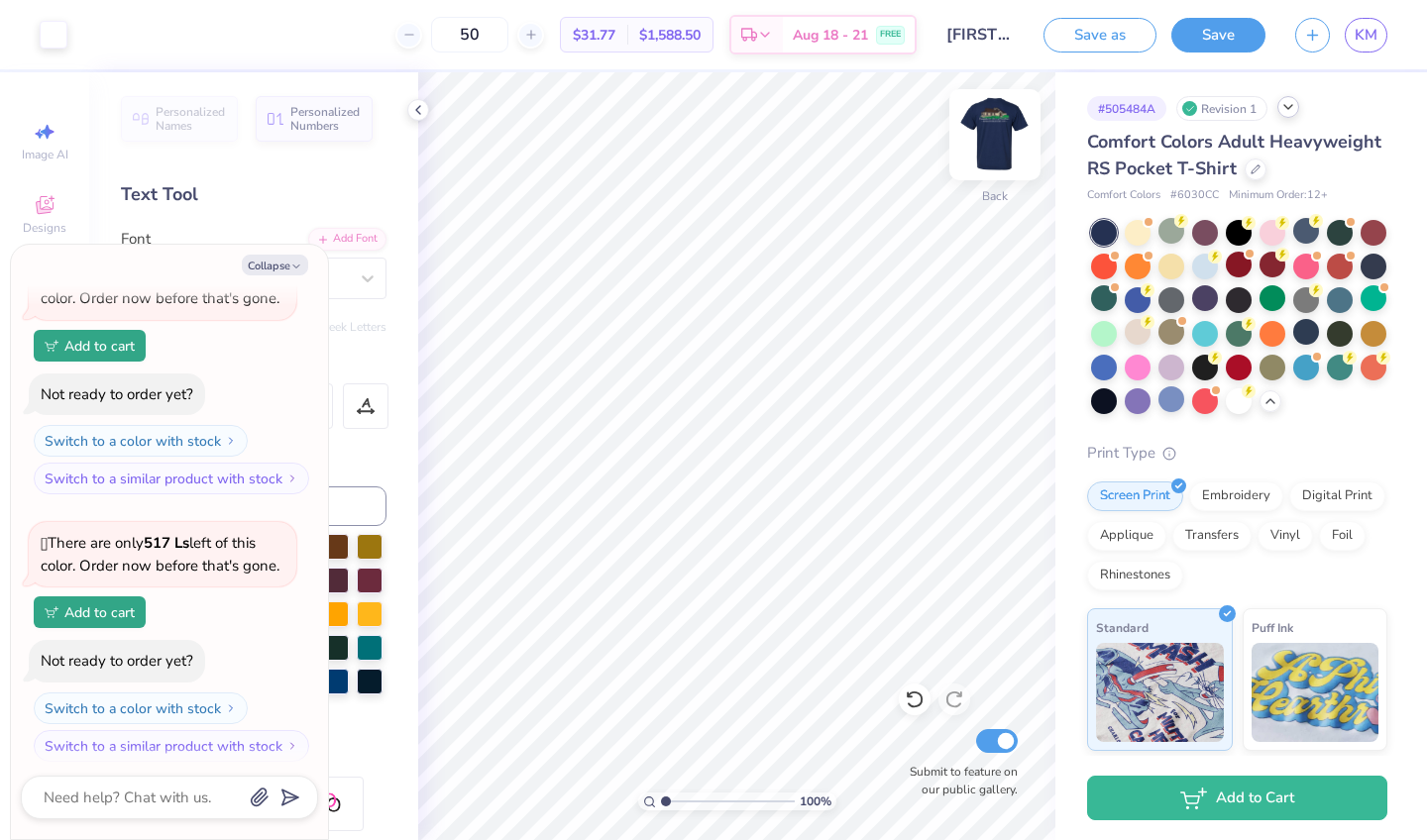 click at bounding box center [995, 135] 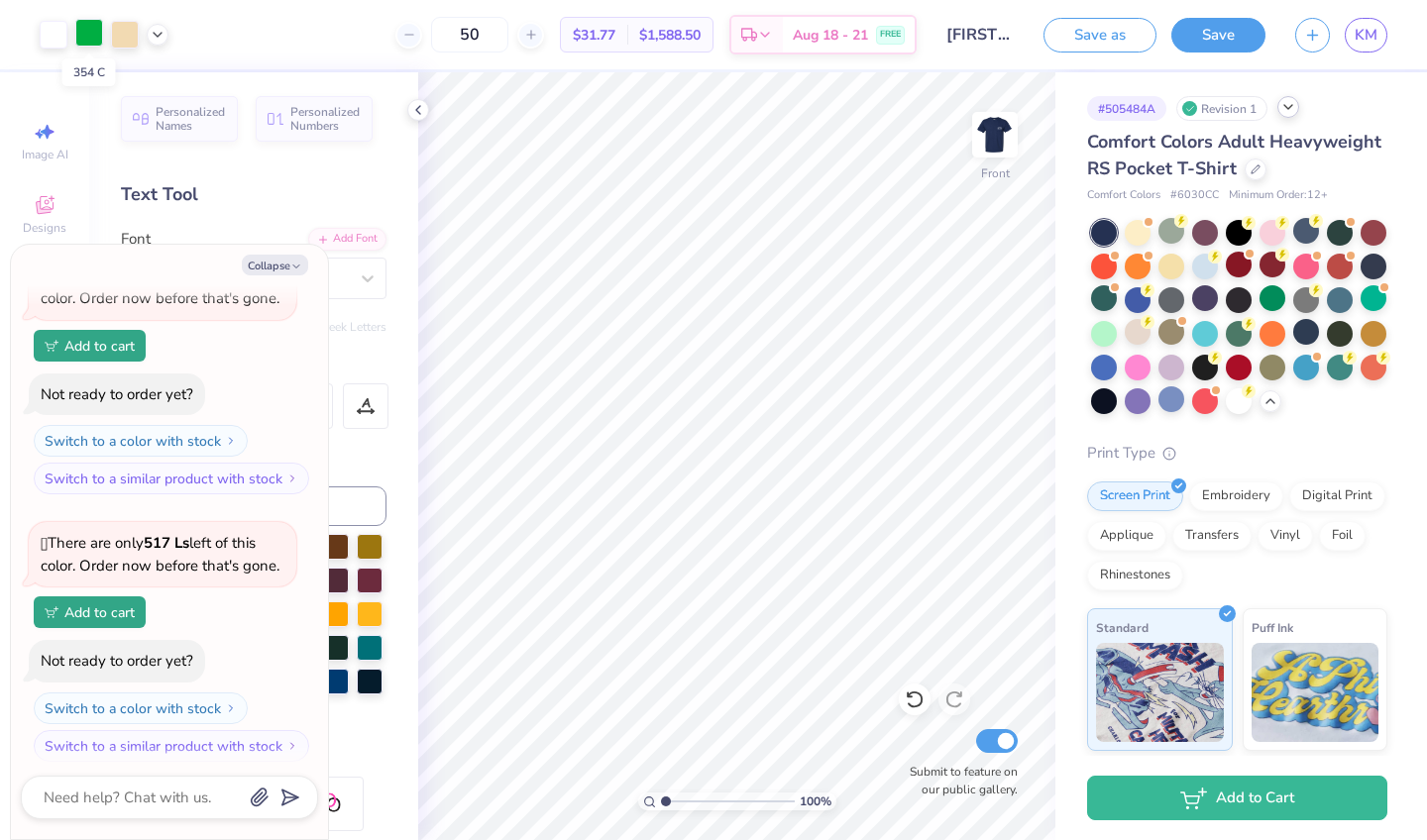 click at bounding box center [89, 33] 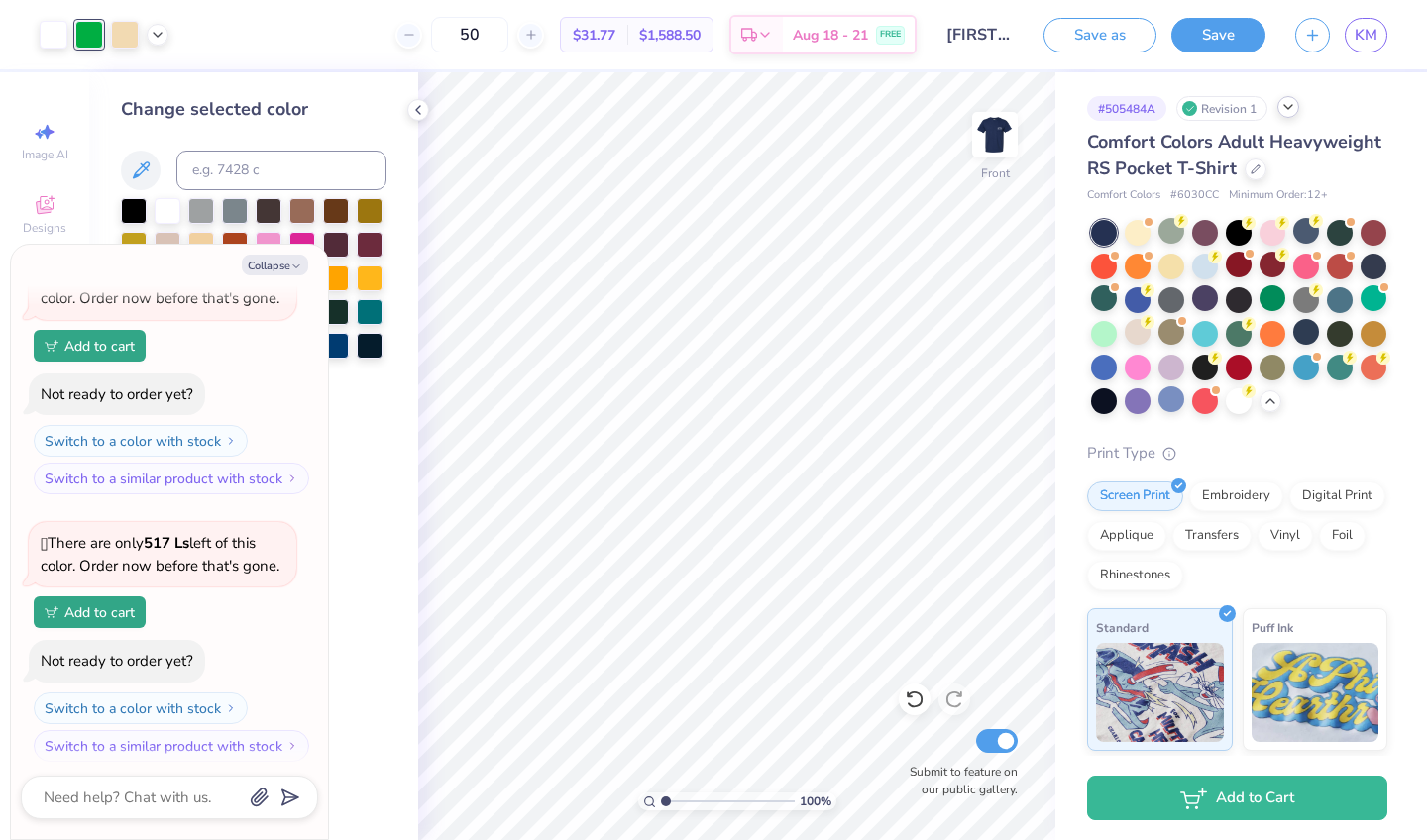 click on "Change selected color" at bounding box center (254, 456) 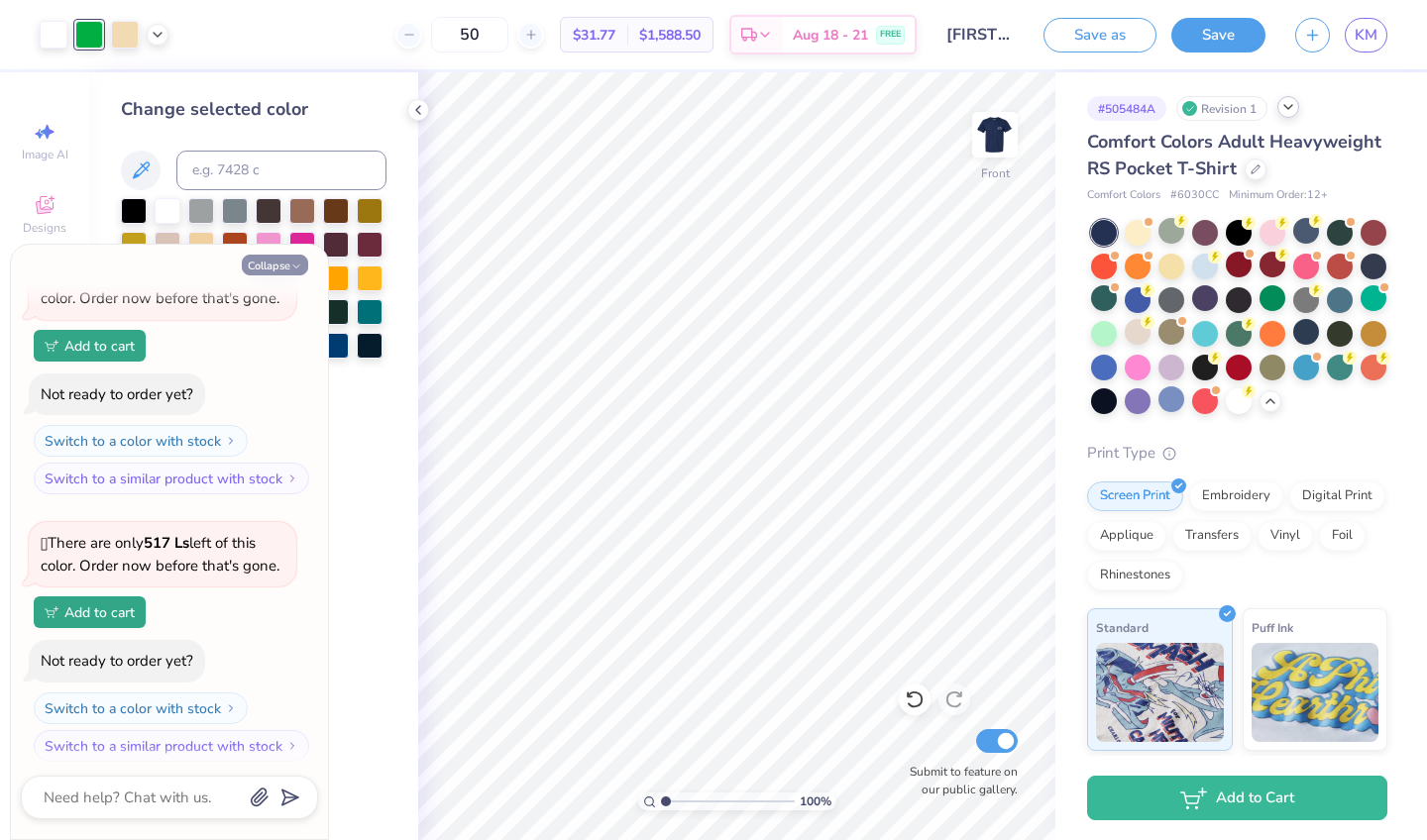 click 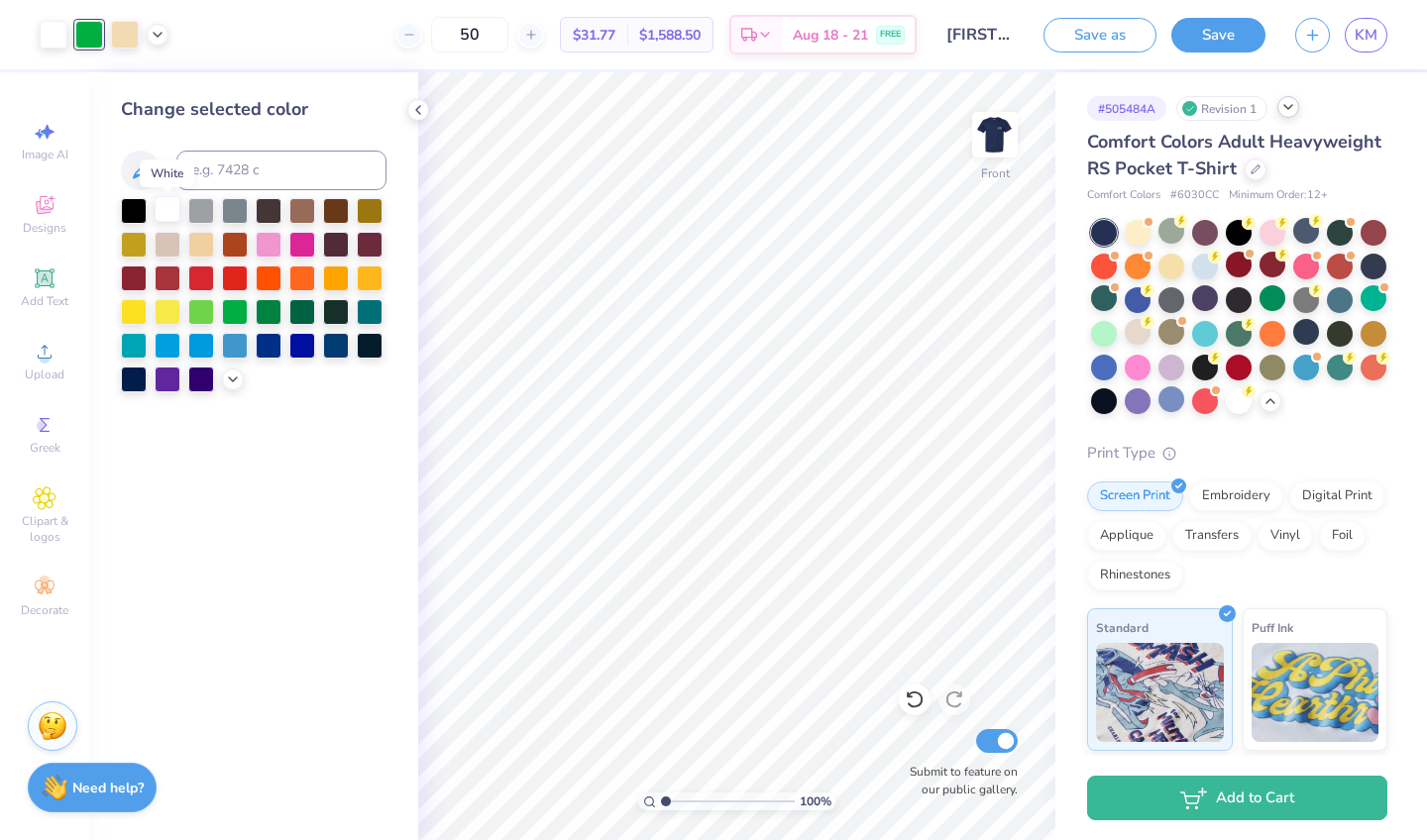 click at bounding box center [167, 209] 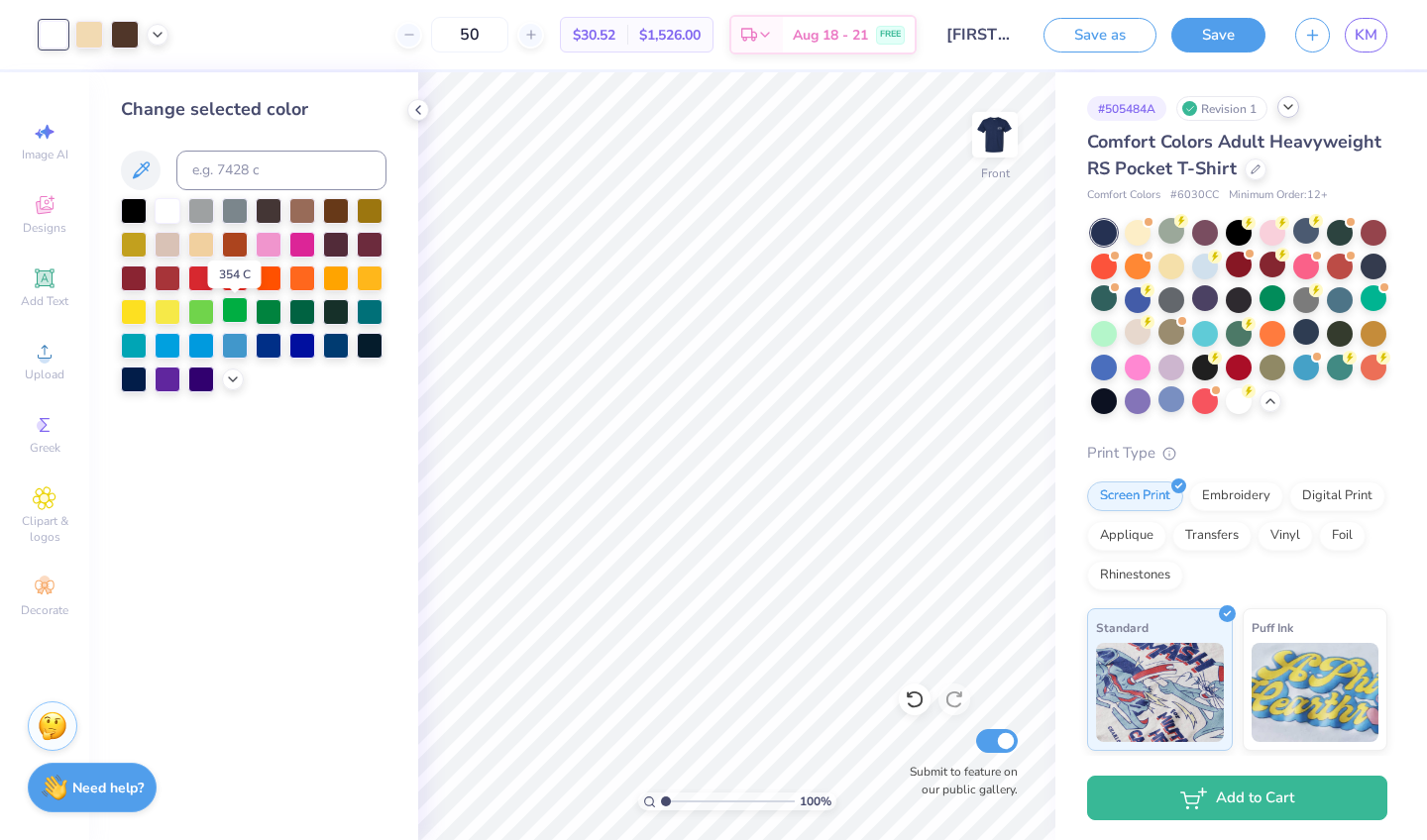 click at bounding box center [235, 310] 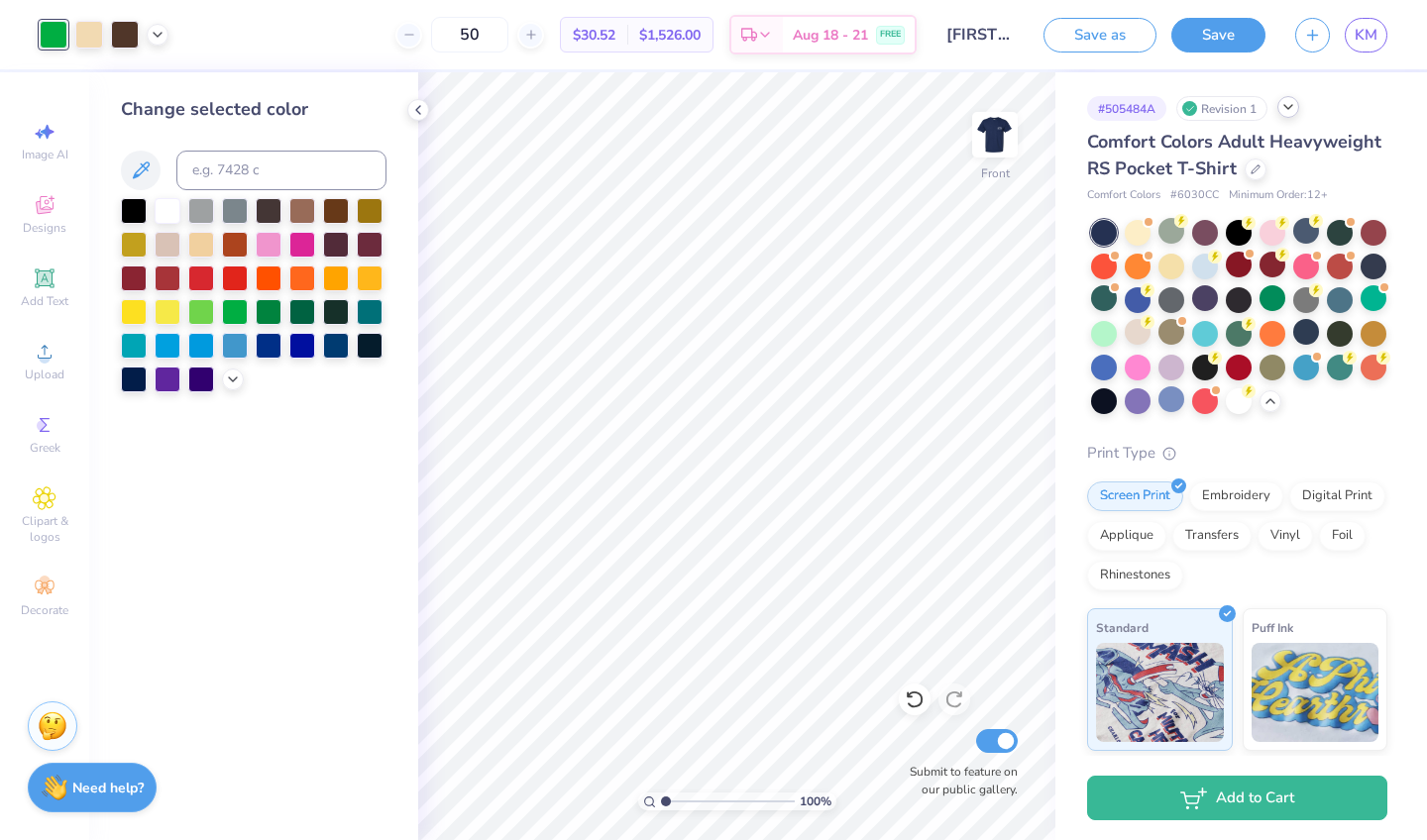 type on "x" 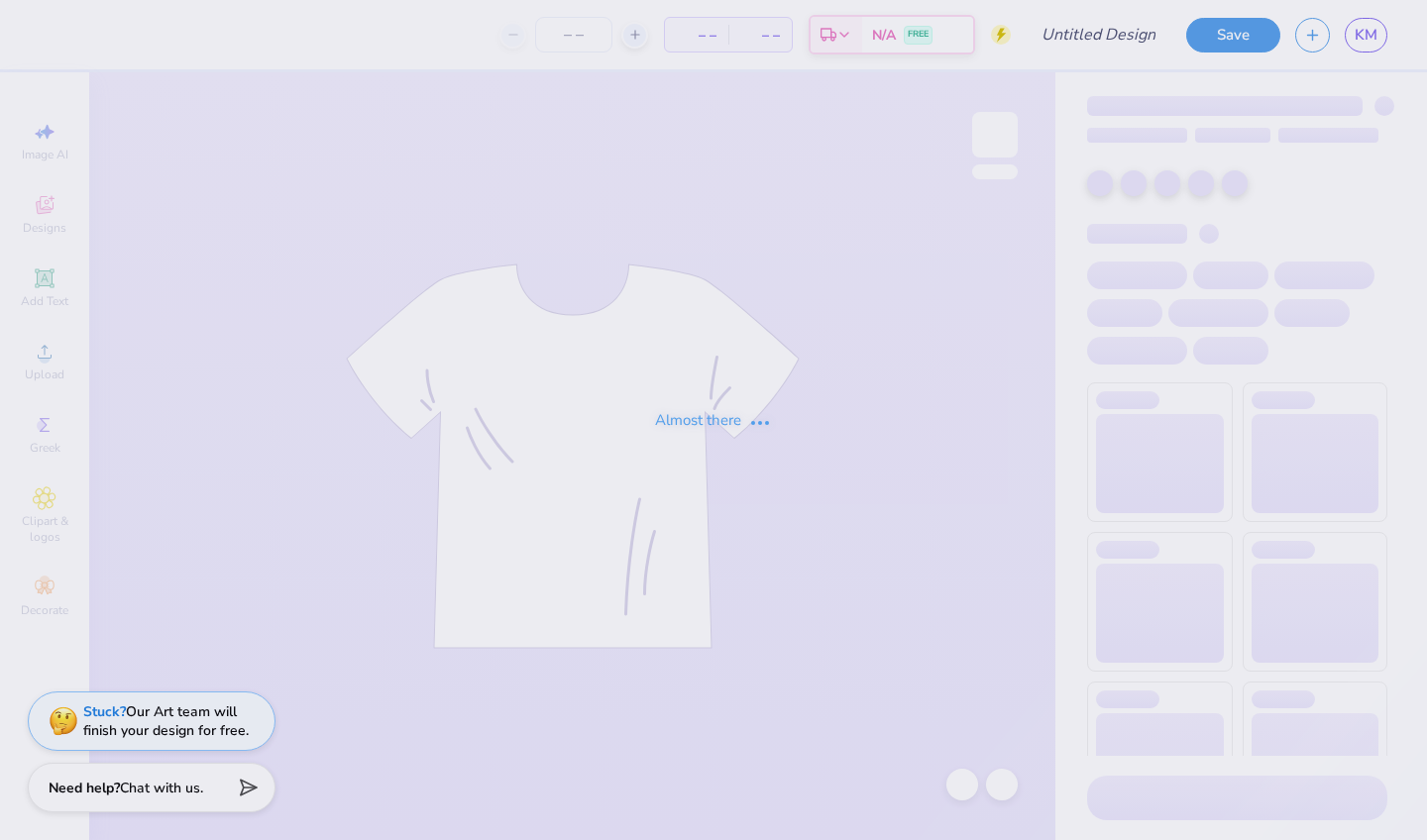 scroll, scrollTop: 0, scrollLeft: 0, axis: both 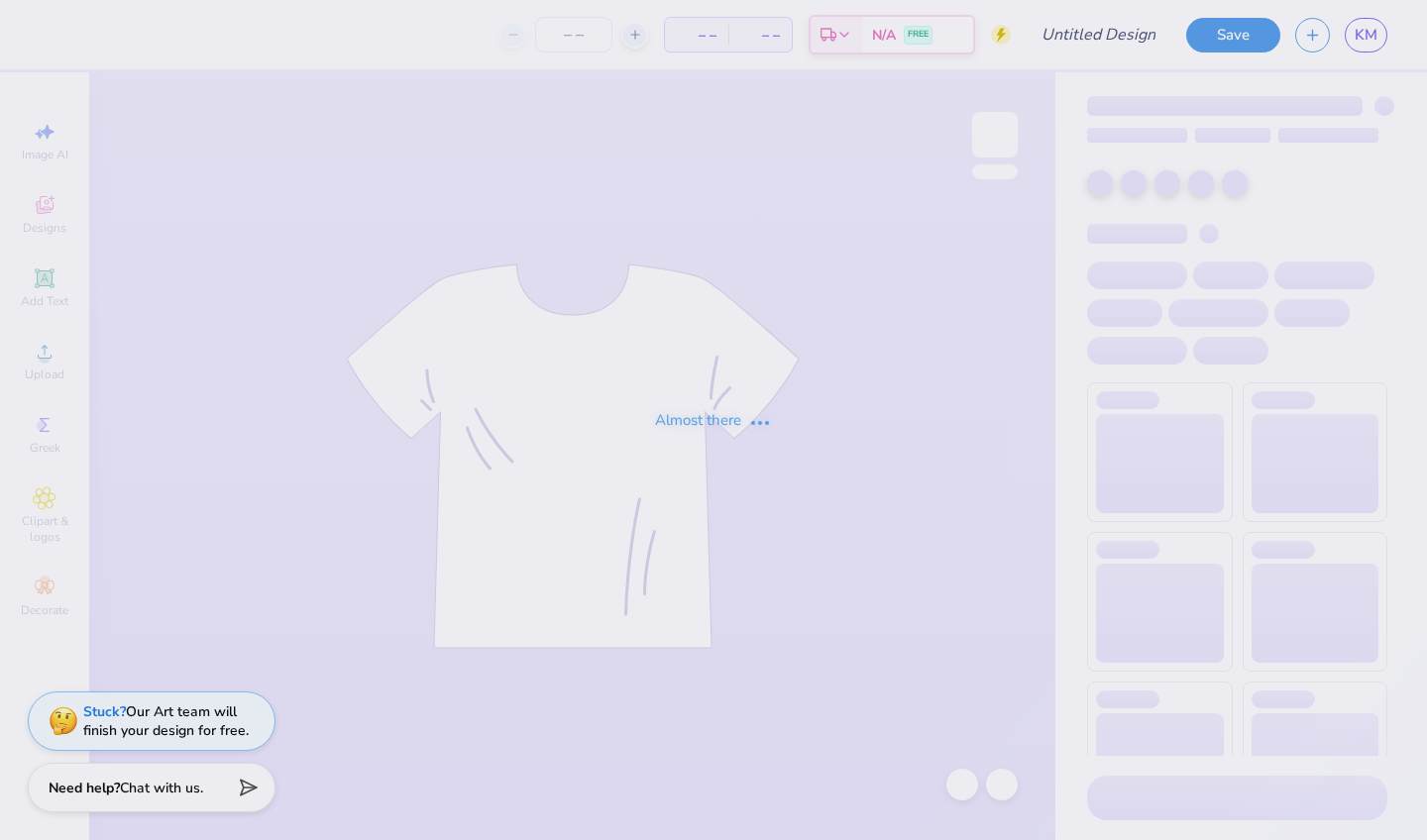 type on "[FIRST] [LAST] : [UNIVERSITY]" 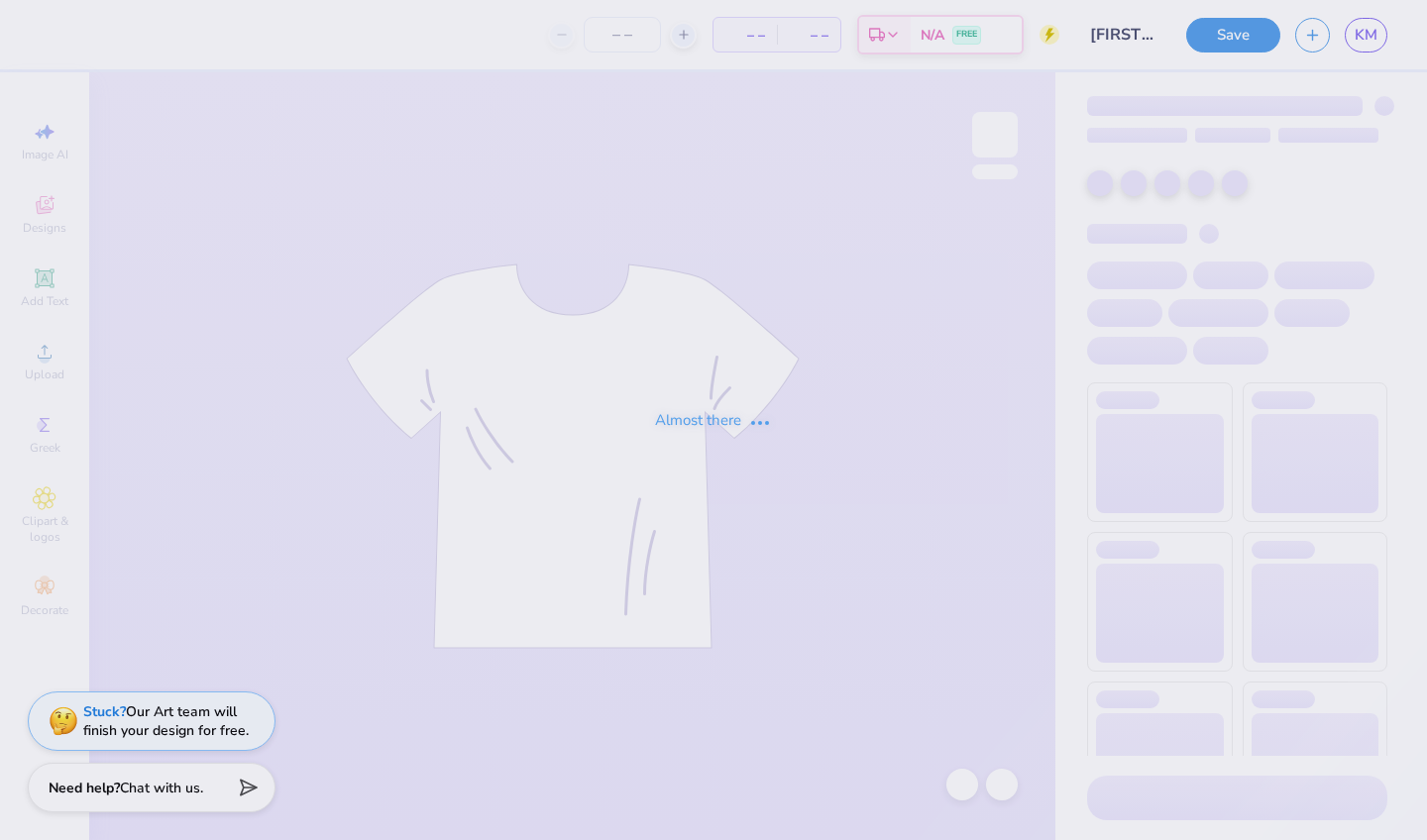 type on "24" 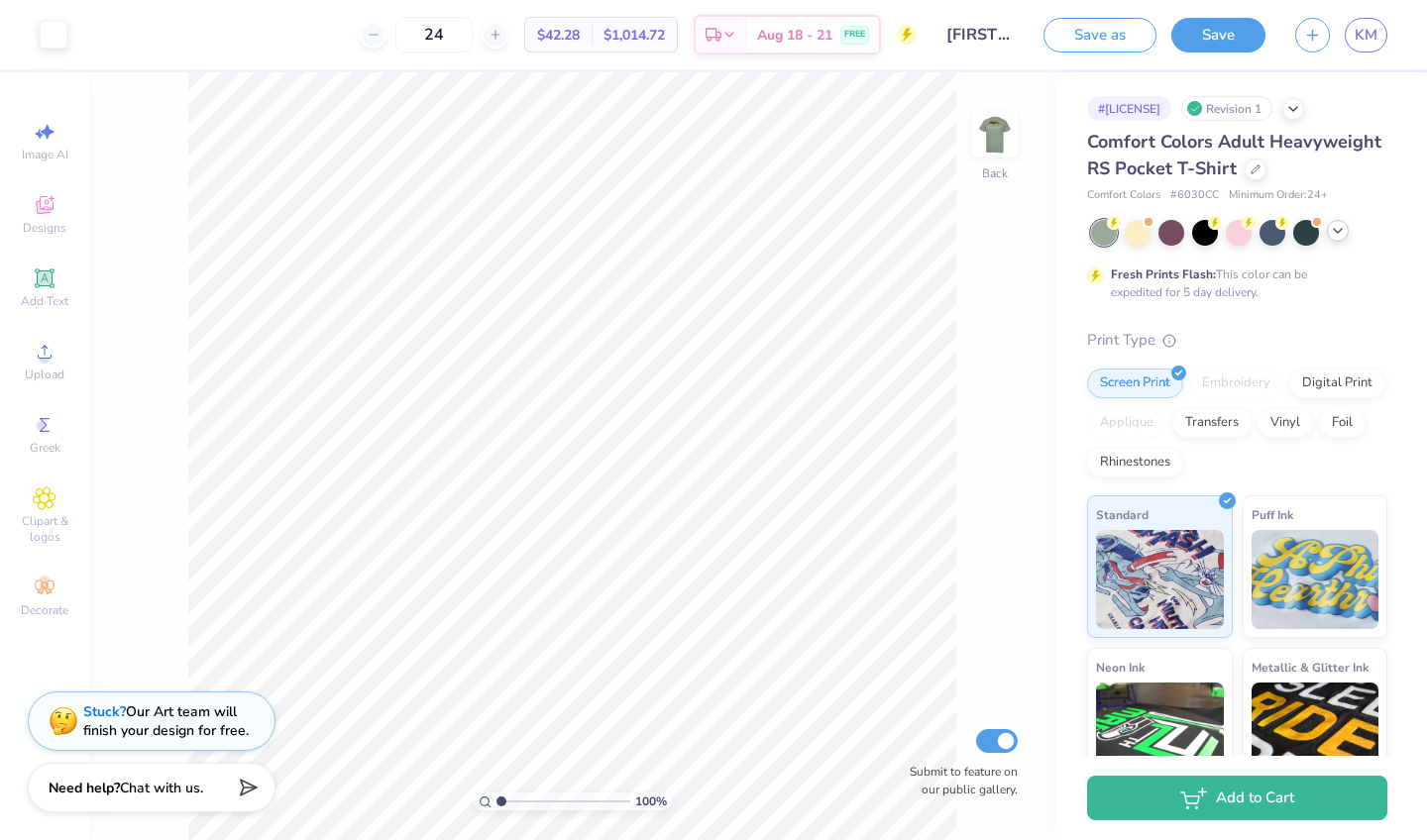 click 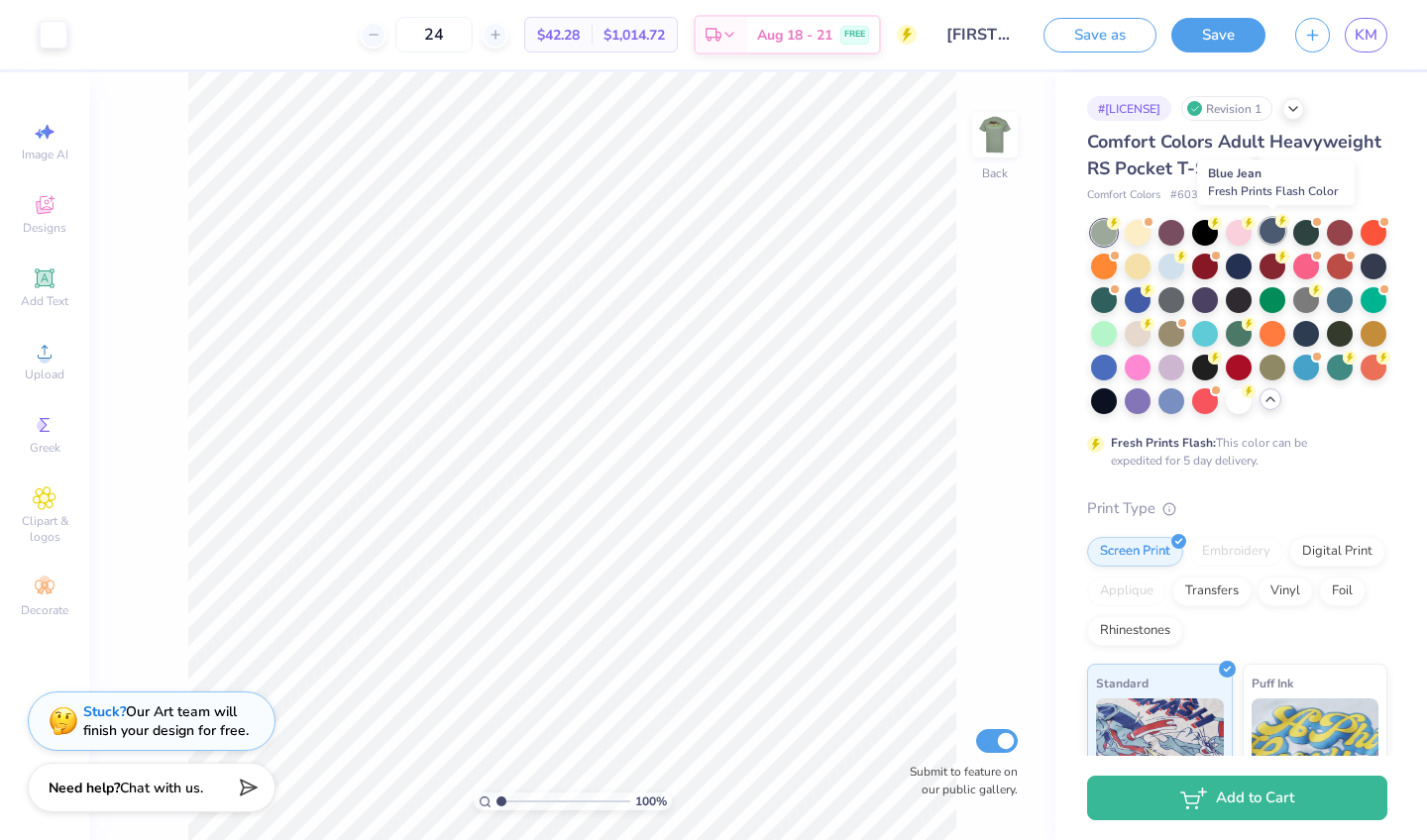 click at bounding box center [1272, 231] 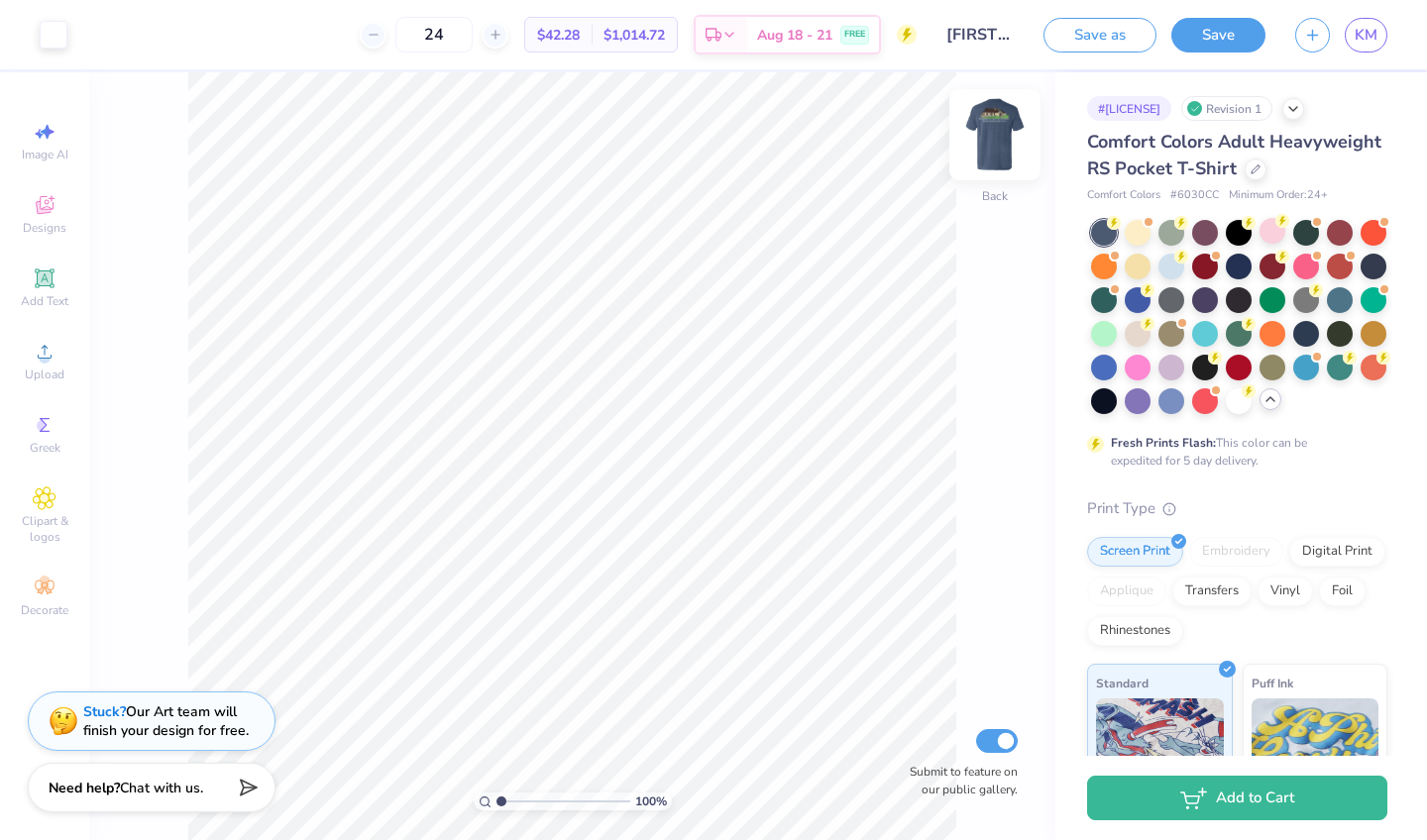 click at bounding box center [995, 135] 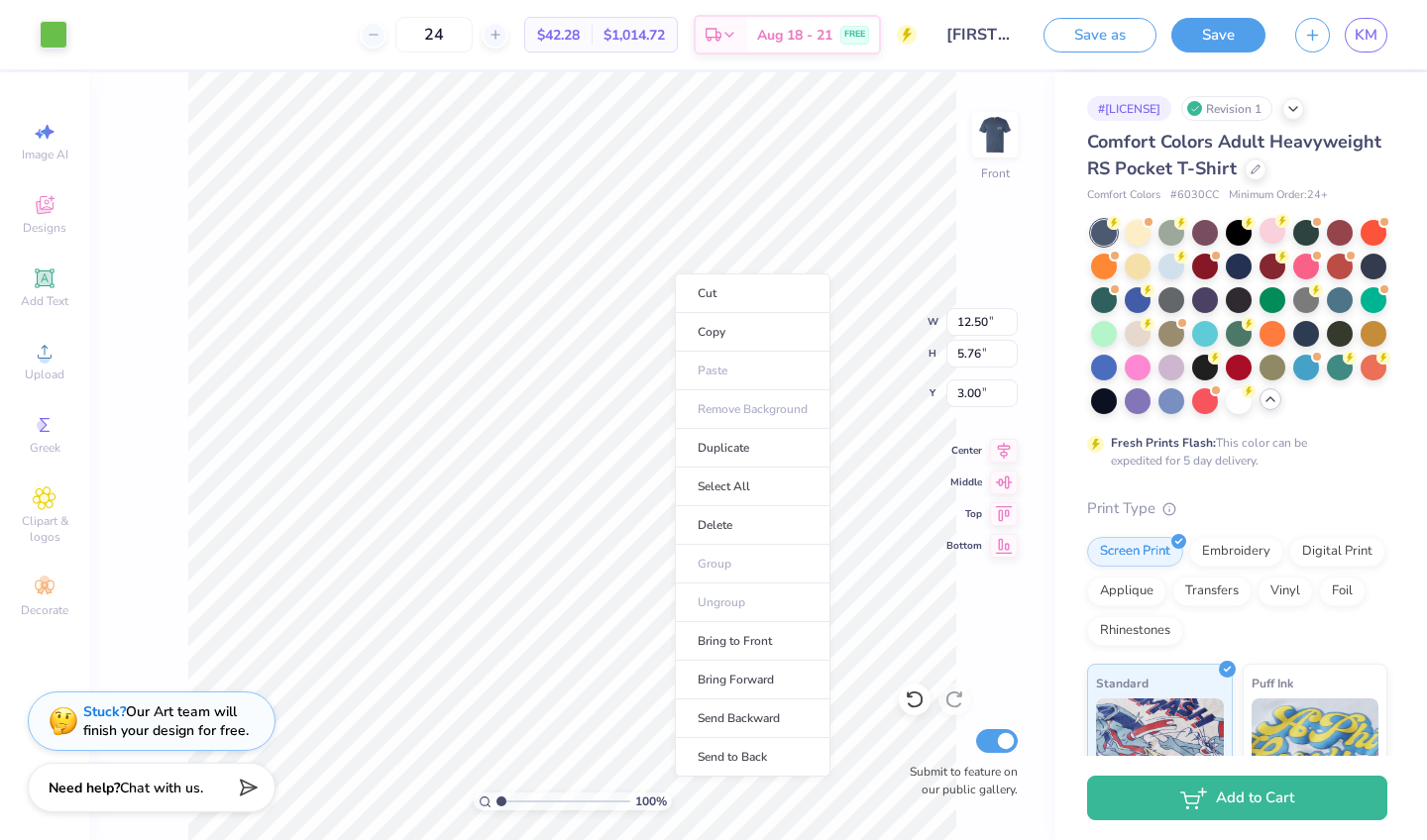 type on "2.80" 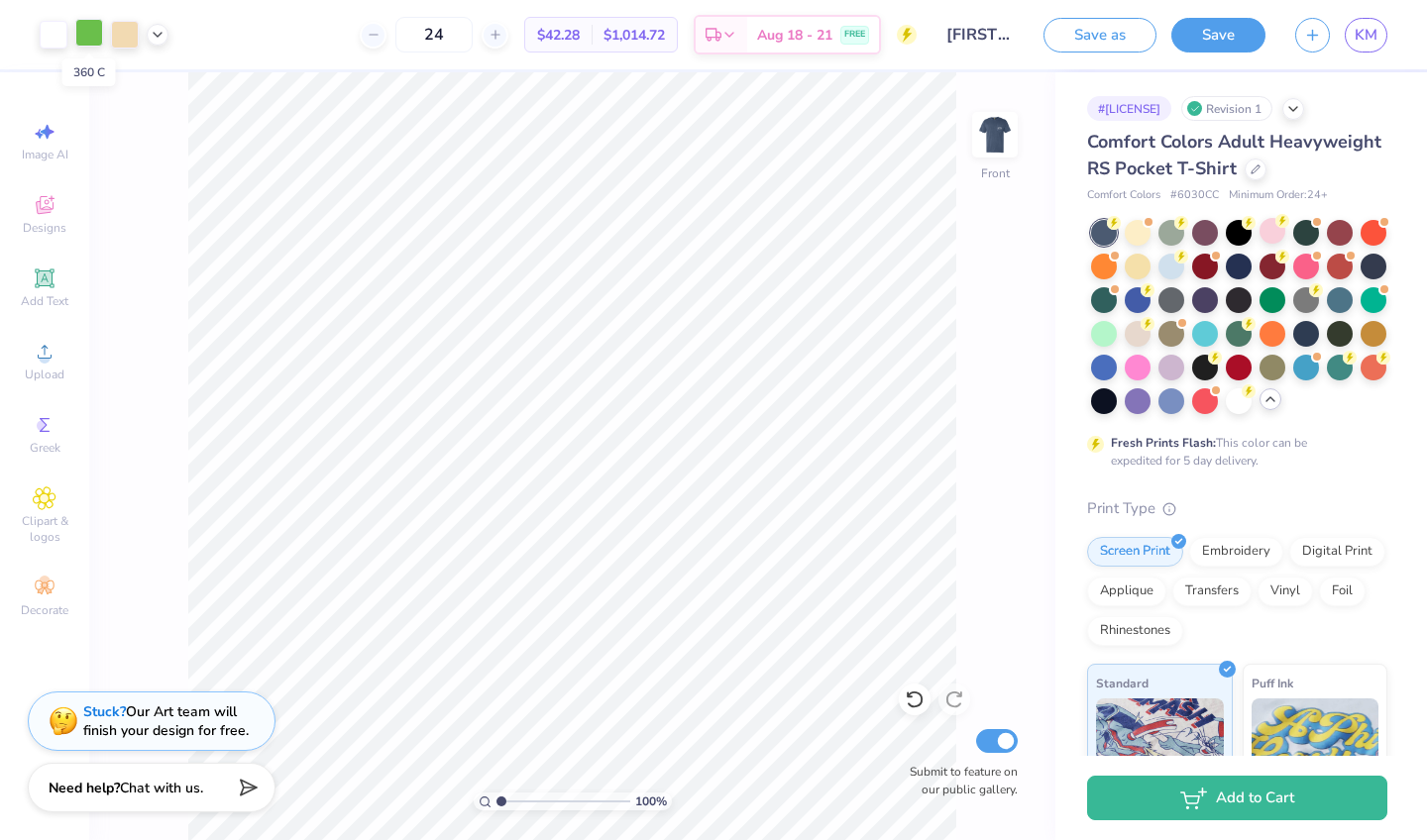 click at bounding box center [89, 33] 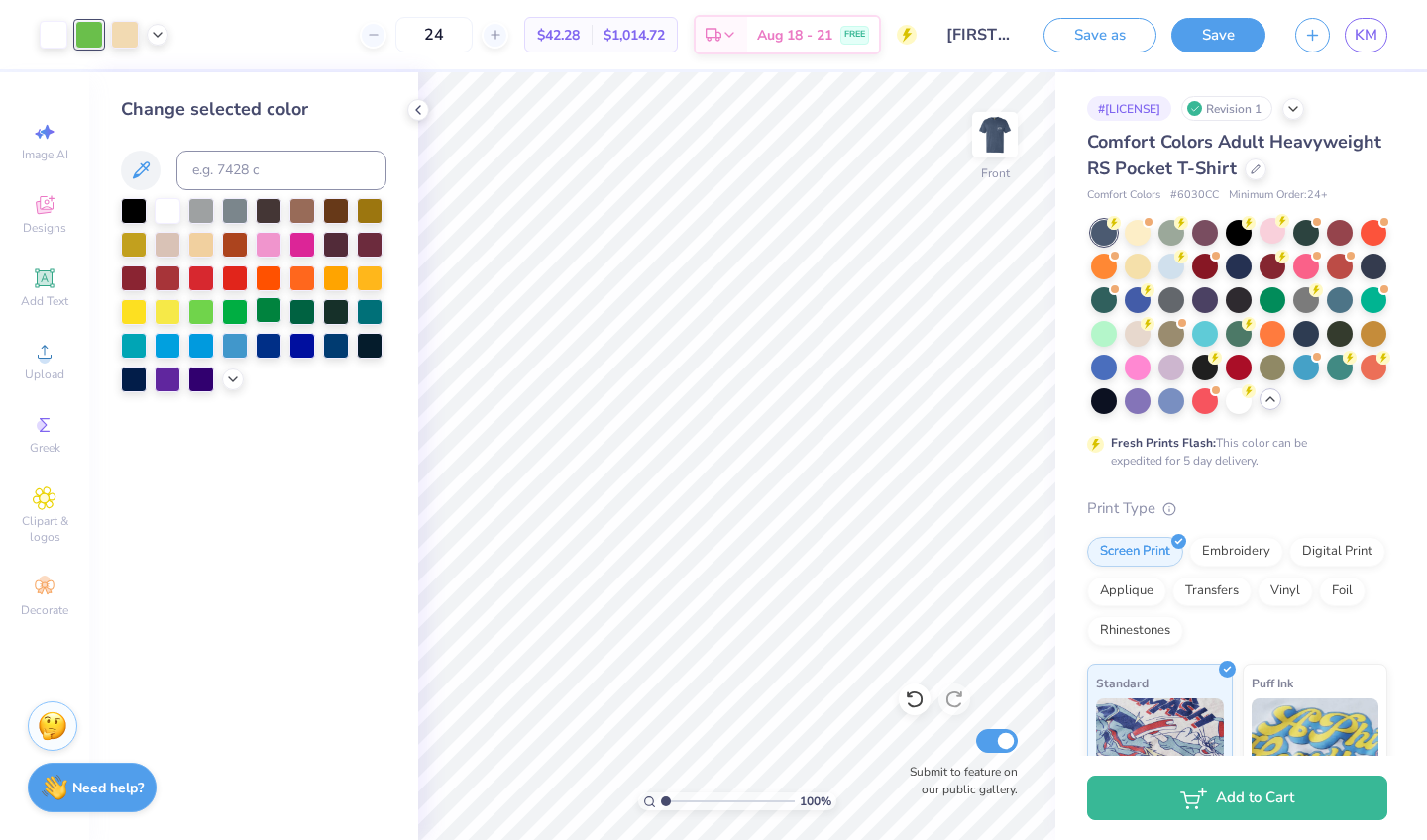 click at bounding box center [269, 310] 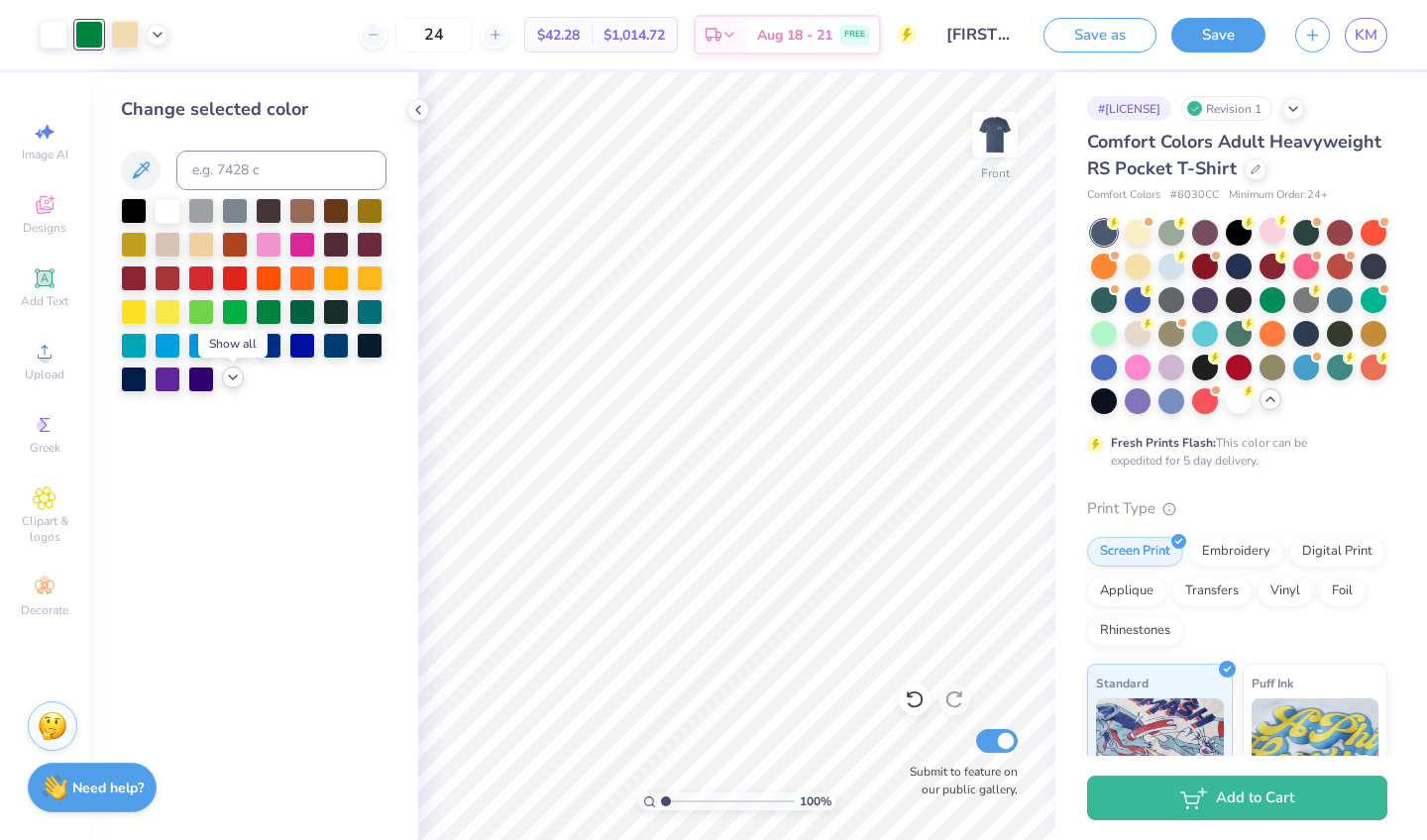 click 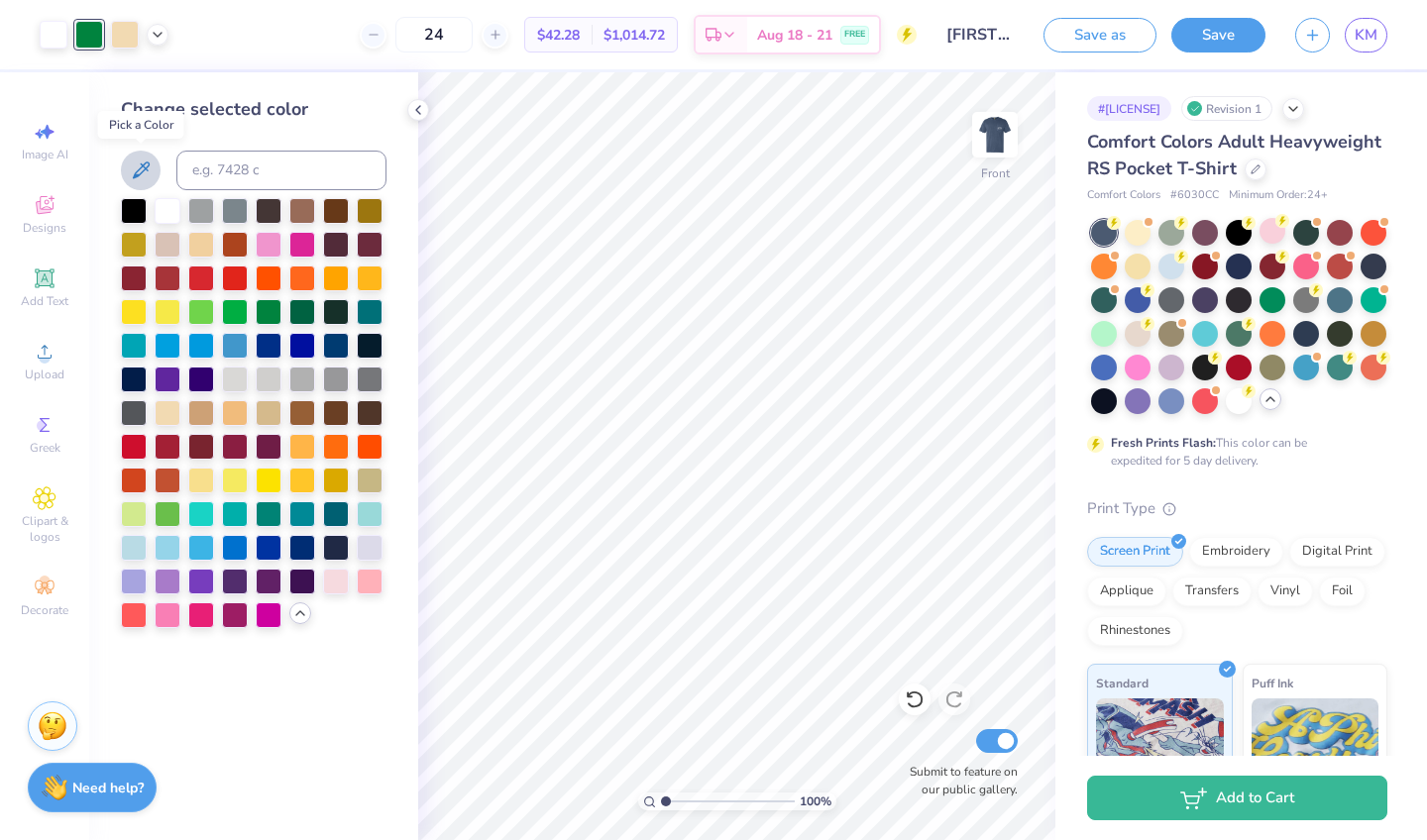 click 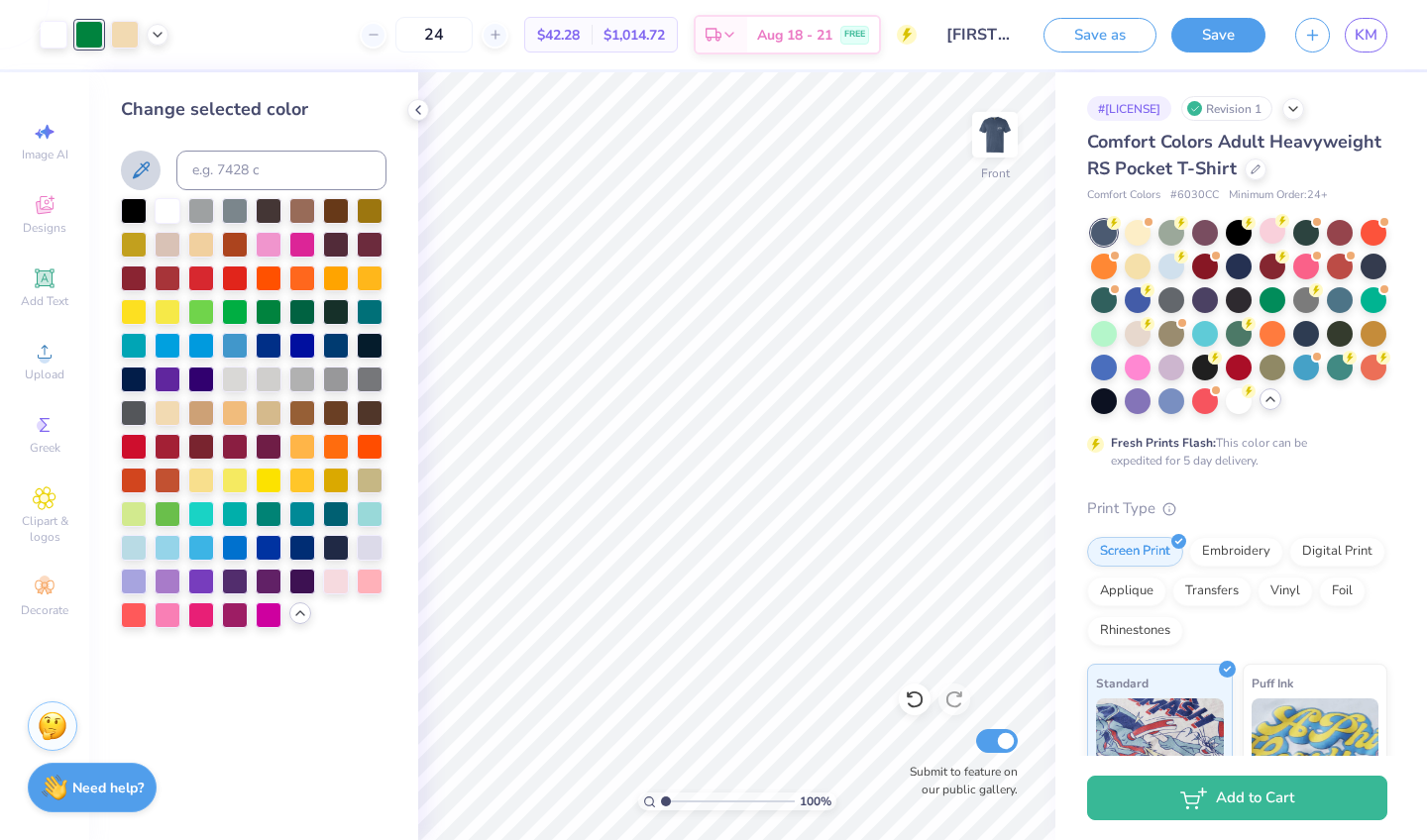 click 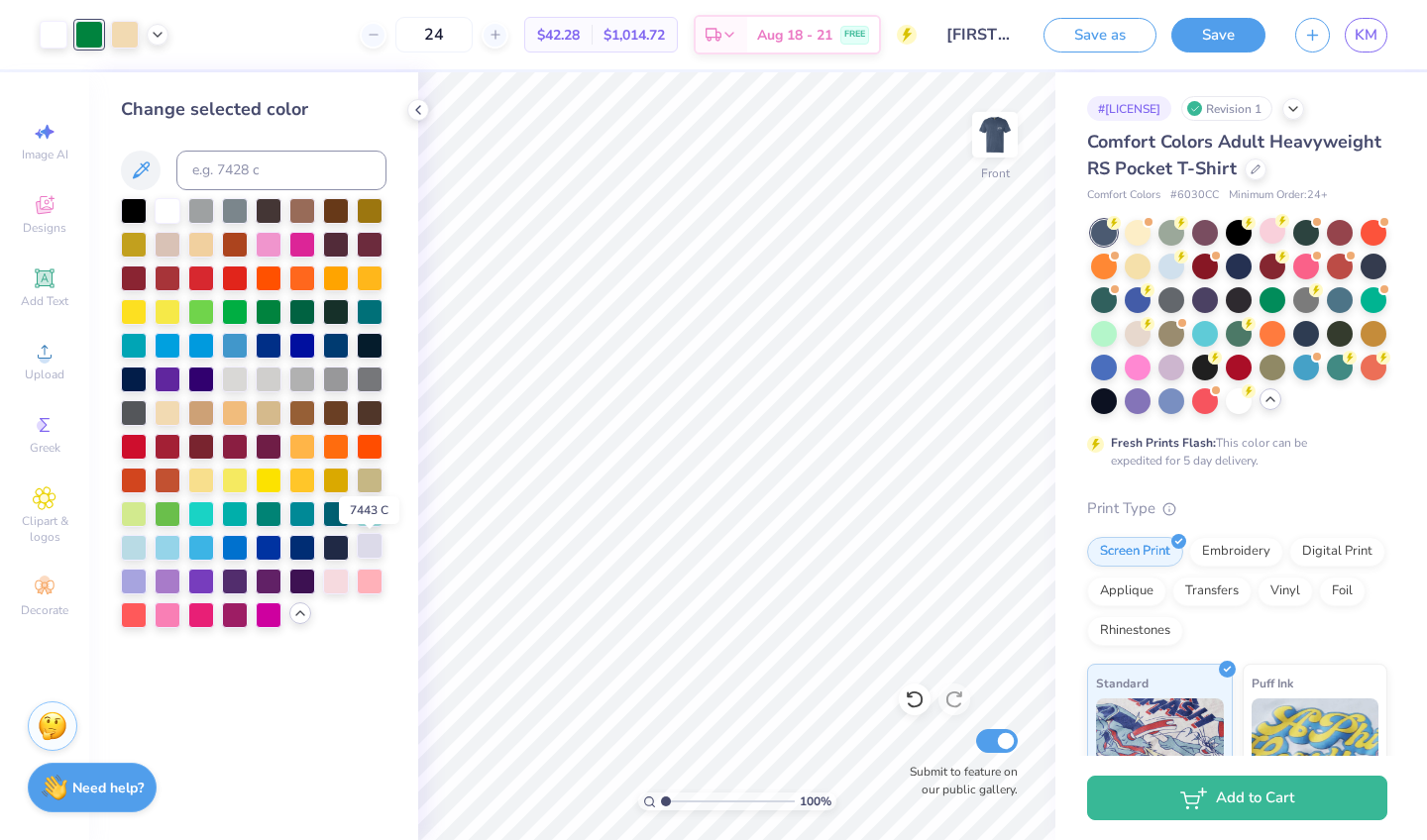 click at bounding box center (370, 546) 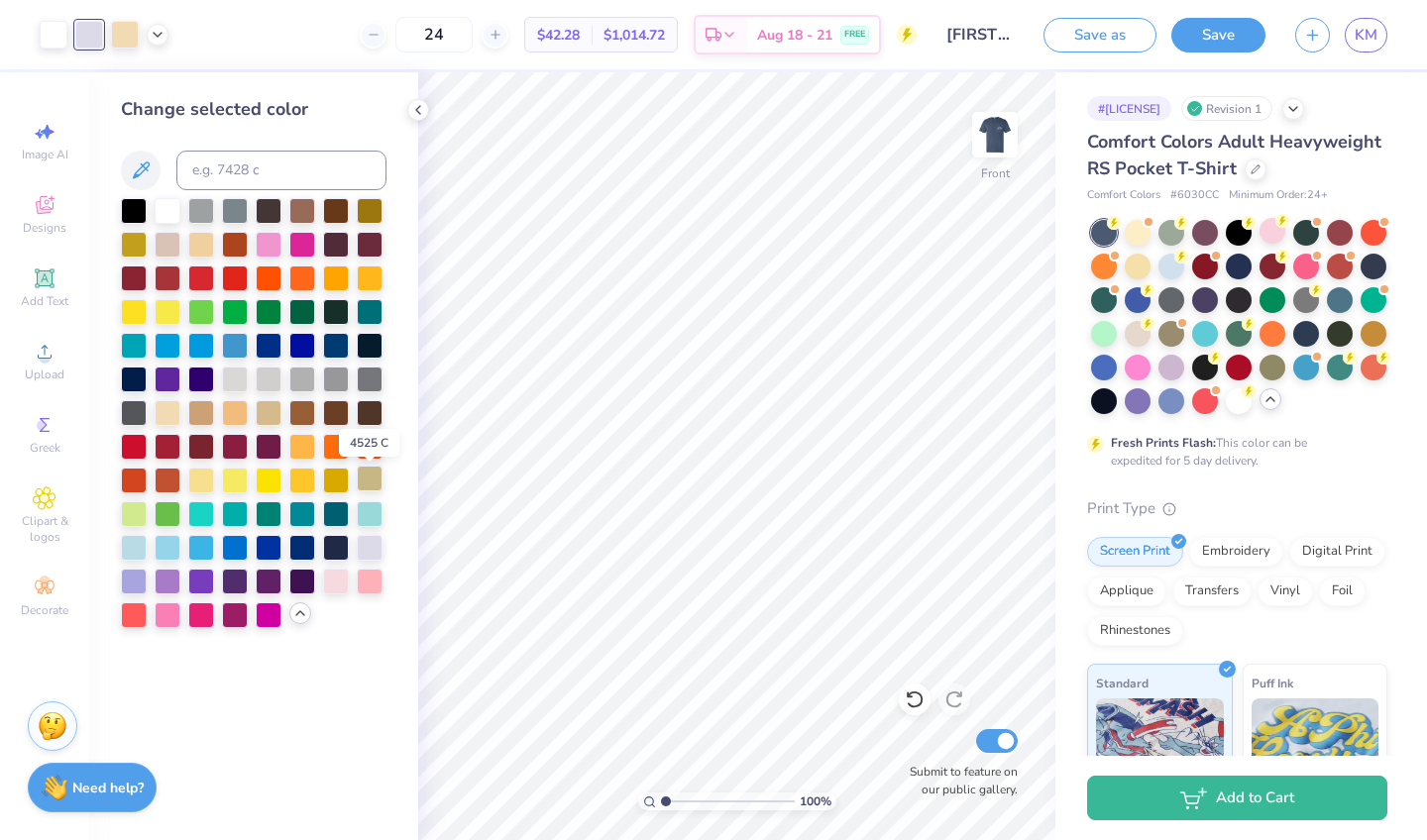 click at bounding box center (370, 478) 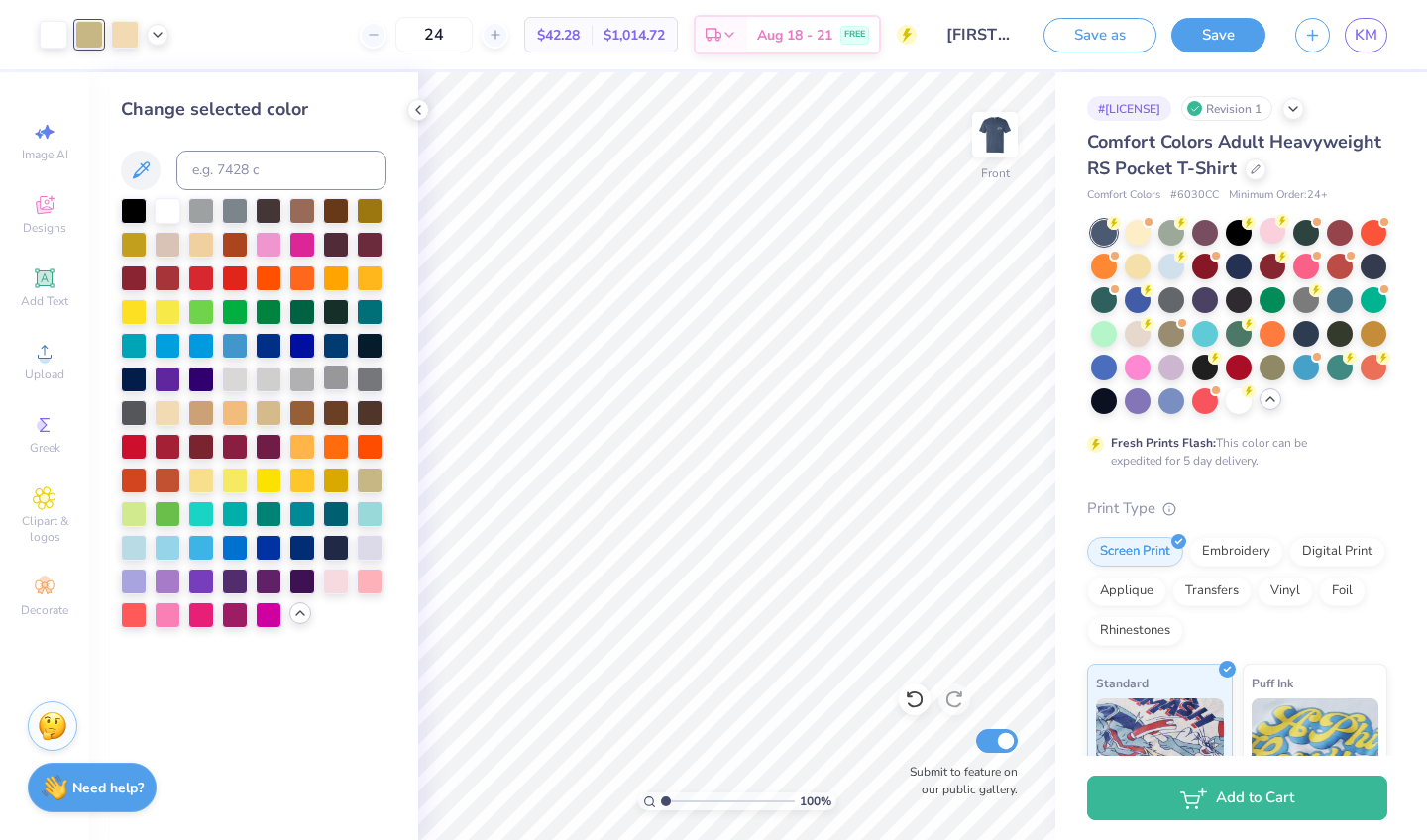 click at bounding box center [336, 377] 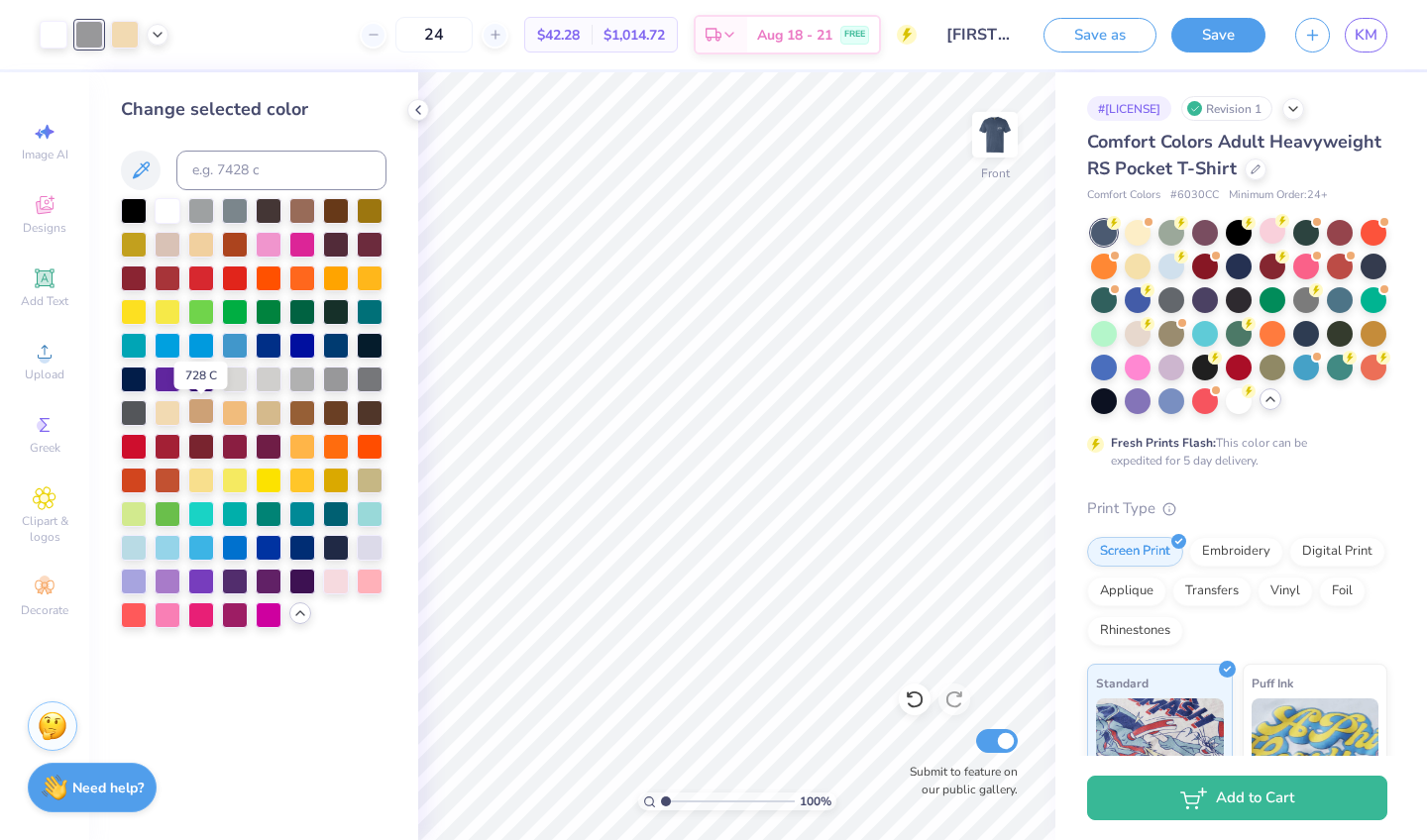 click at bounding box center [201, 411] 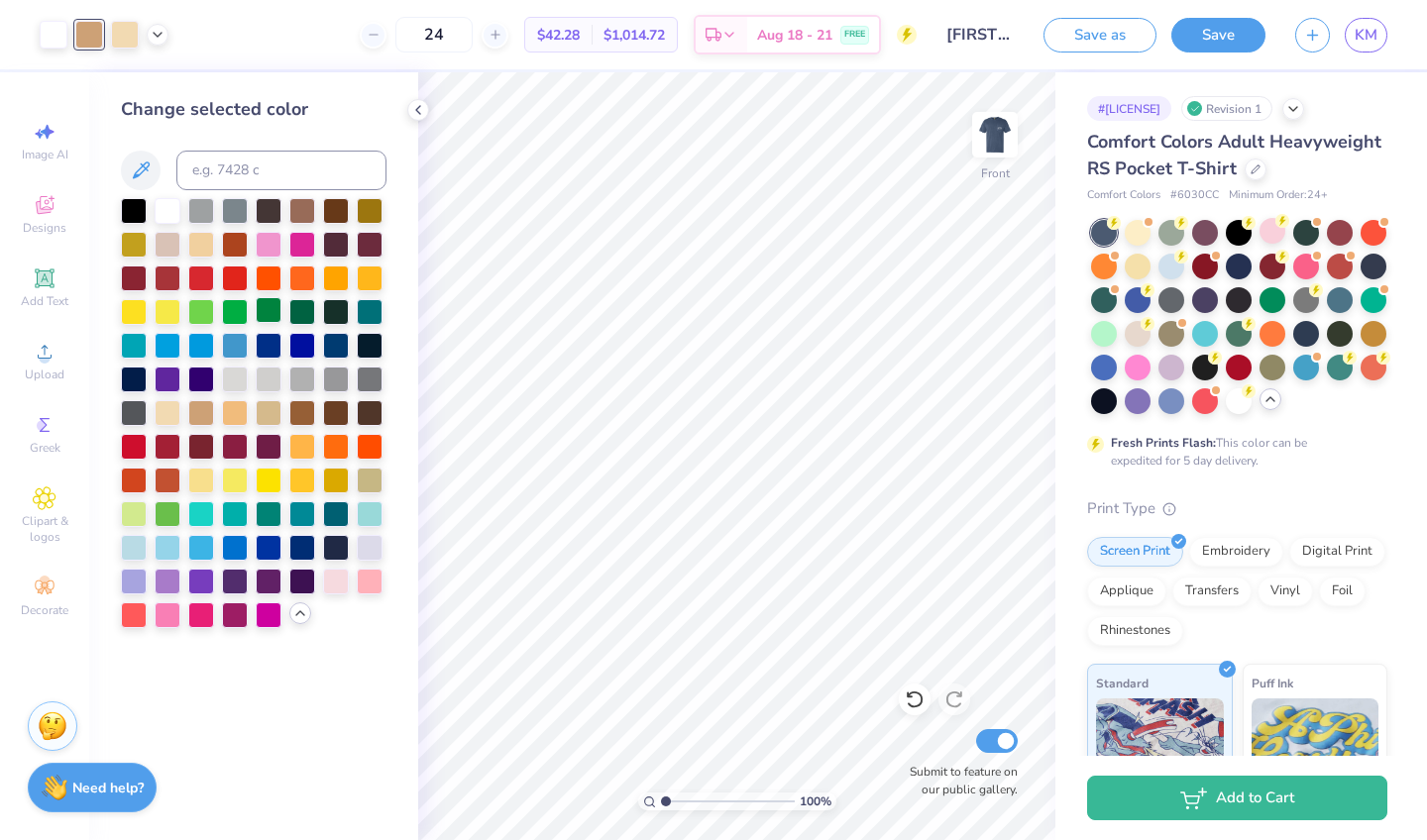 click at bounding box center (269, 310) 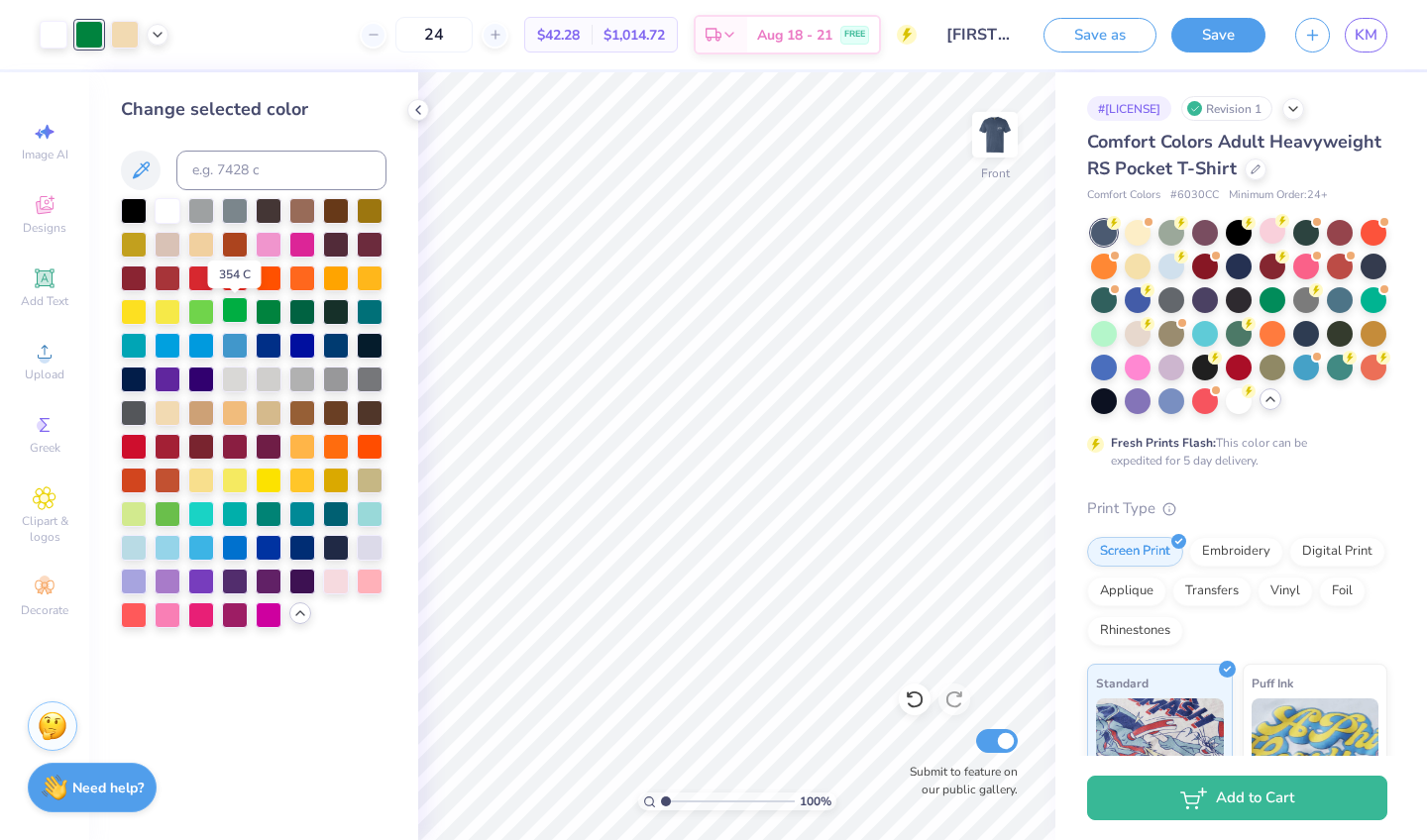 click at bounding box center [235, 310] 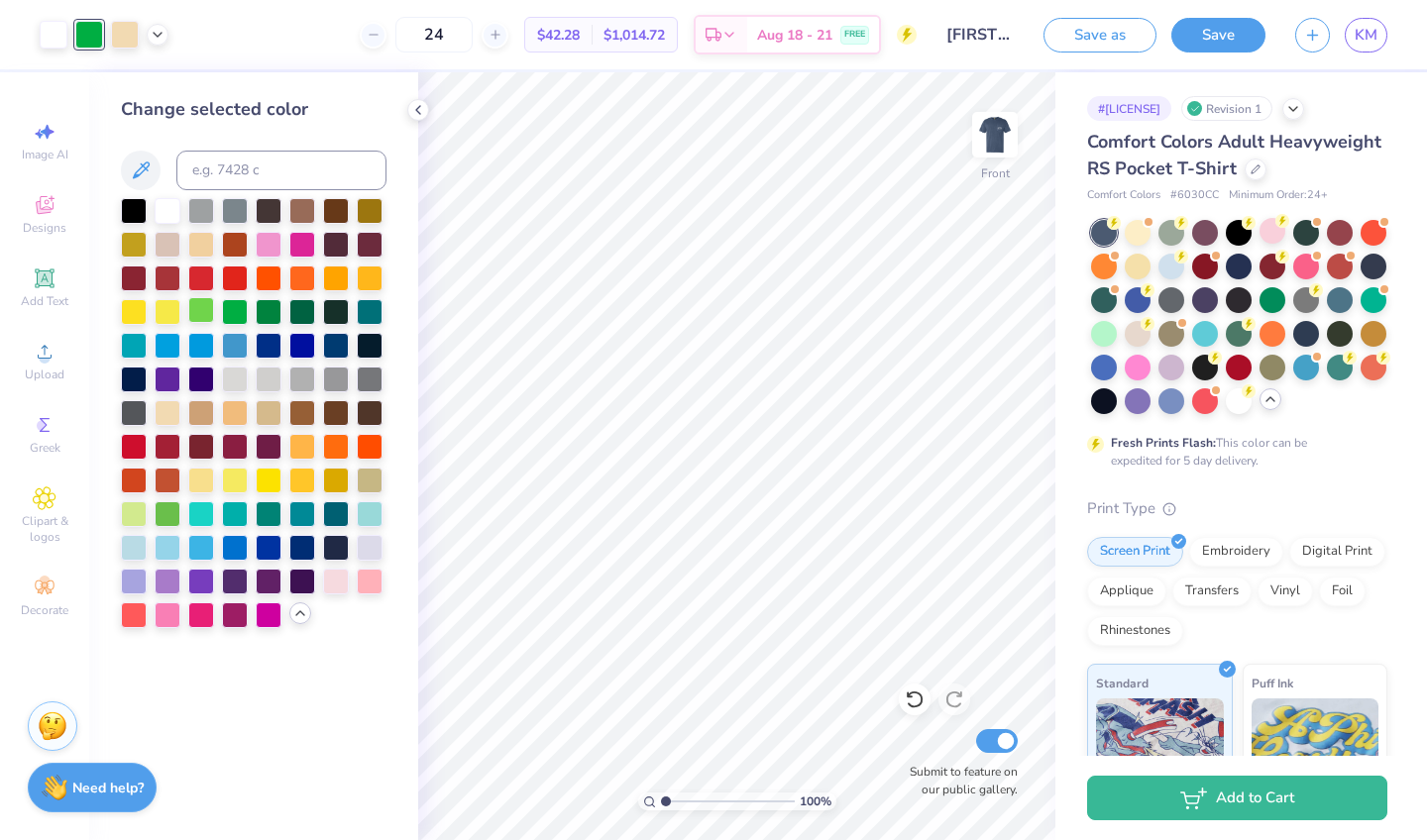 click at bounding box center (201, 310) 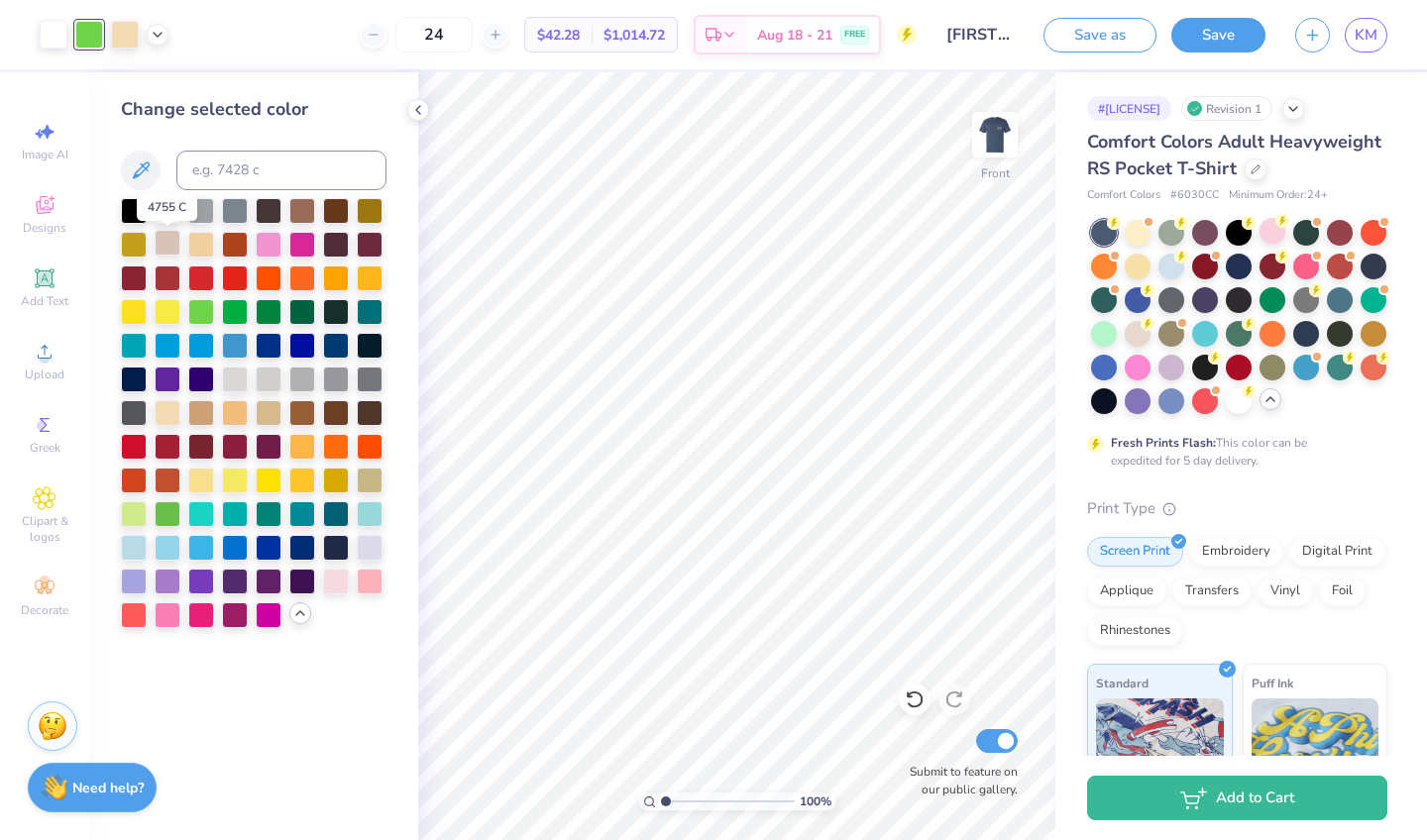 click at bounding box center (167, 243) 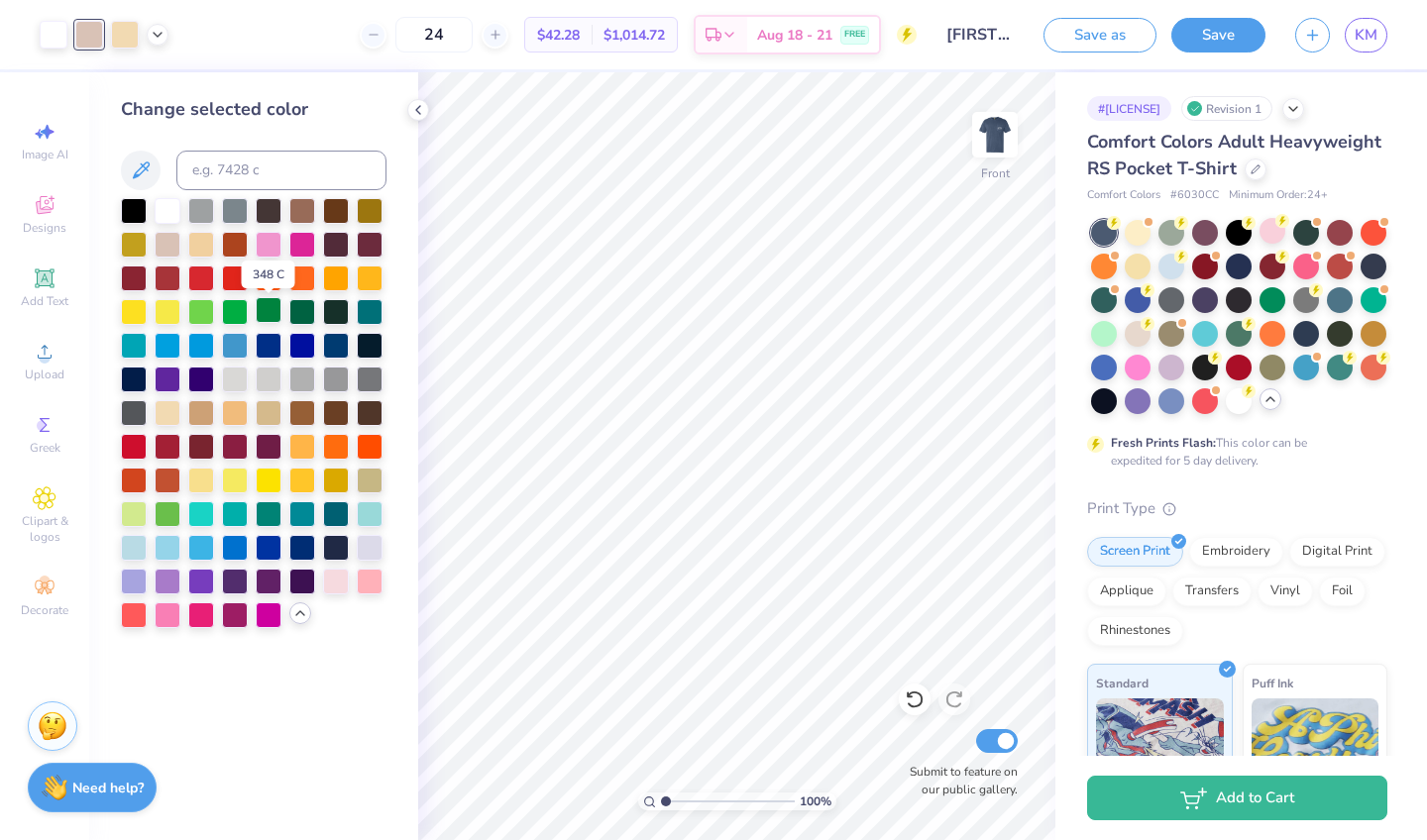 click at bounding box center [269, 310] 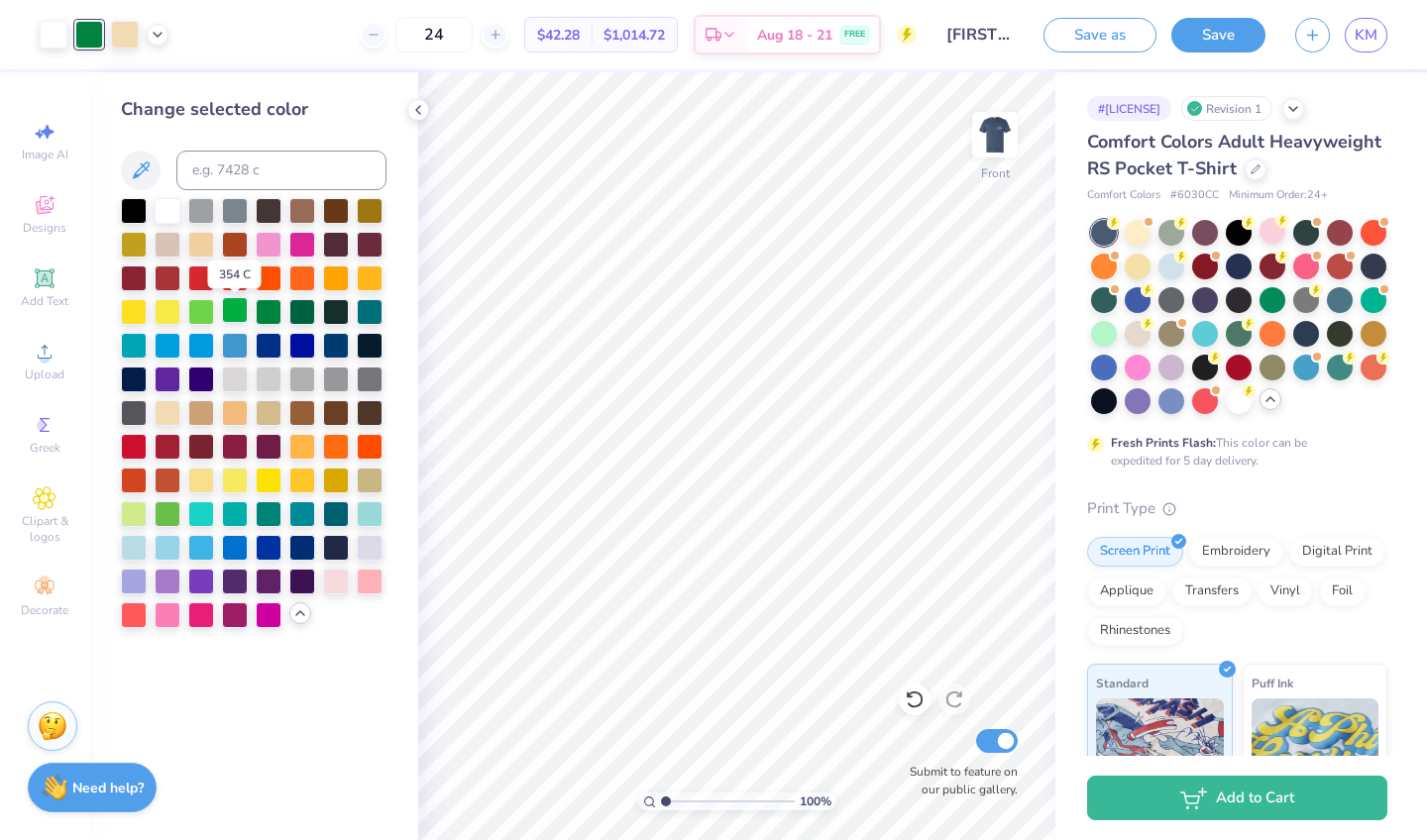 click at bounding box center [235, 310] 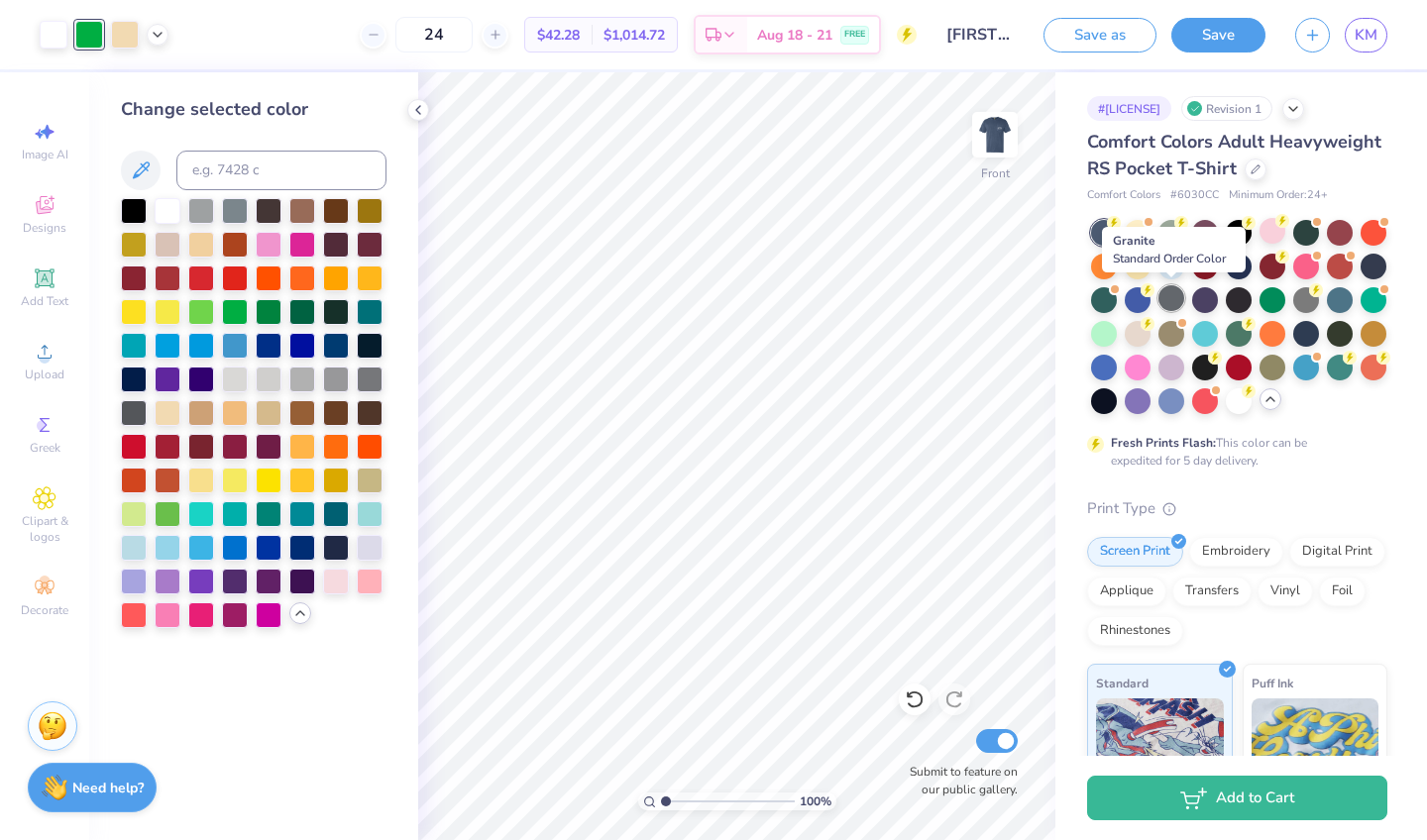 click at bounding box center [1171, 298] 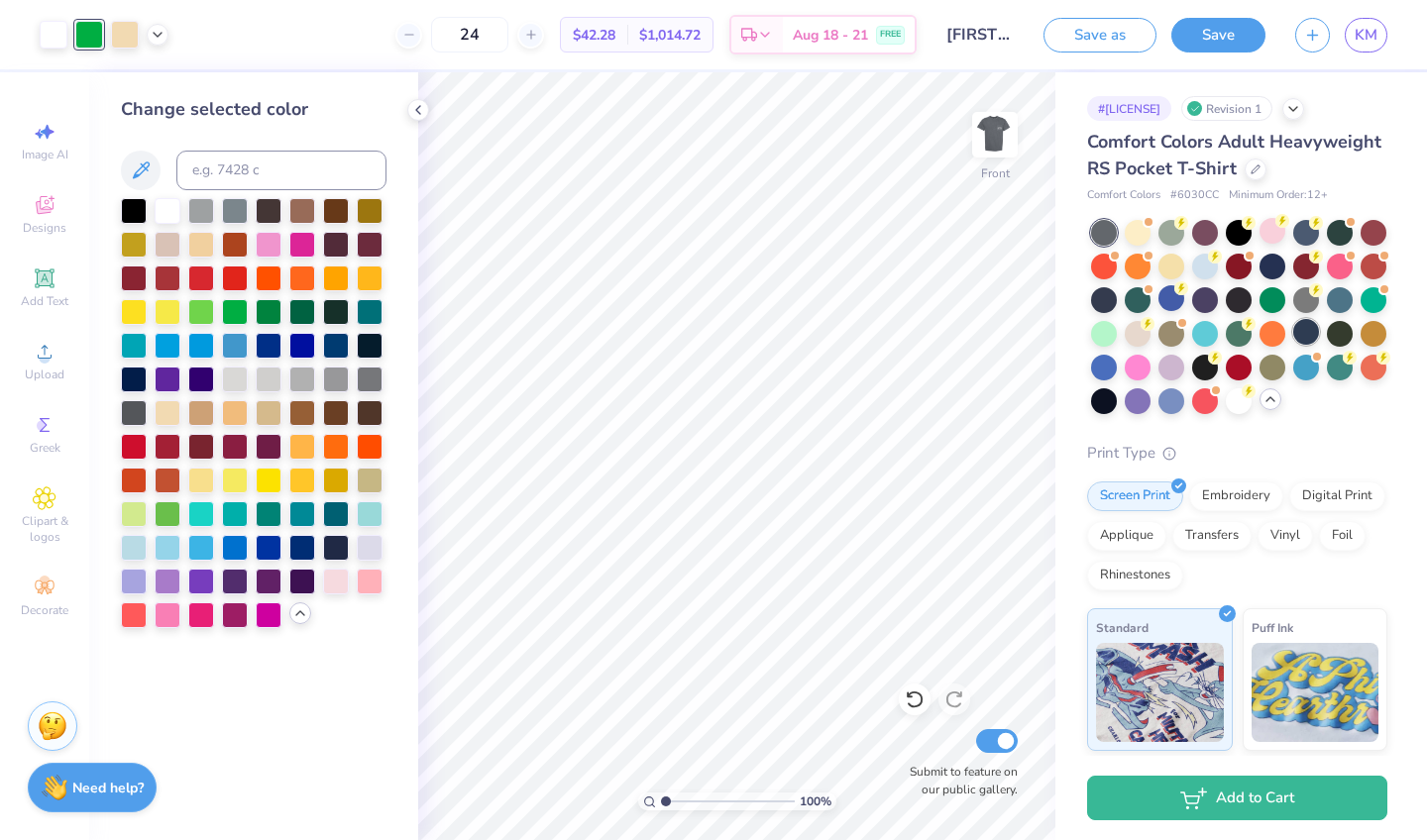 click at bounding box center [1306, 332] 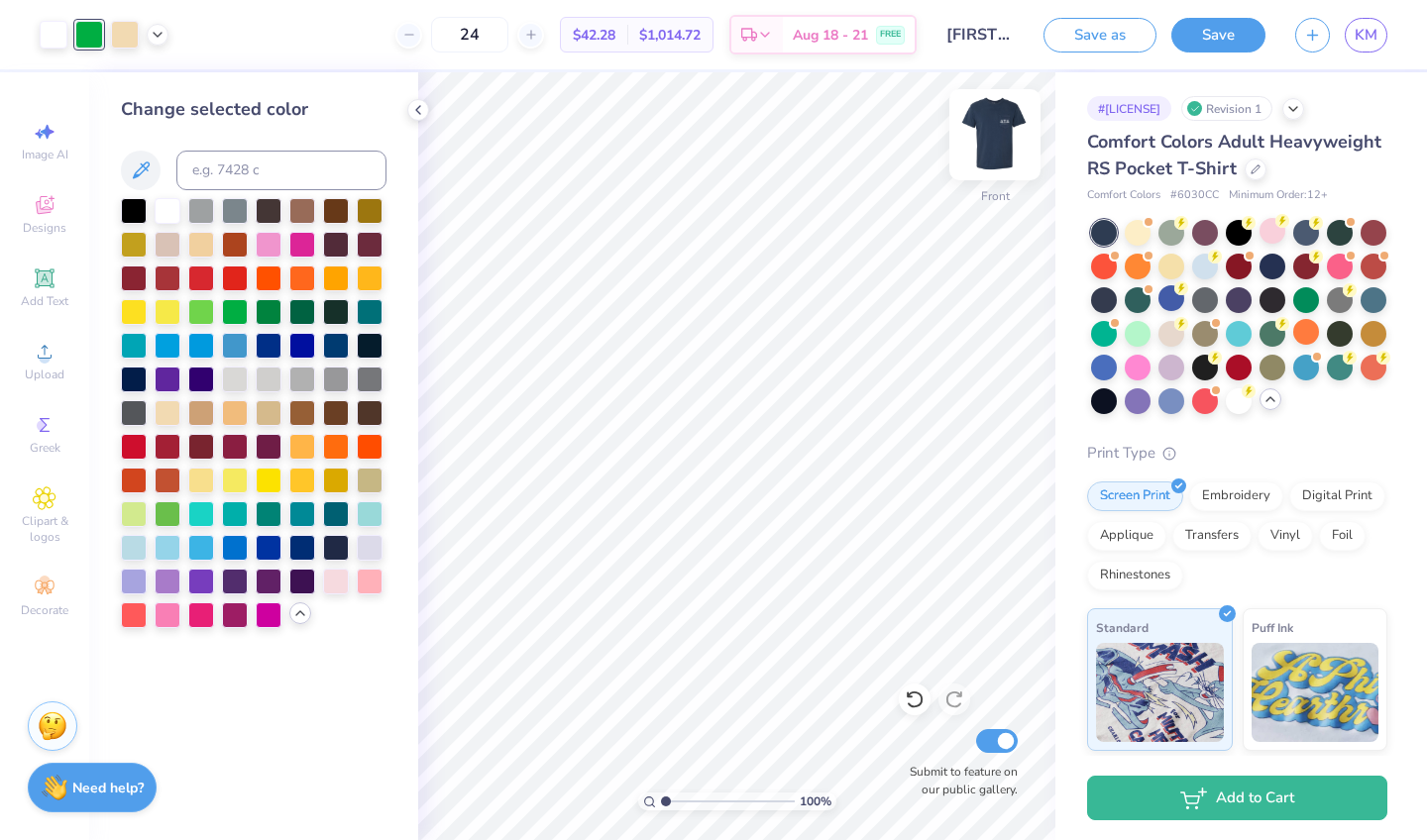 click at bounding box center (995, 135) 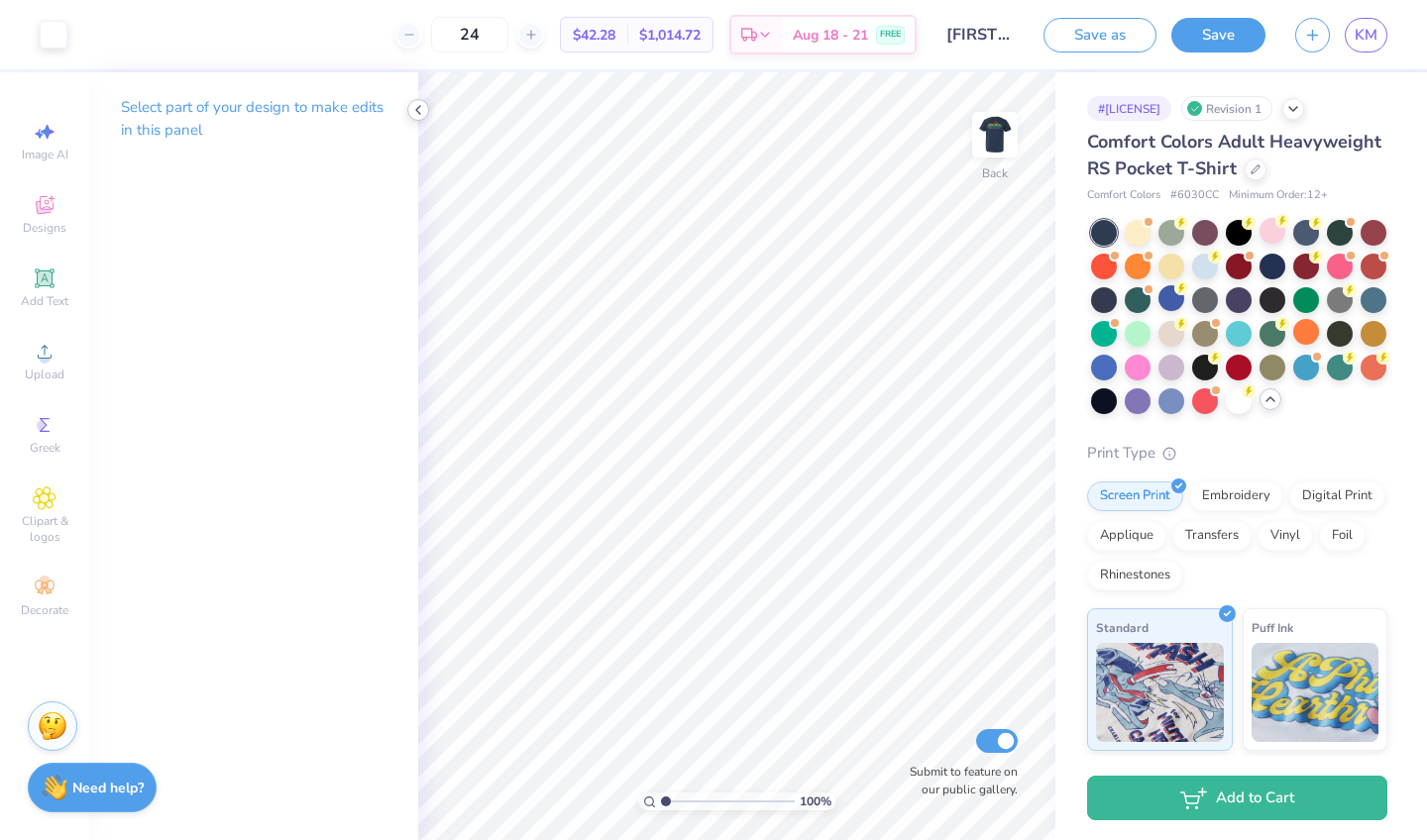 click 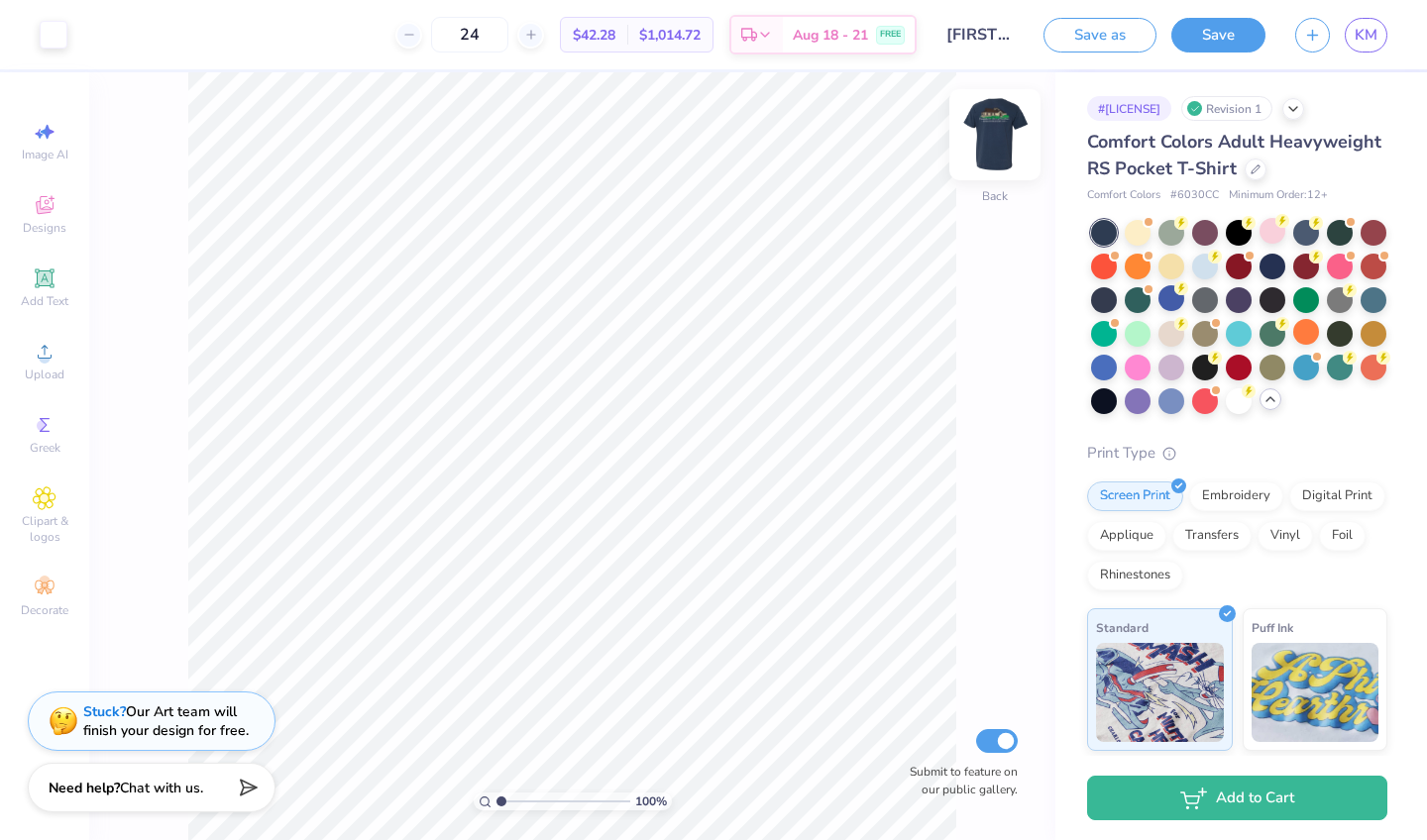 click at bounding box center [995, 135] 